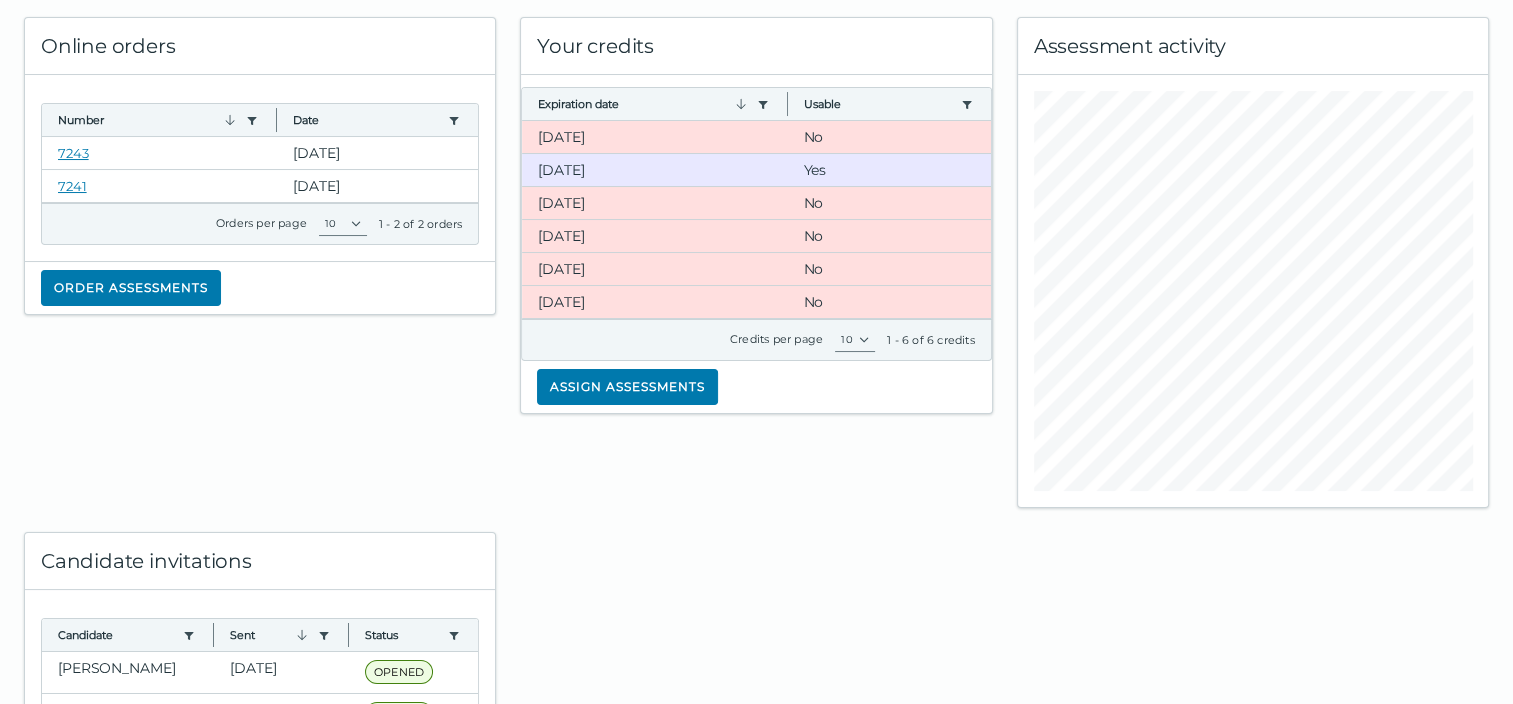 scroll, scrollTop: 338, scrollLeft: 0, axis: vertical 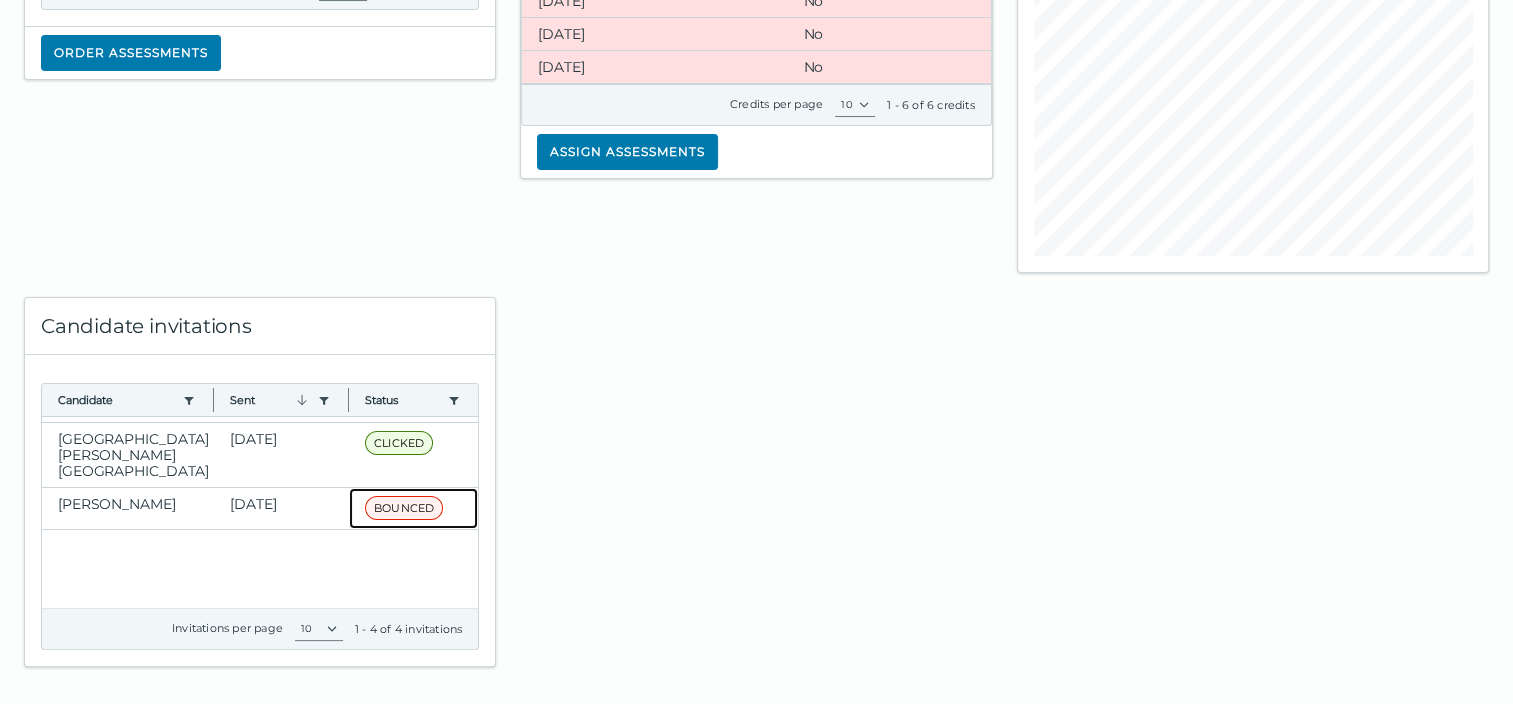 click on "BOUNCED" 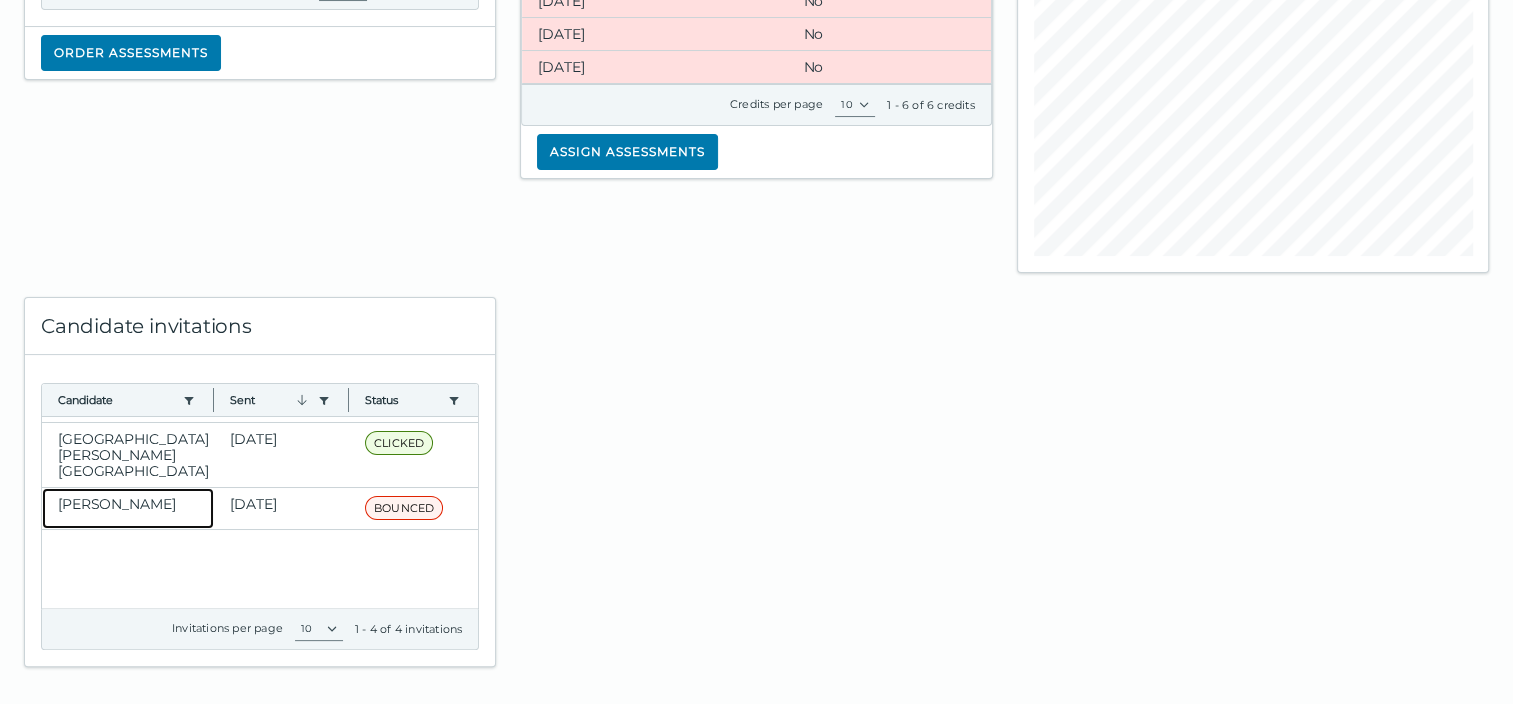 click on "[PERSON_NAME]" 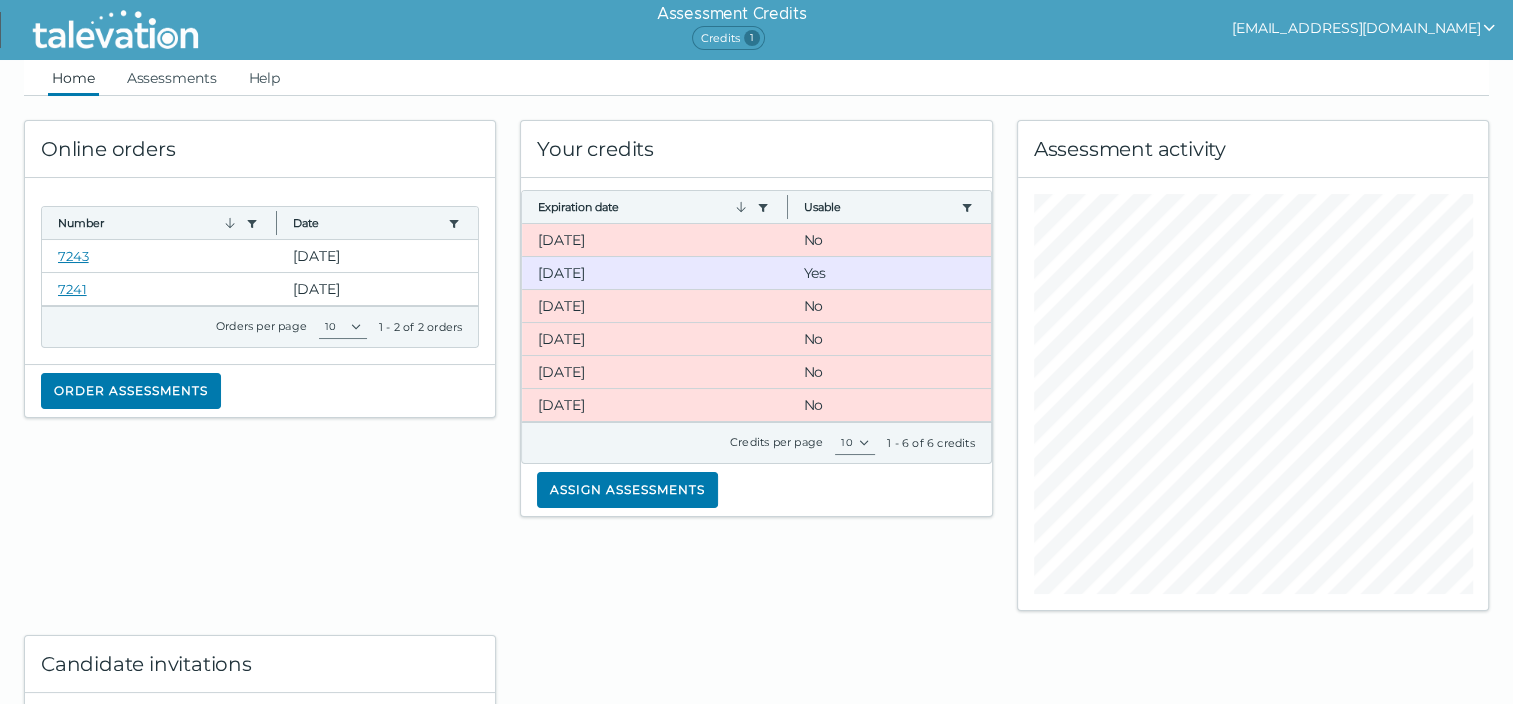 scroll, scrollTop: 338, scrollLeft: 0, axis: vertical 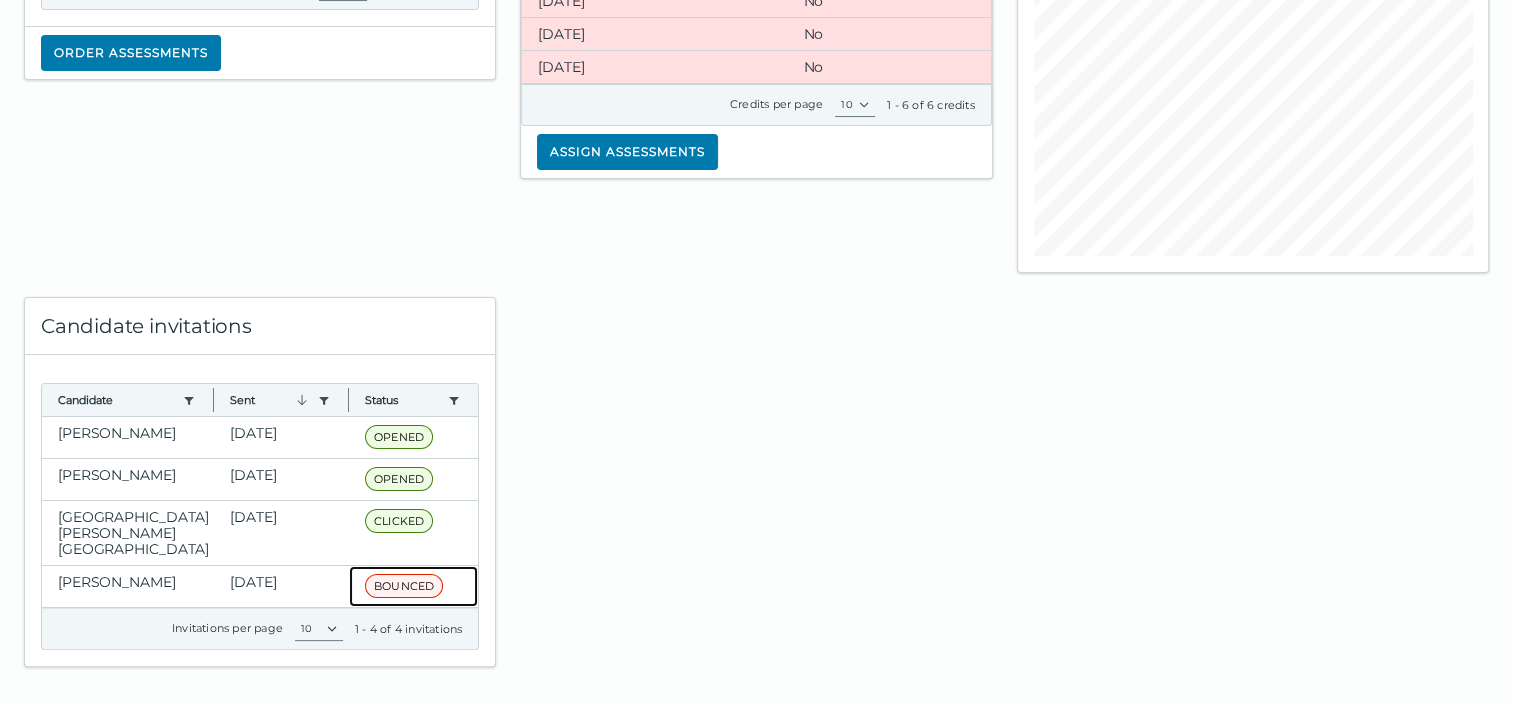 click on "BOUNCED Message was rejected by the candidate's email provider (550 5.7.1 Unfortunately, messages from [TECHNICAL_ID] weren't sent. Please contact your Internet service provider since part of their network is on our block list (S3140). You can also refer your provider to [URL][DOMAIN_NAME]. [Name=Protocol Filter Agent][AGT=PFA][MxId=11BB7D46CDDC0C06] [[DOMAIN_NAME] [DATE]T12:48:28.199Z 08DDBEA3698C036E])" 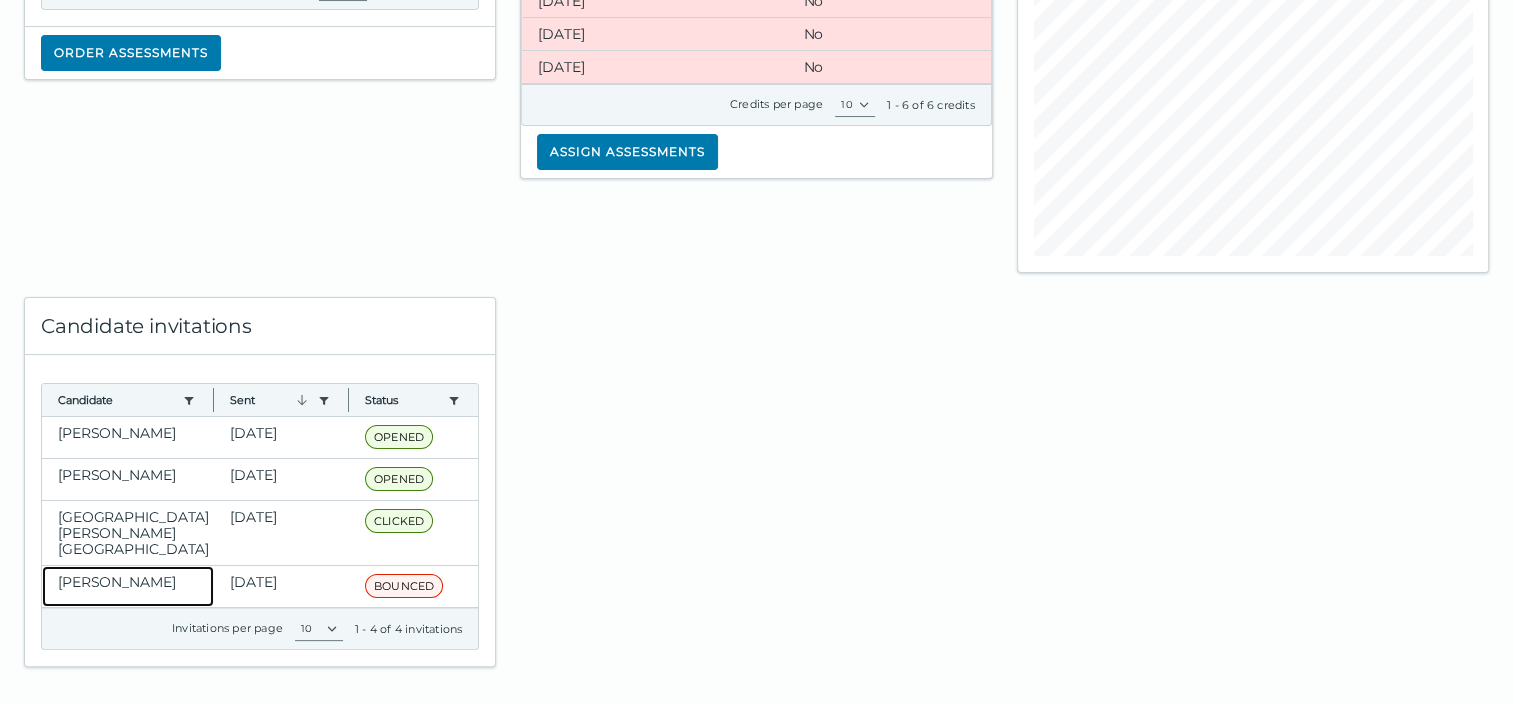 click on "[PERSON_NAME]" 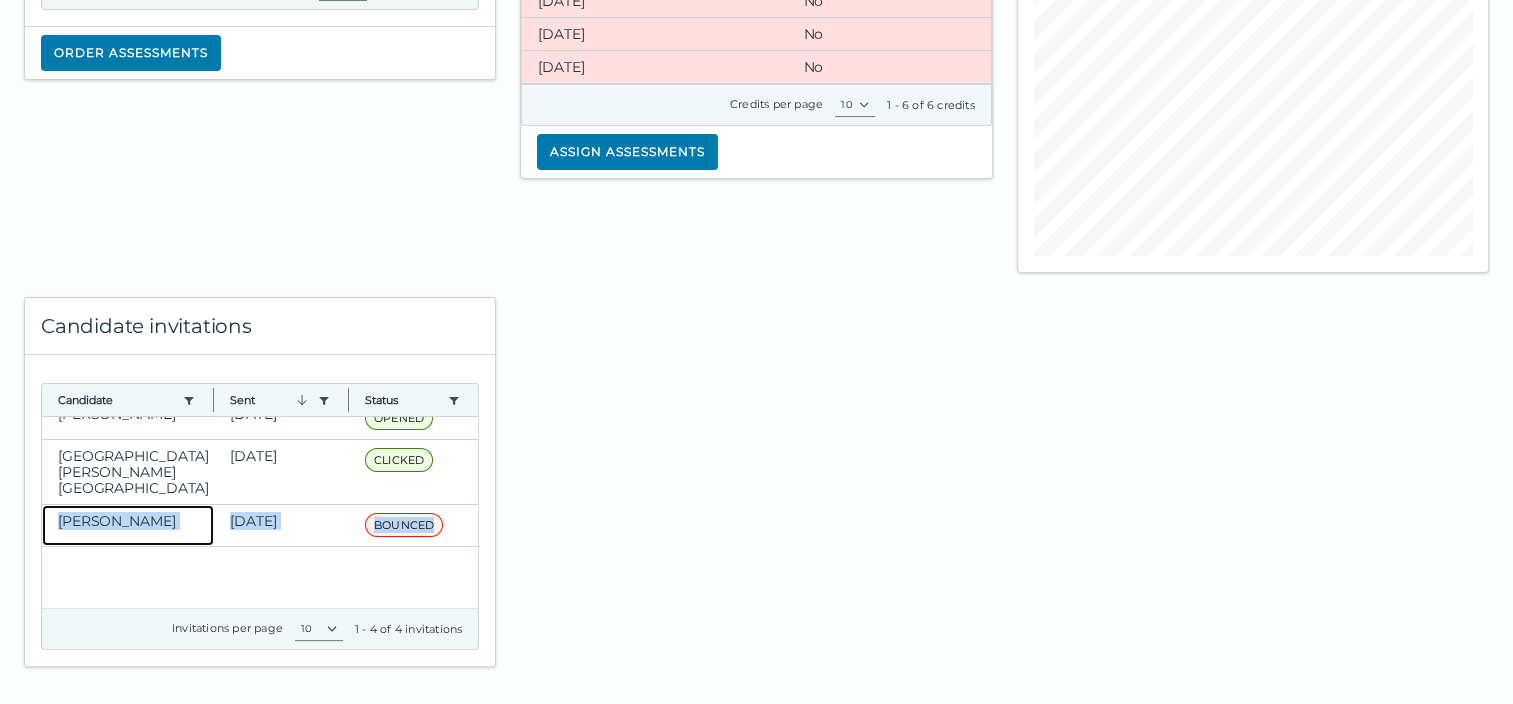 click on "Candidate  Use left or right key to resize the column  Sent  Use left or right key to resize the column  Status  Use left or right key to resize the column  [PERSON_NAME] [DATE] OPENED Message was opened by candidate [PERSON_NAME] [DATE] OPENED Message was opened by candidate [GEOGRAPHIC_DATA][PERSON_NAME] [DATE] CLICKED Assessment link was clicked by candidate [PERSON_NAME] [DATE] BOUNCED Message was rejected by the candidate's email provider (550 5.7.1 Unfortunately, messages from [TECHNICAL_ID] weren't sent. Please contact your Internet service provider since part of their network is on our block list (S3140). You can also refer your provider to [URL][DOMAIN_NAME]. [Name=Protocol Filter Agent][AGT=PFA][MxId=11BB7D46CDDC0C06] [[DOMAIN_NAME] [DATE]T12:48:28.199Z 08DDBEA3698C036E])" 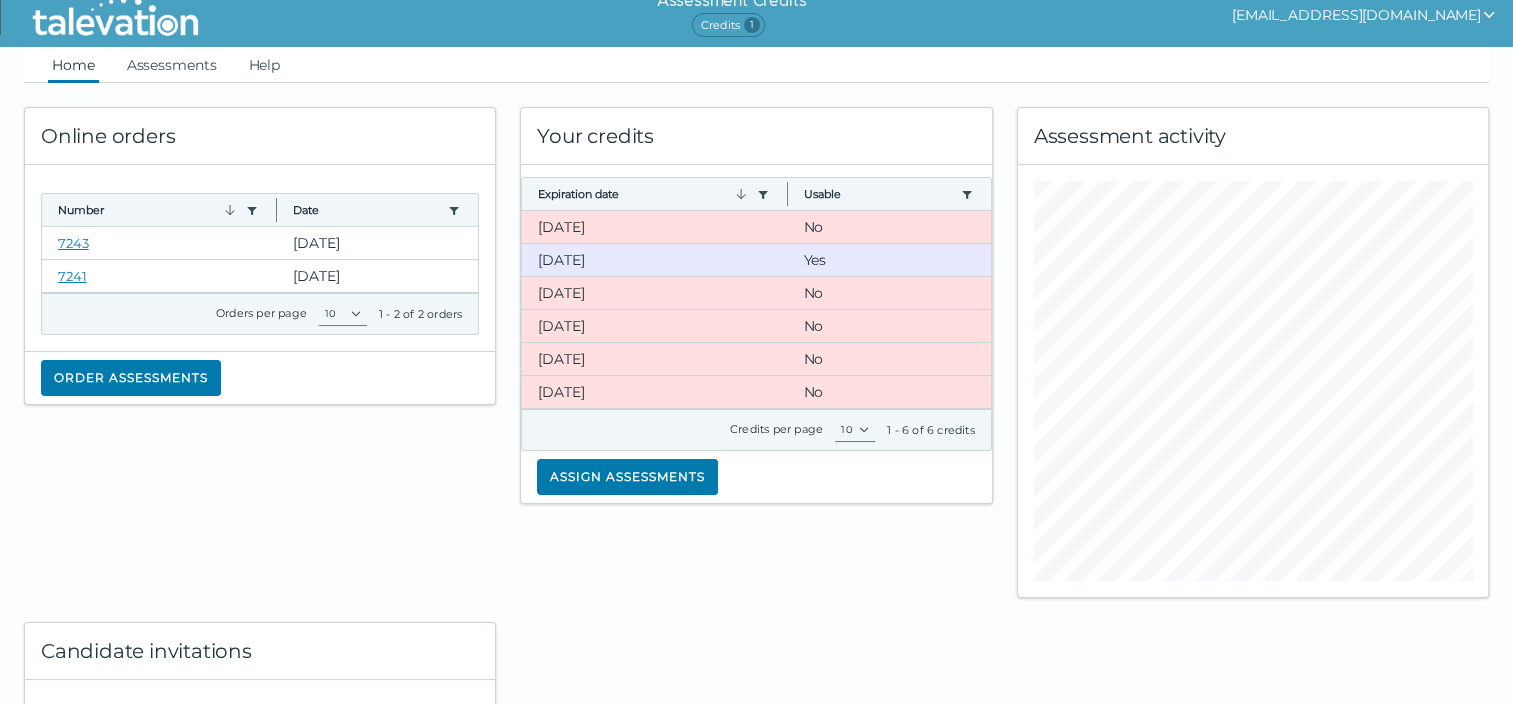 scroll, scrollTop: 61, scrollLeft: 0, axis: vertical 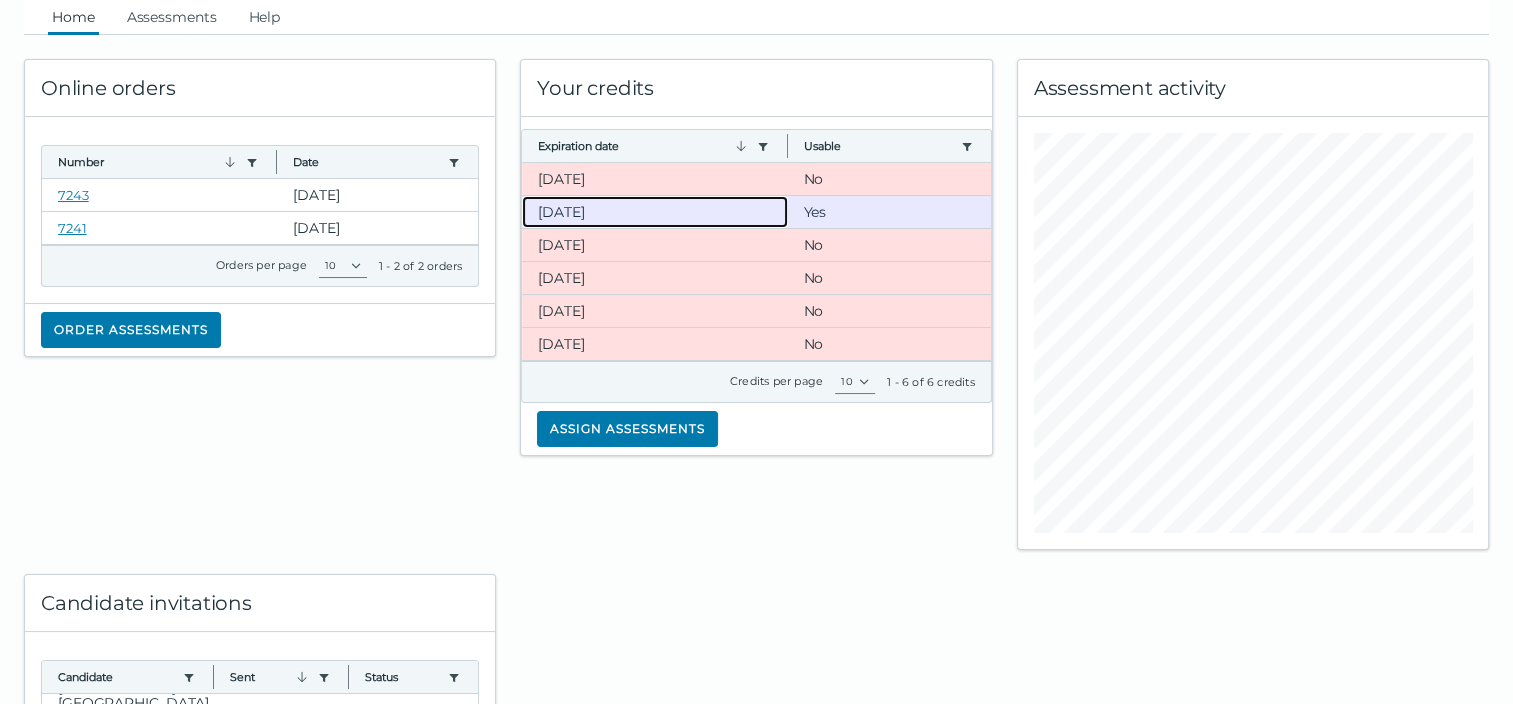 click on "[DATE]" 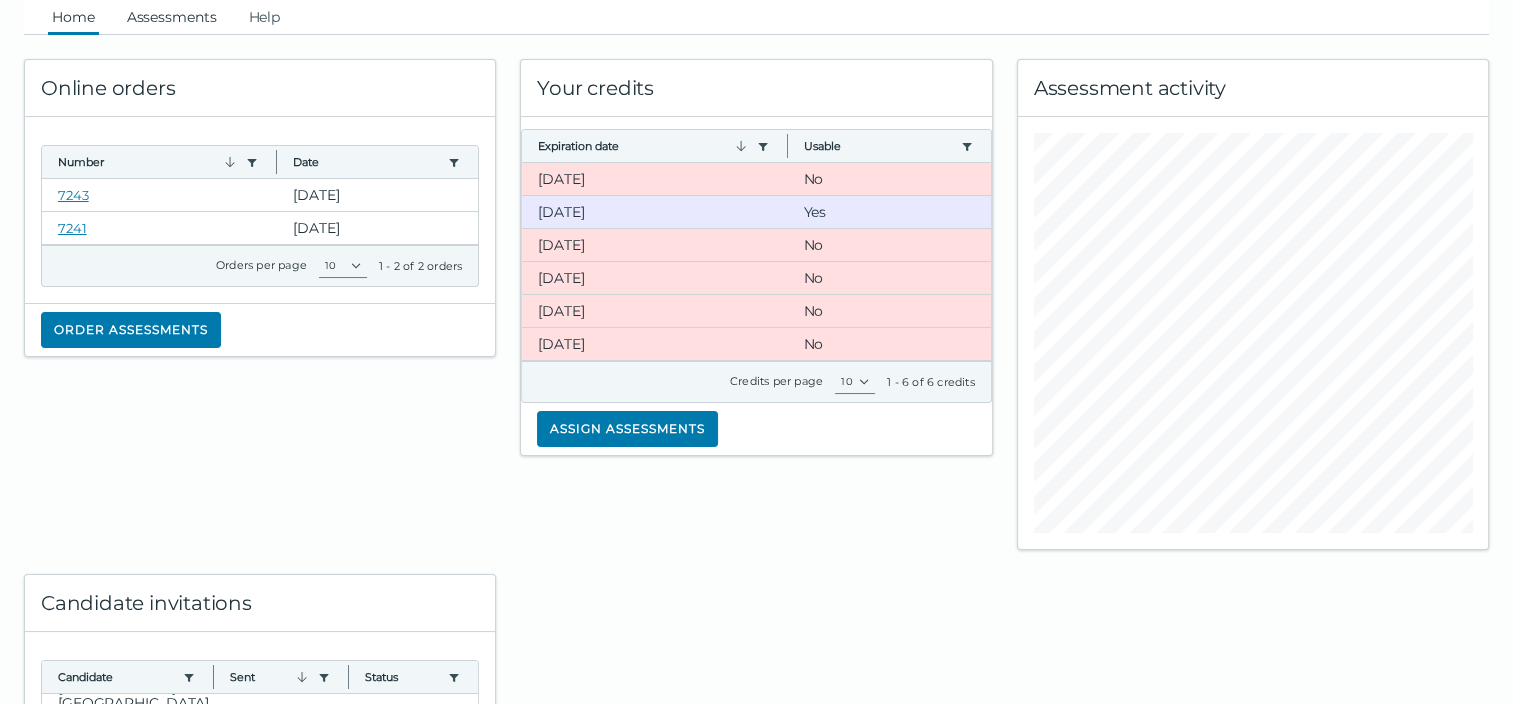 click on "Assessments" 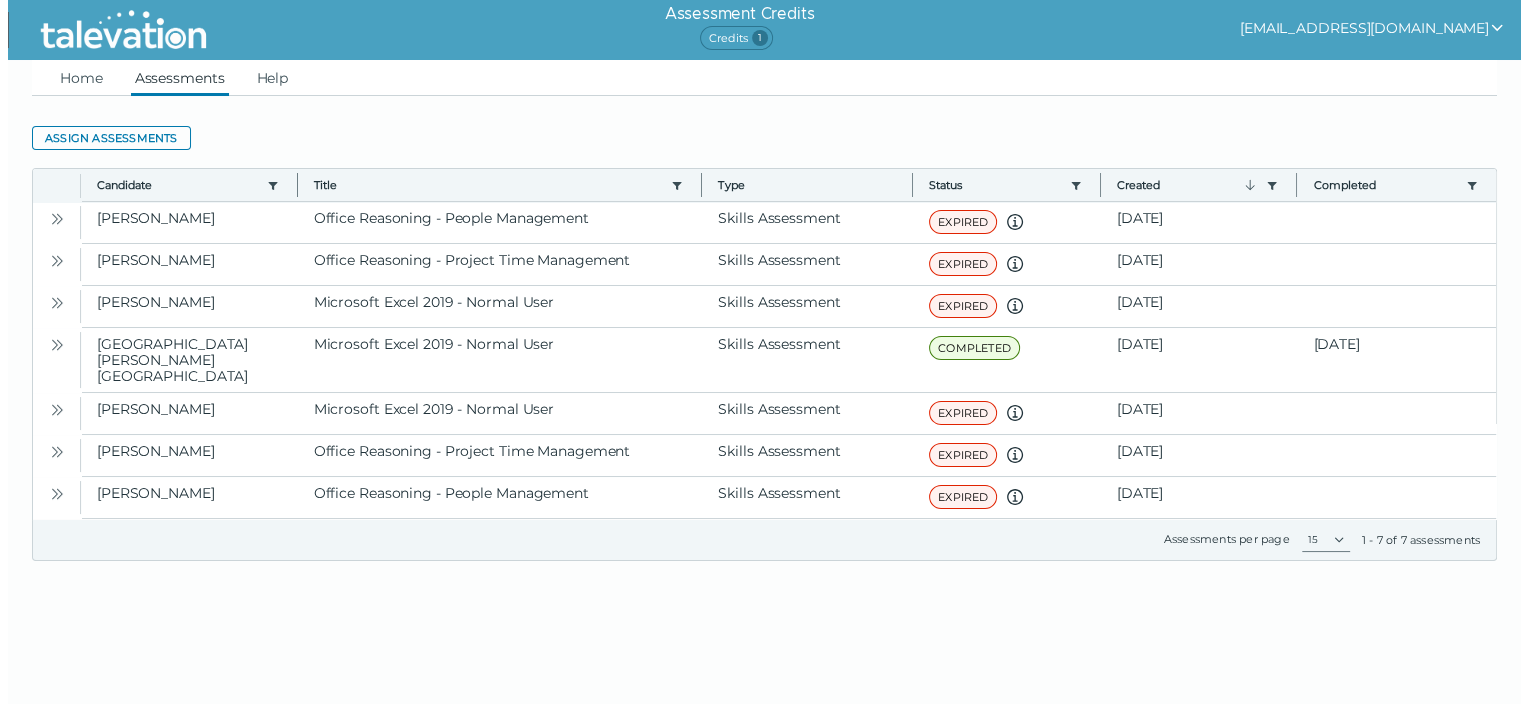 scroll, scrollTop: 0, scrollLeft: 0, axis: both 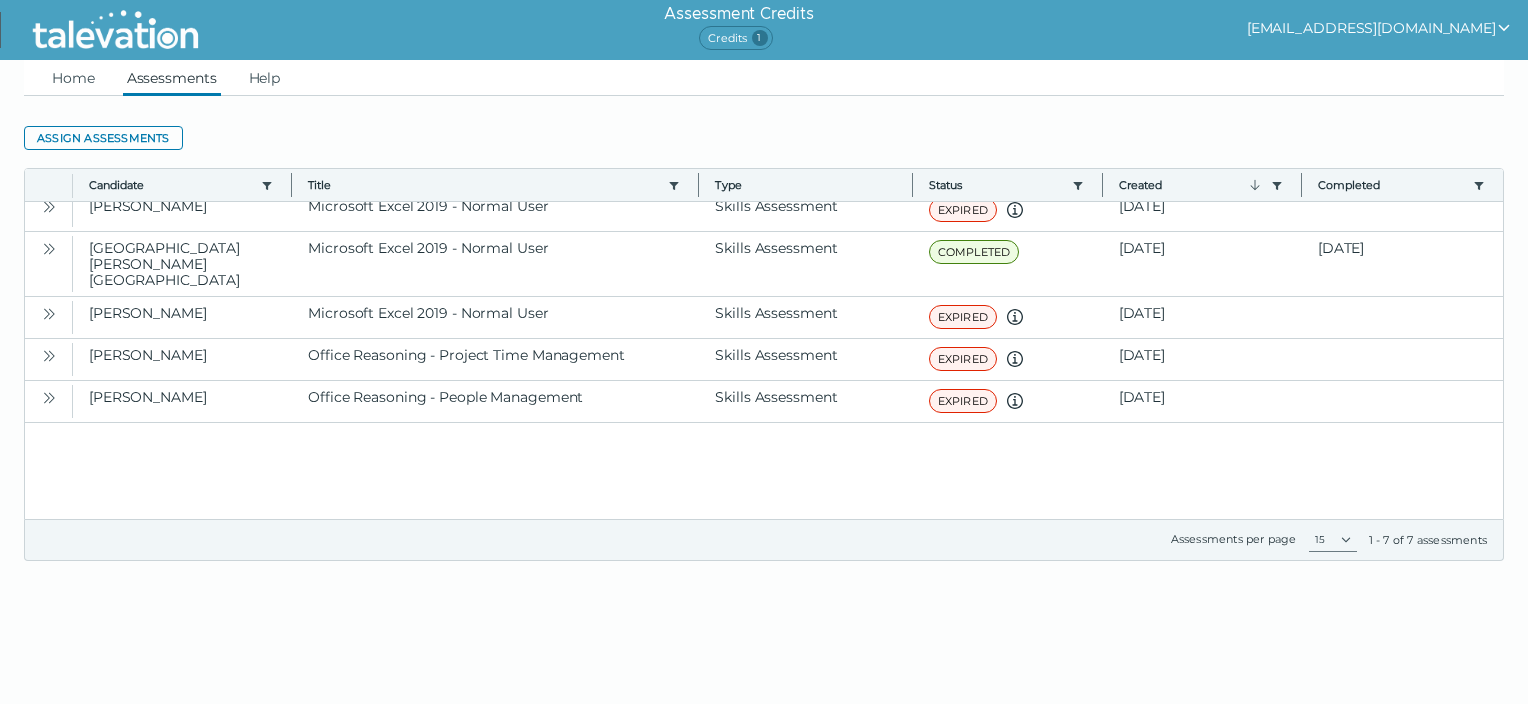 click 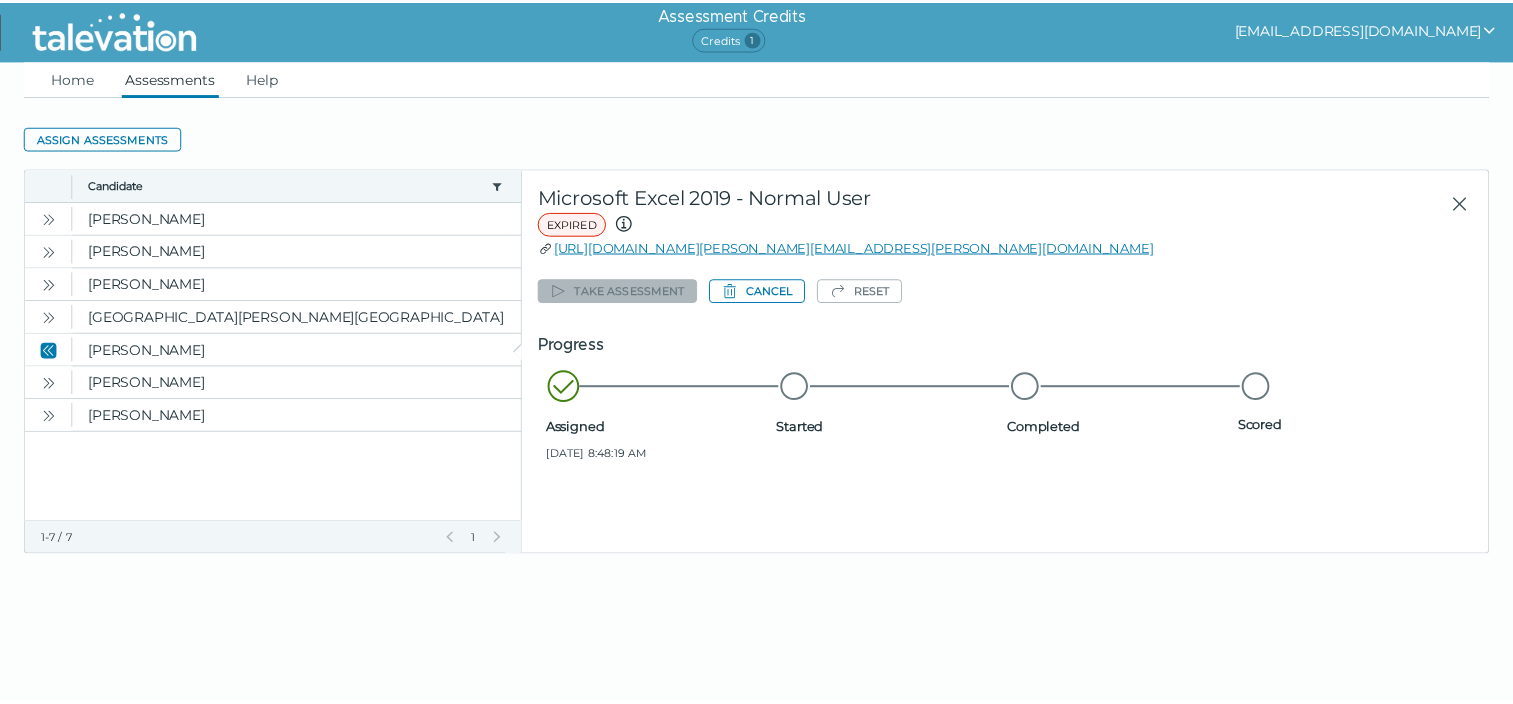 scroll, scrollTop: 0, scrollLeft: 0, axis: both 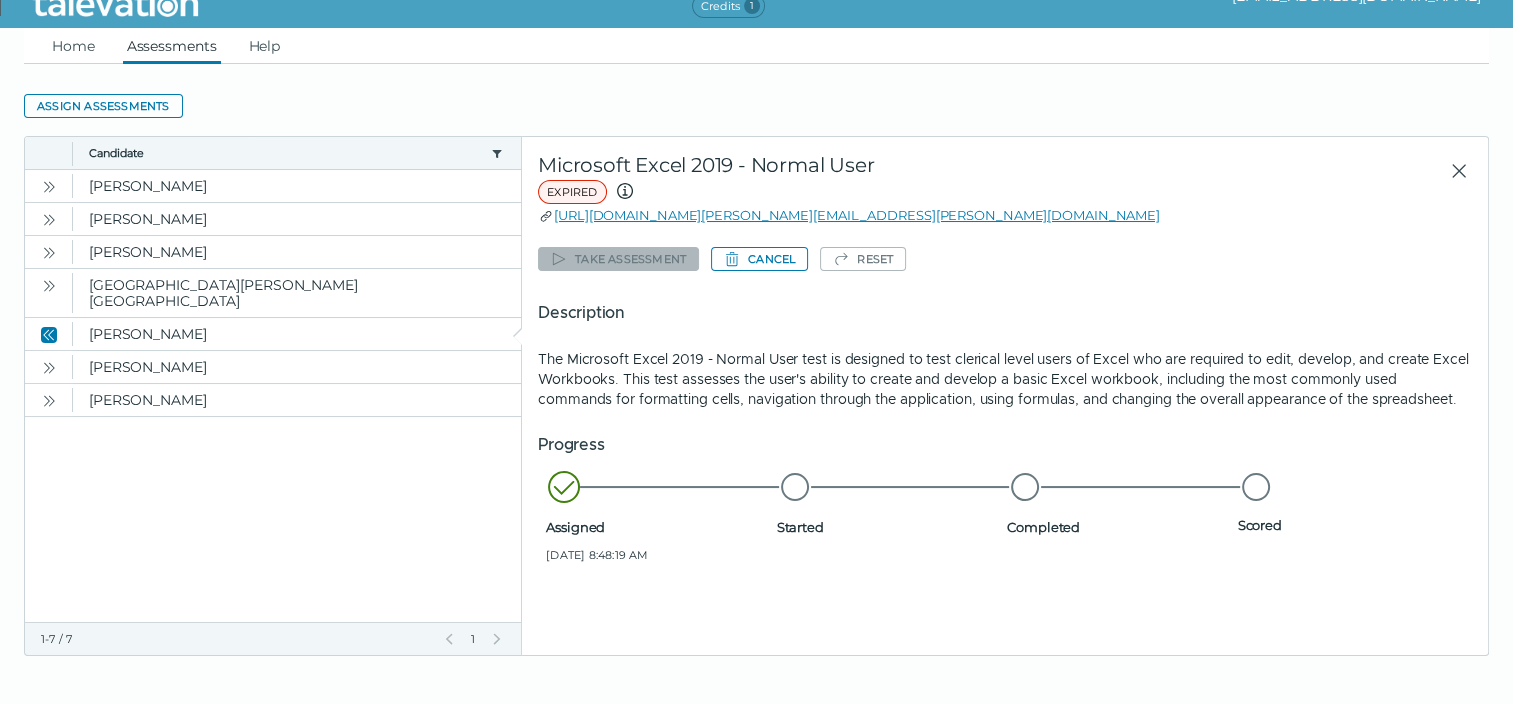 click 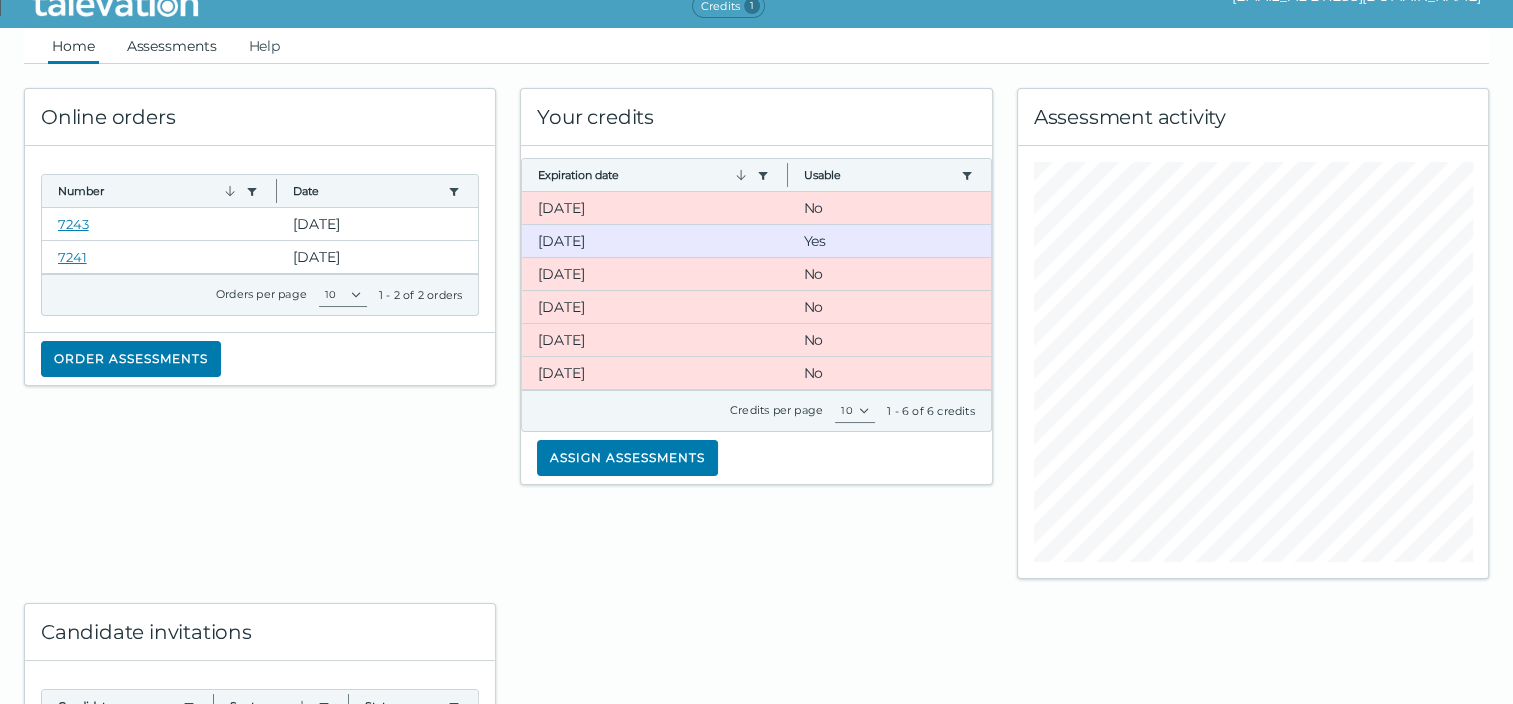 click on "Assessments" 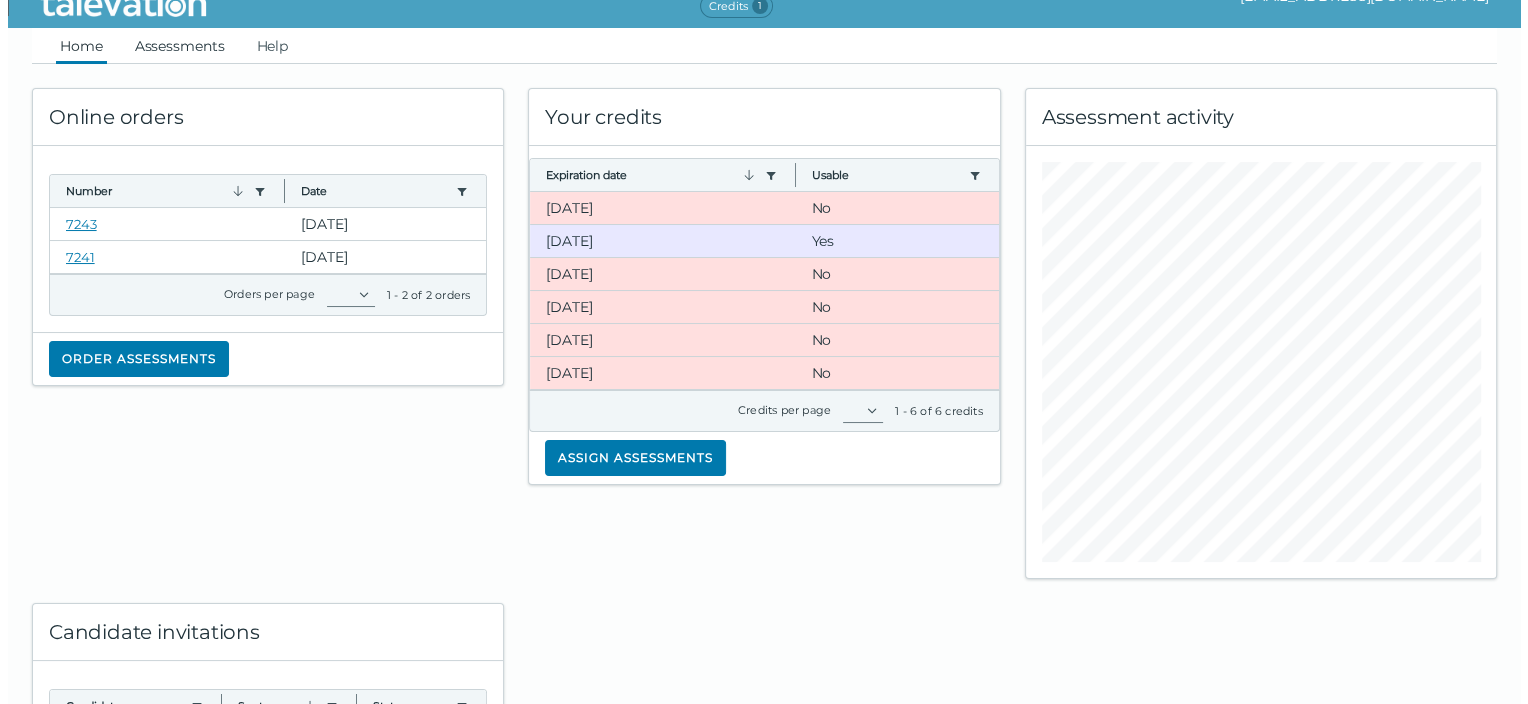 scroll, scrollTop: 0, scrollLeft: 0, axis: both 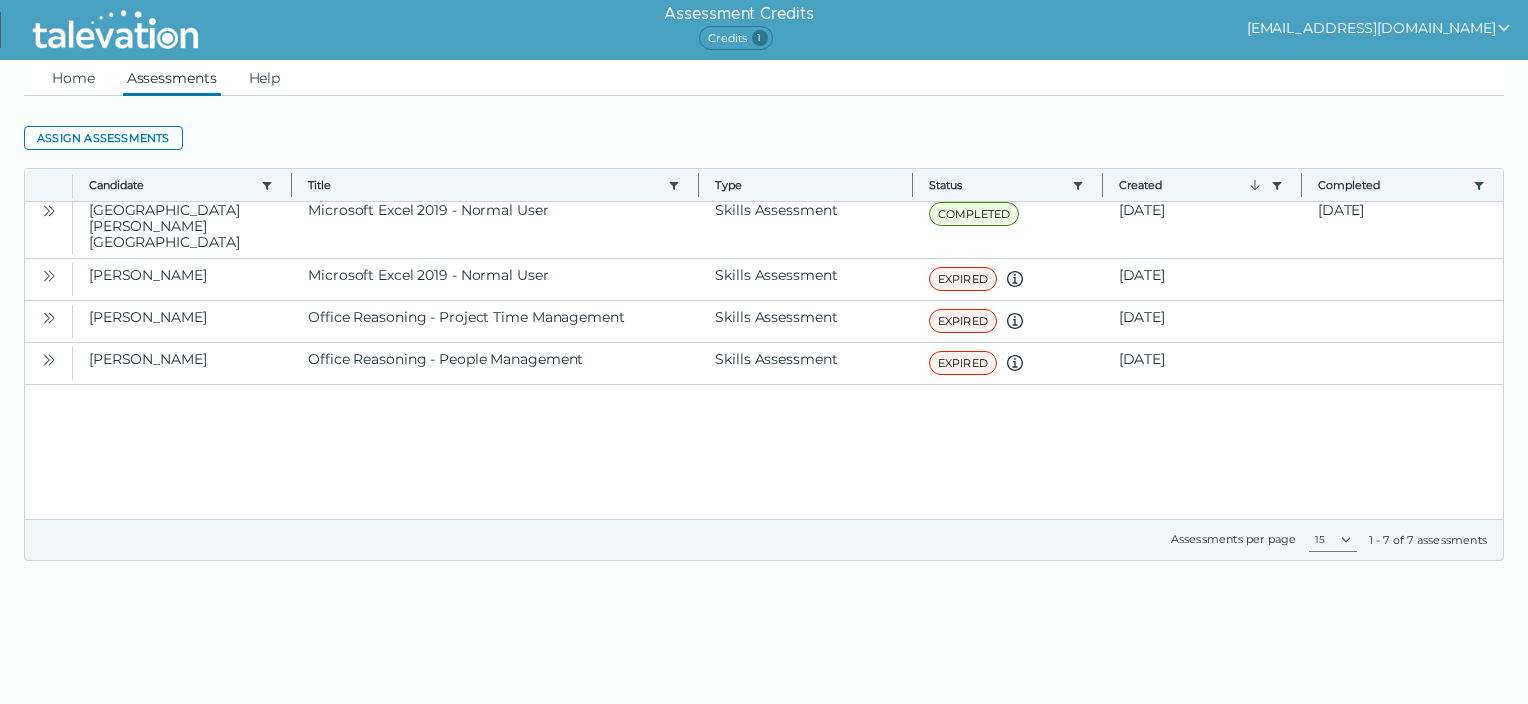 click 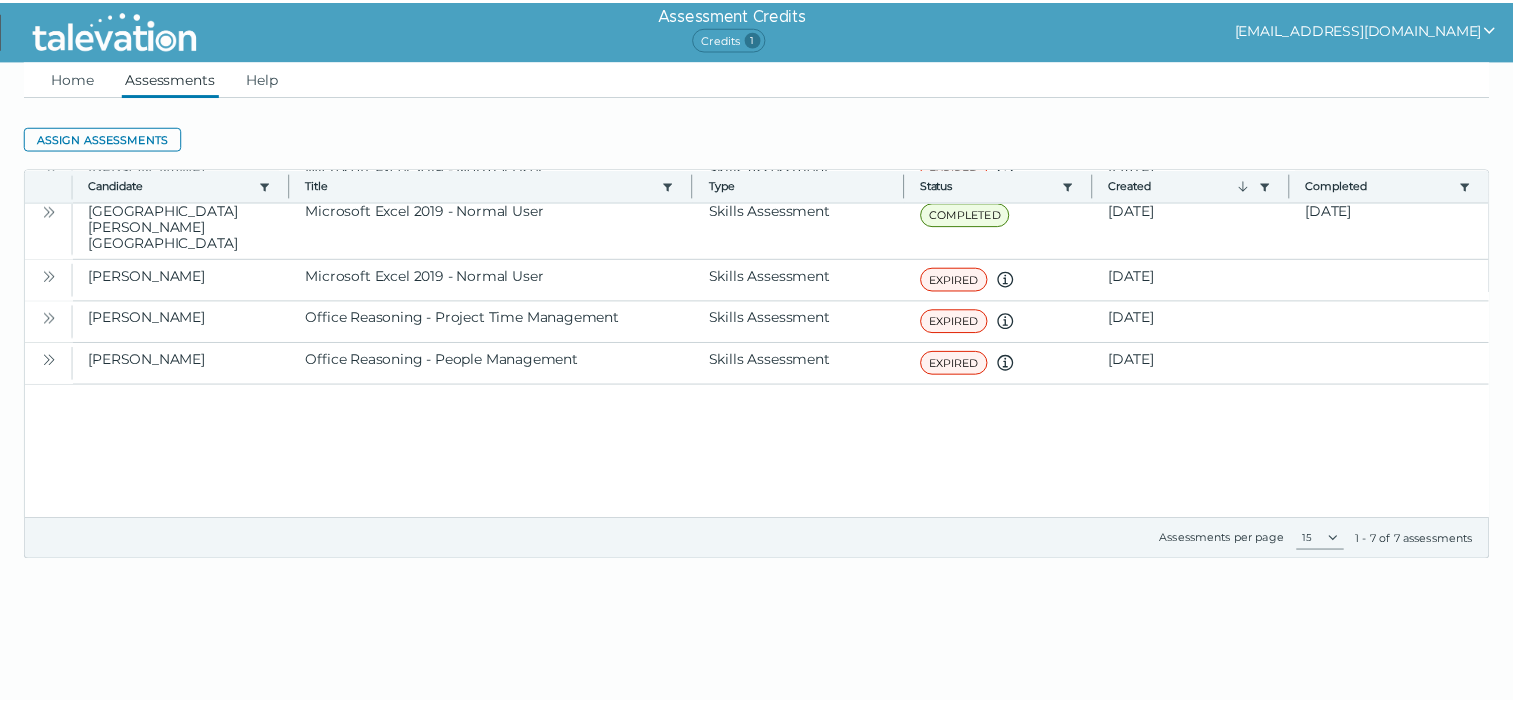 scroll, scrollTop: 0, scrollLeft: 0, axis: both 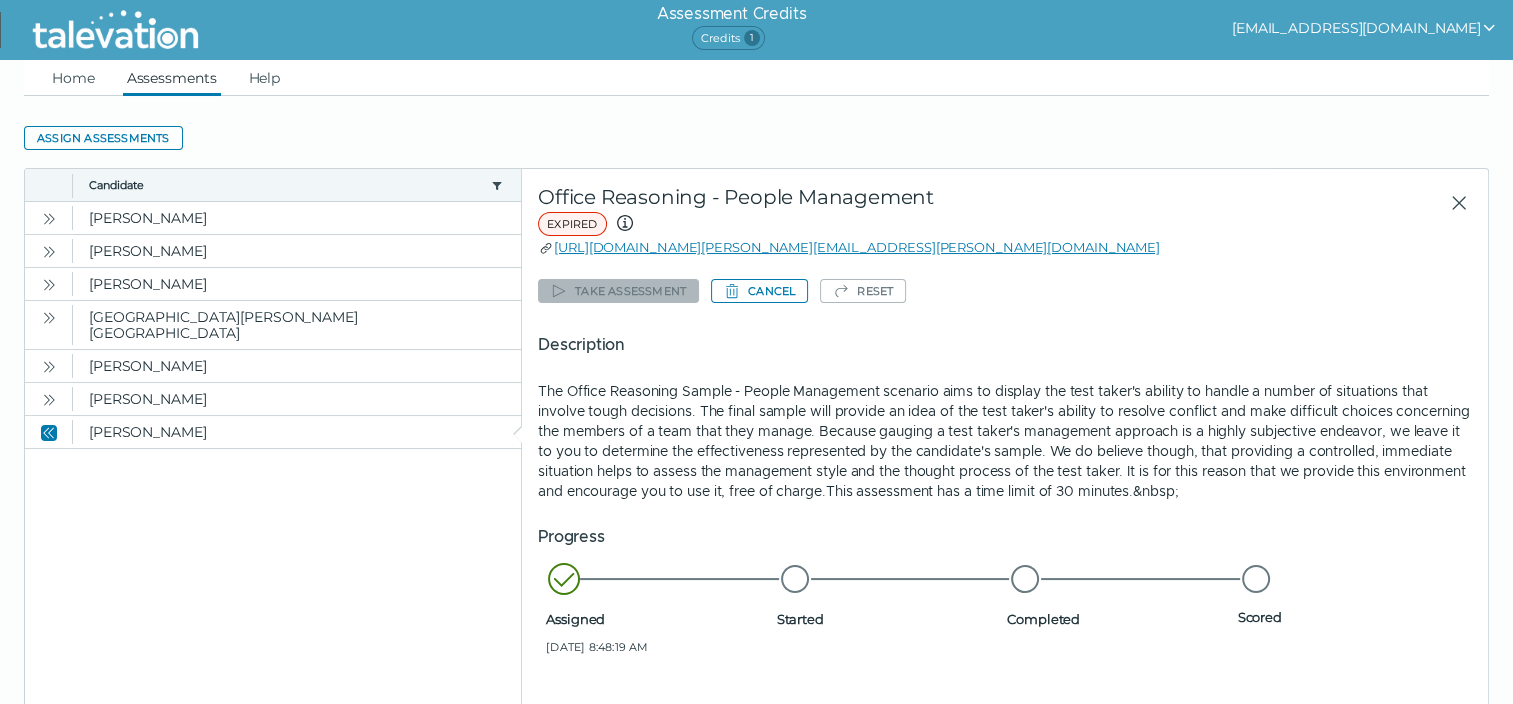 click 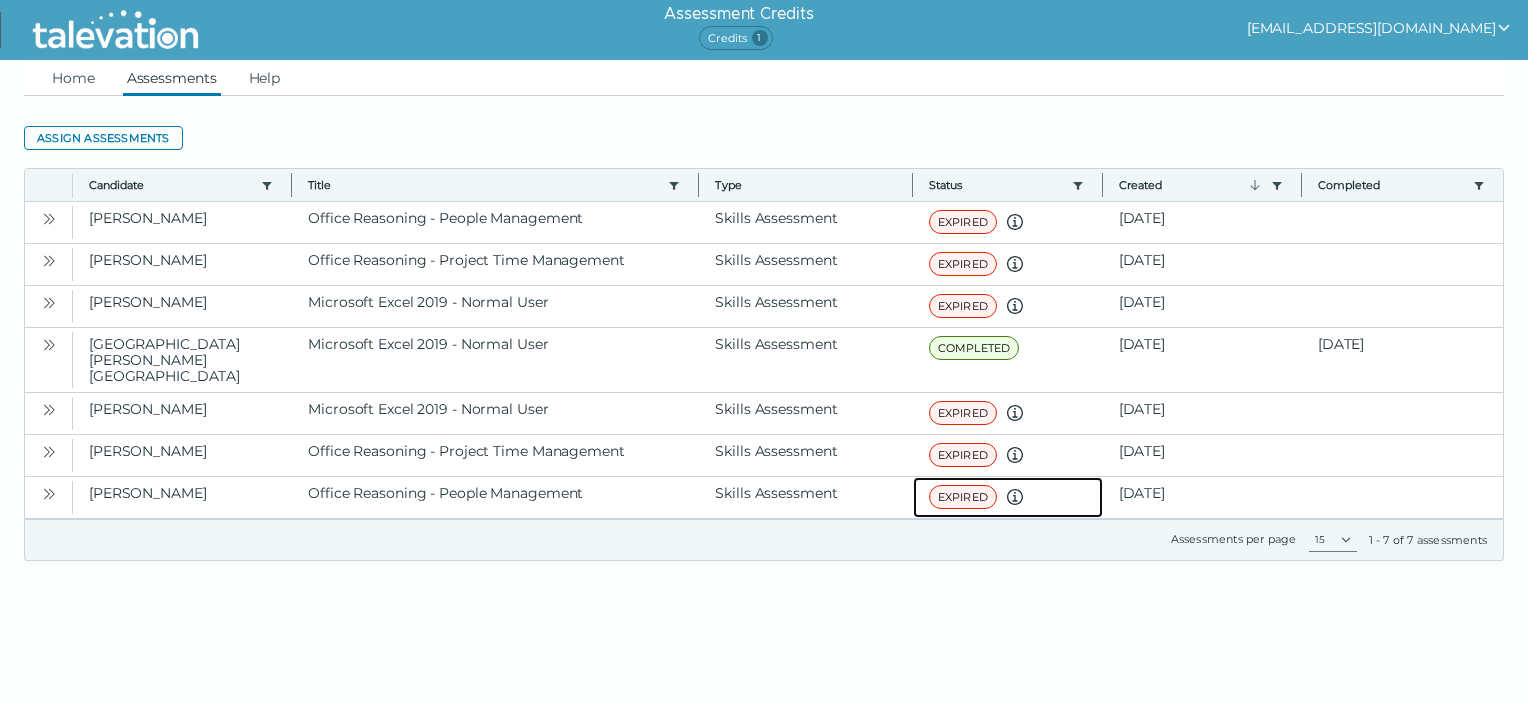 click 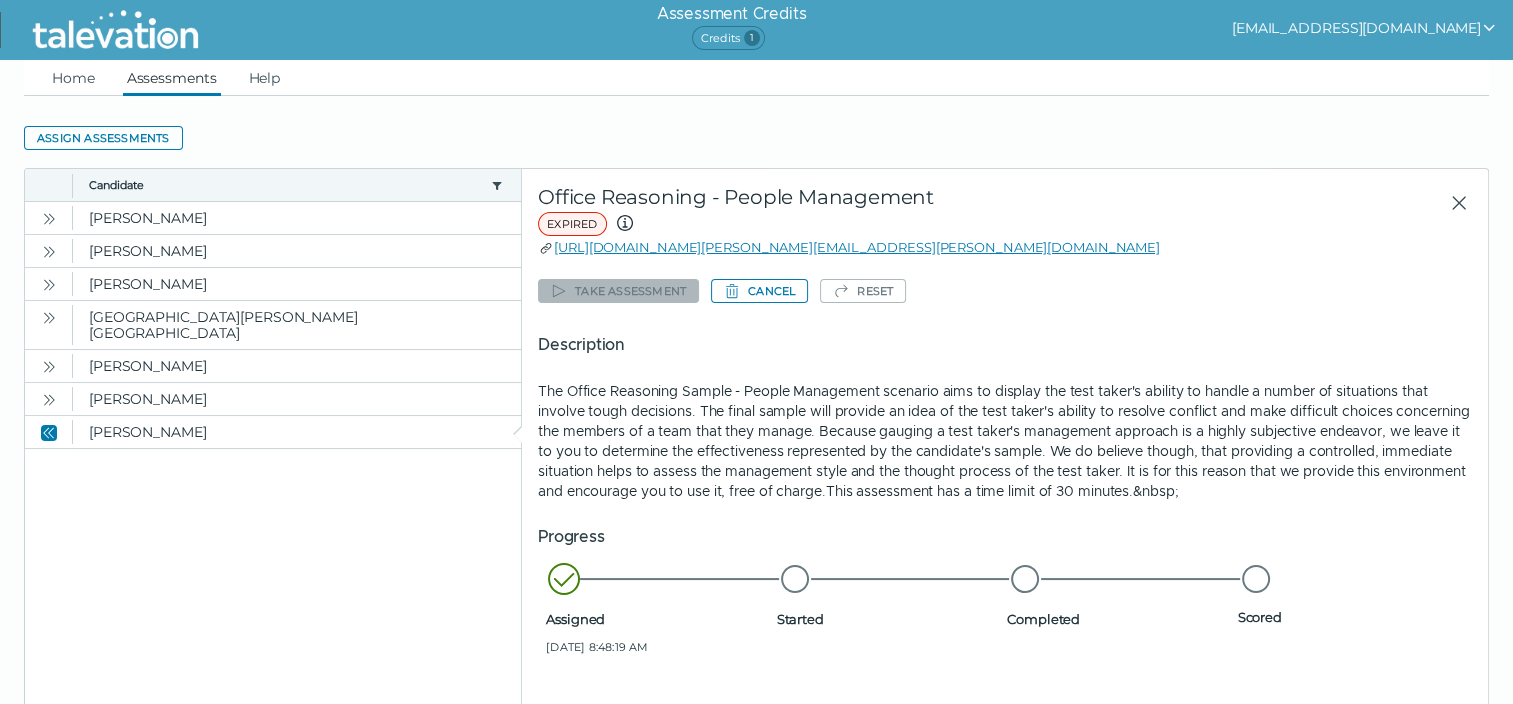 click 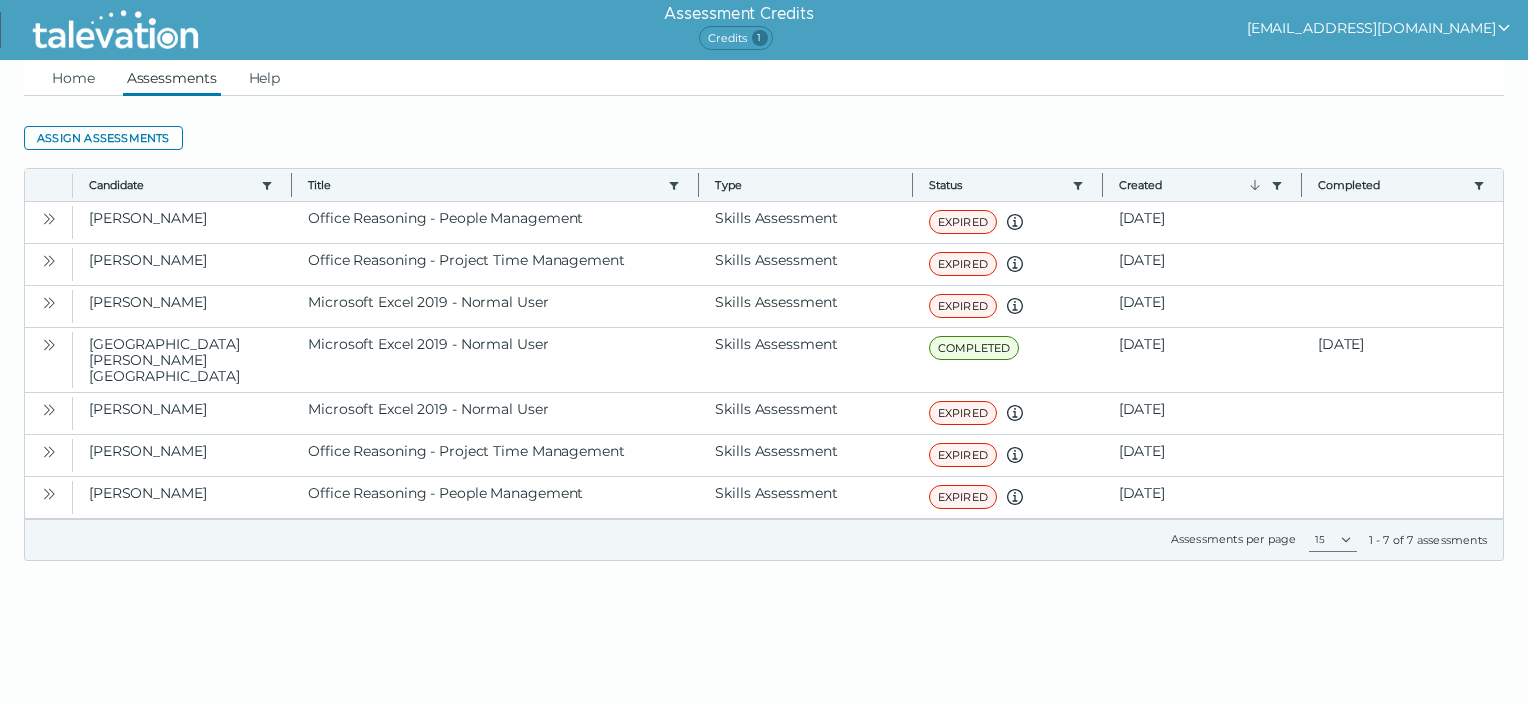 click 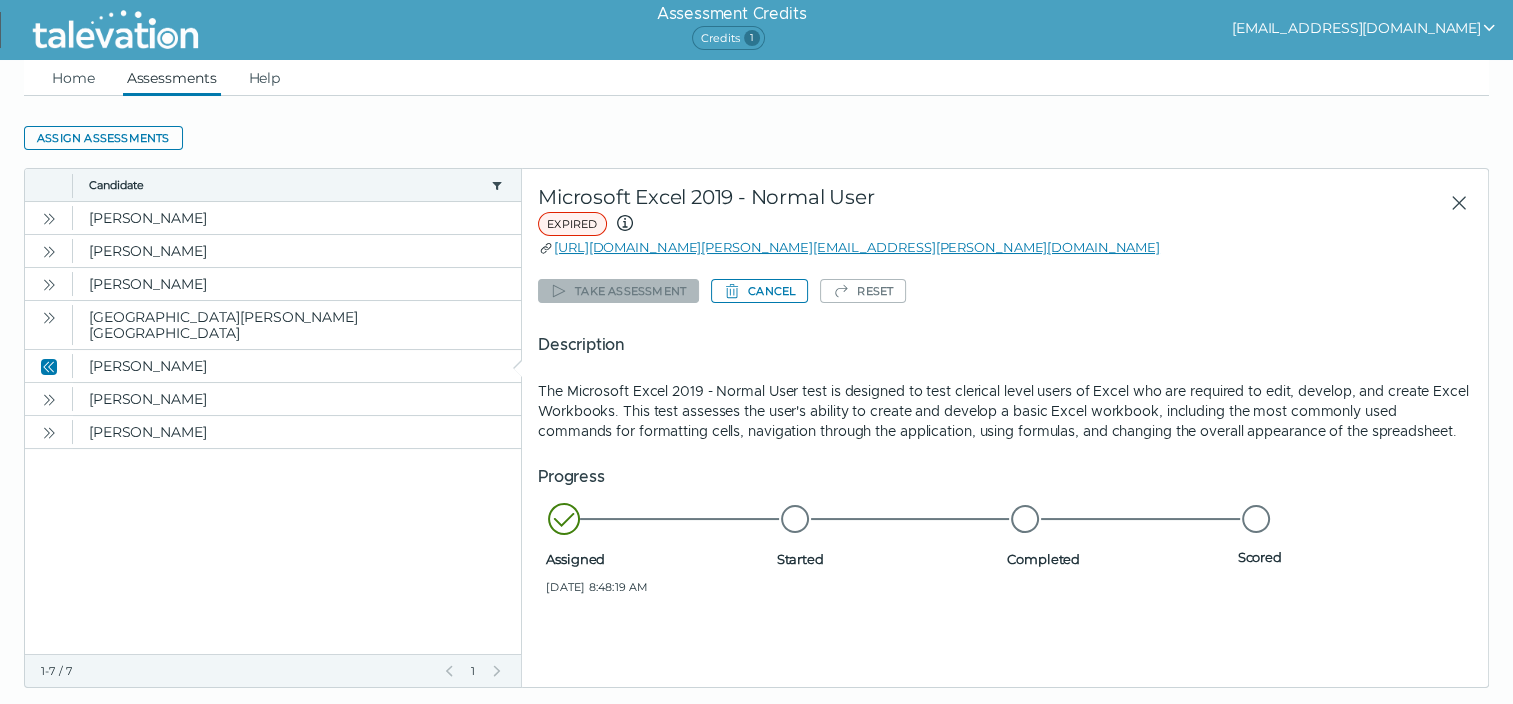 click on "Cancel" 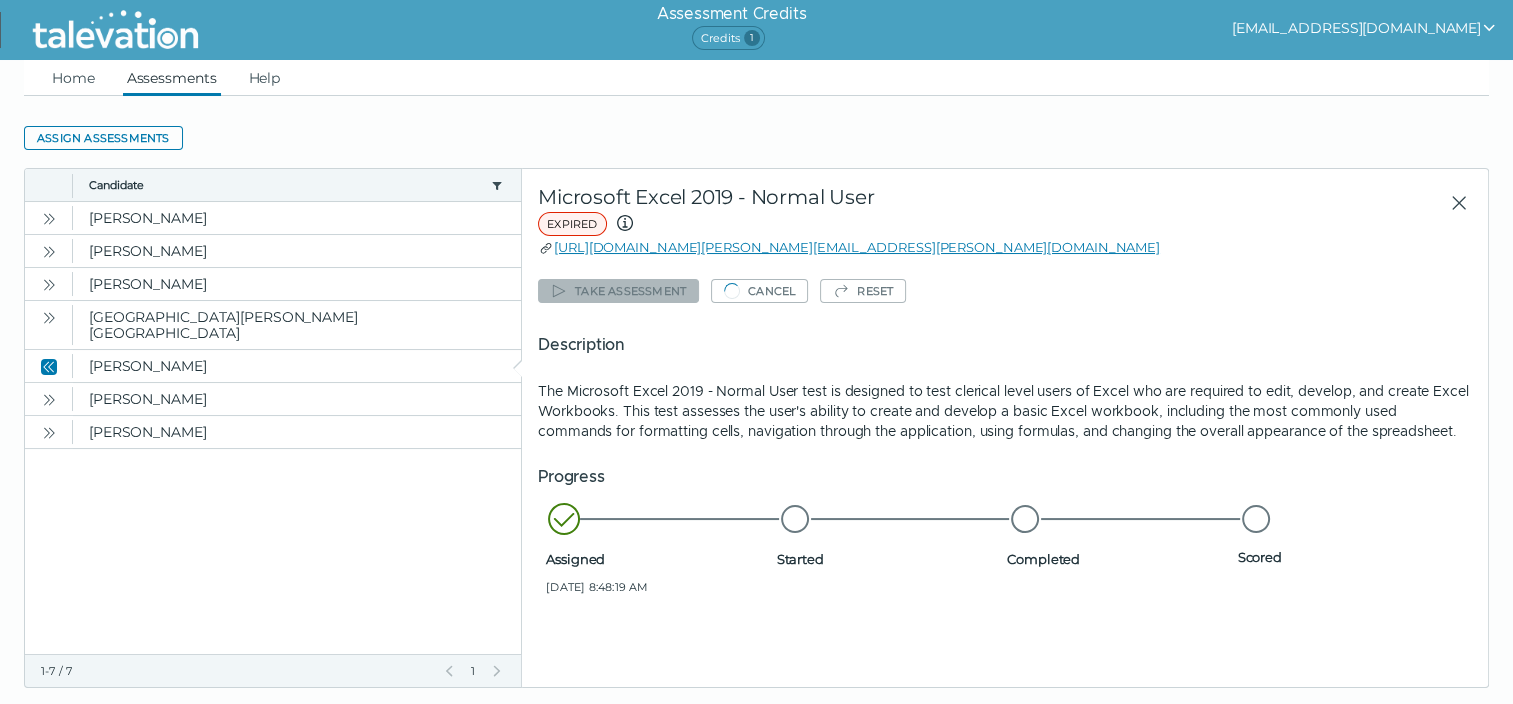 click 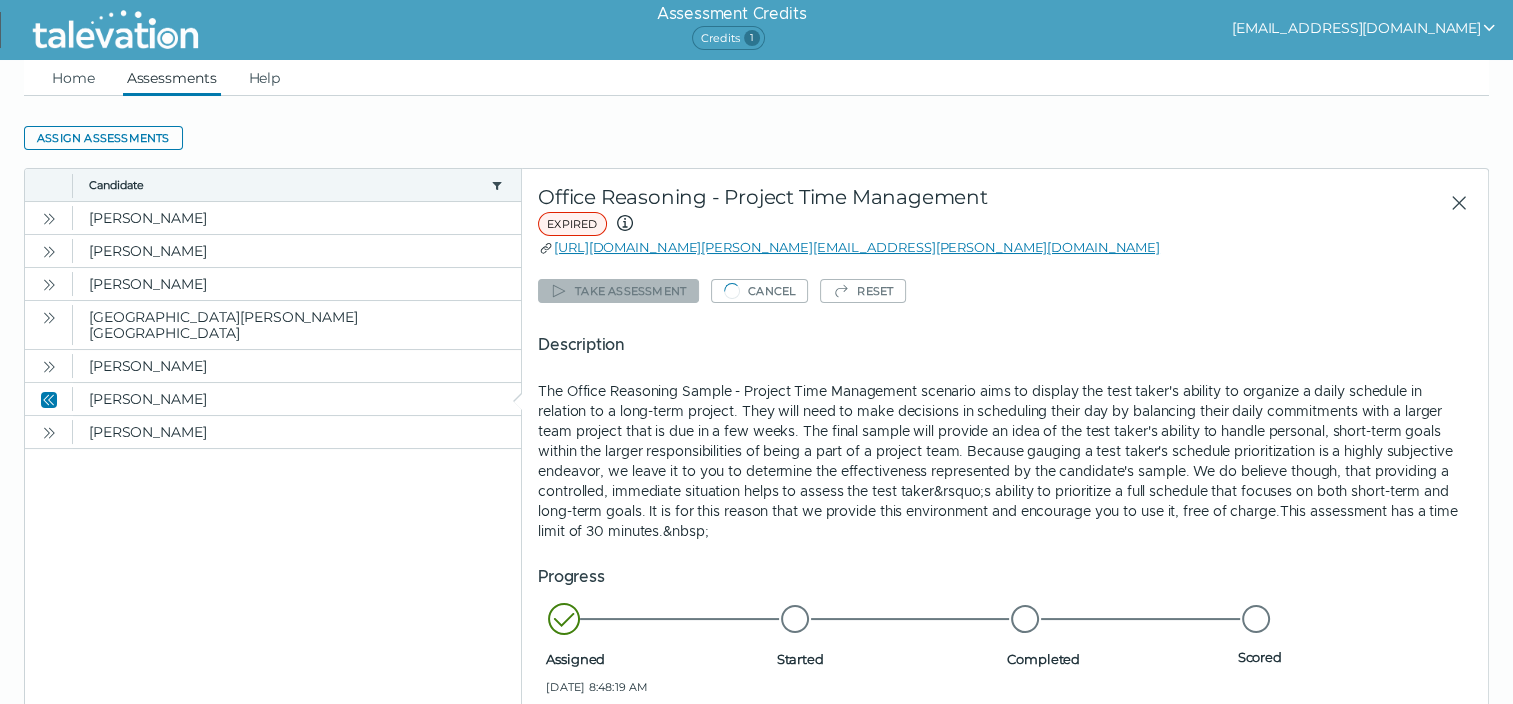 click 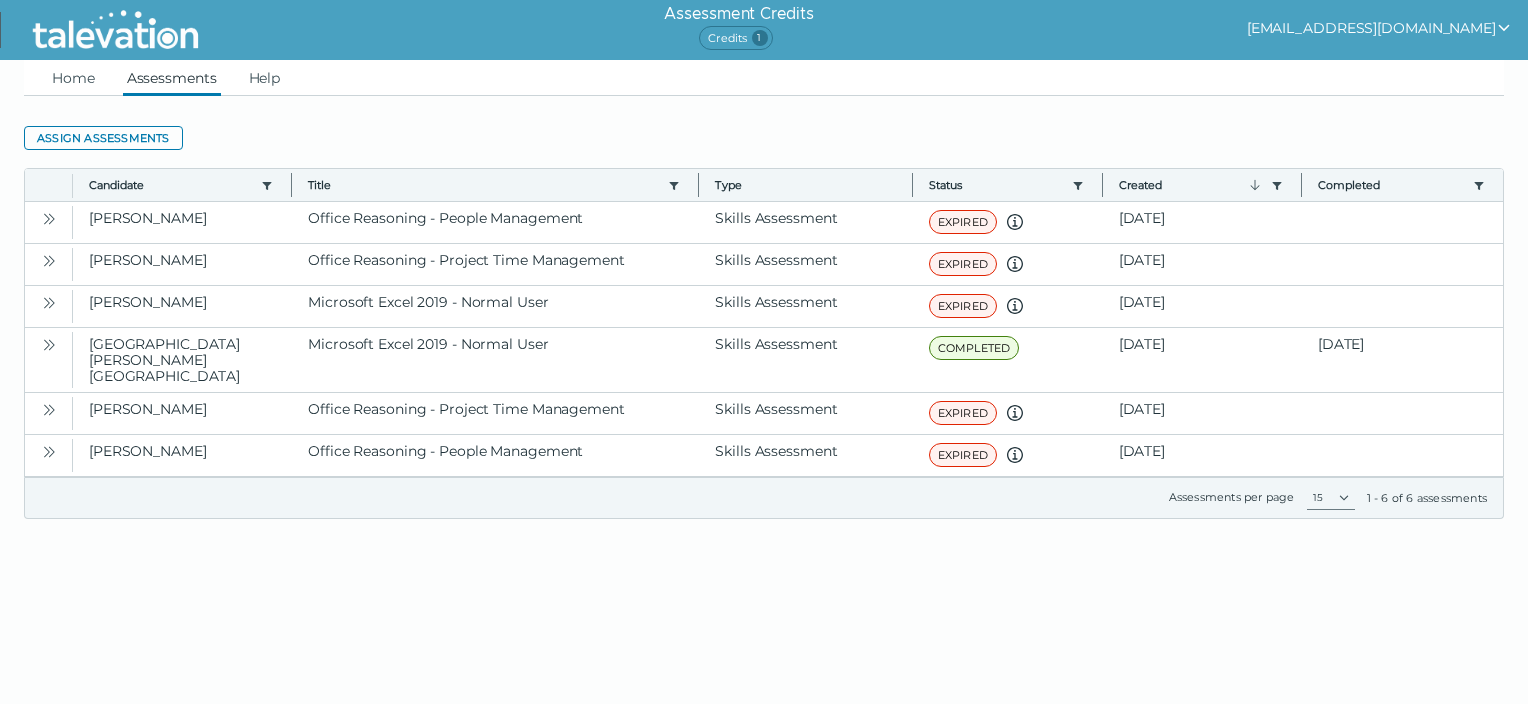 click at bounding box center [49, 409] 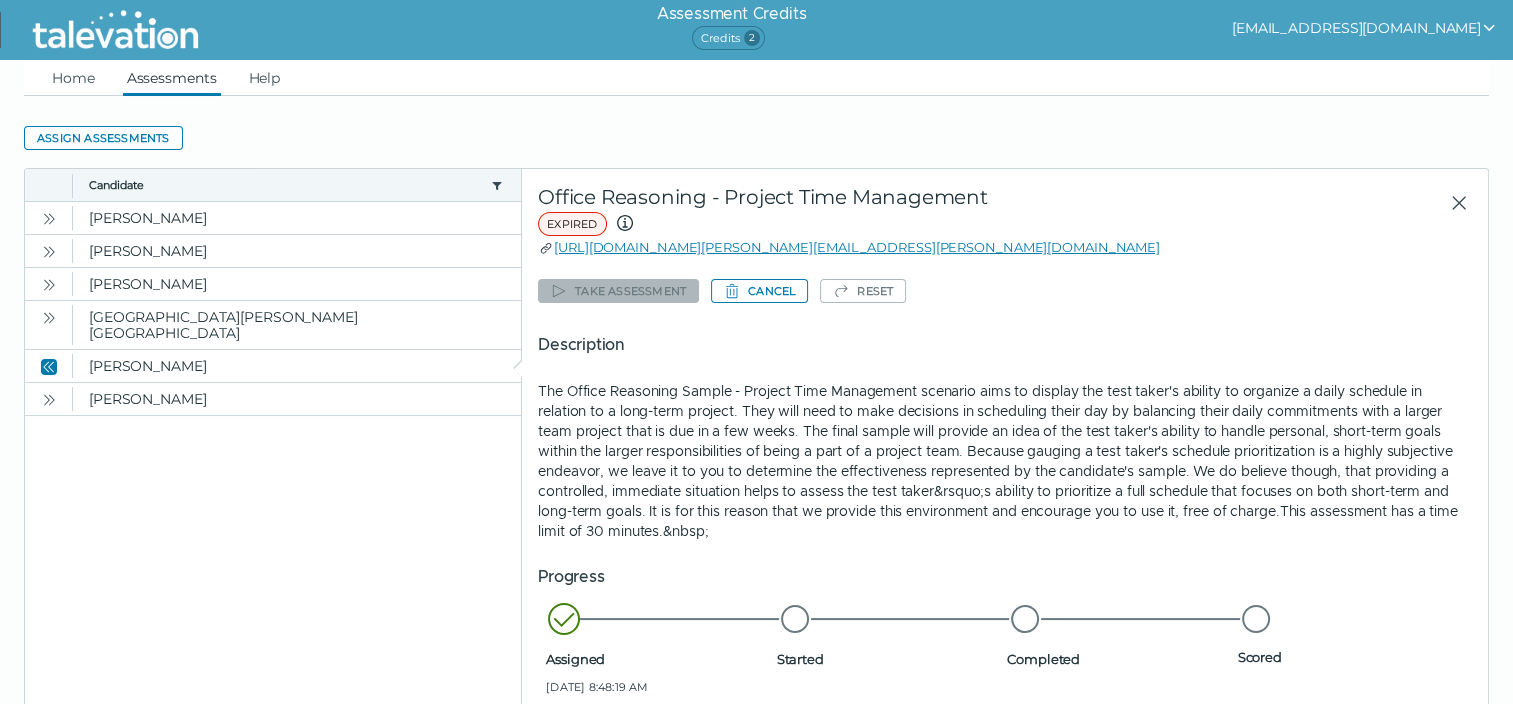 click on "Cancel" 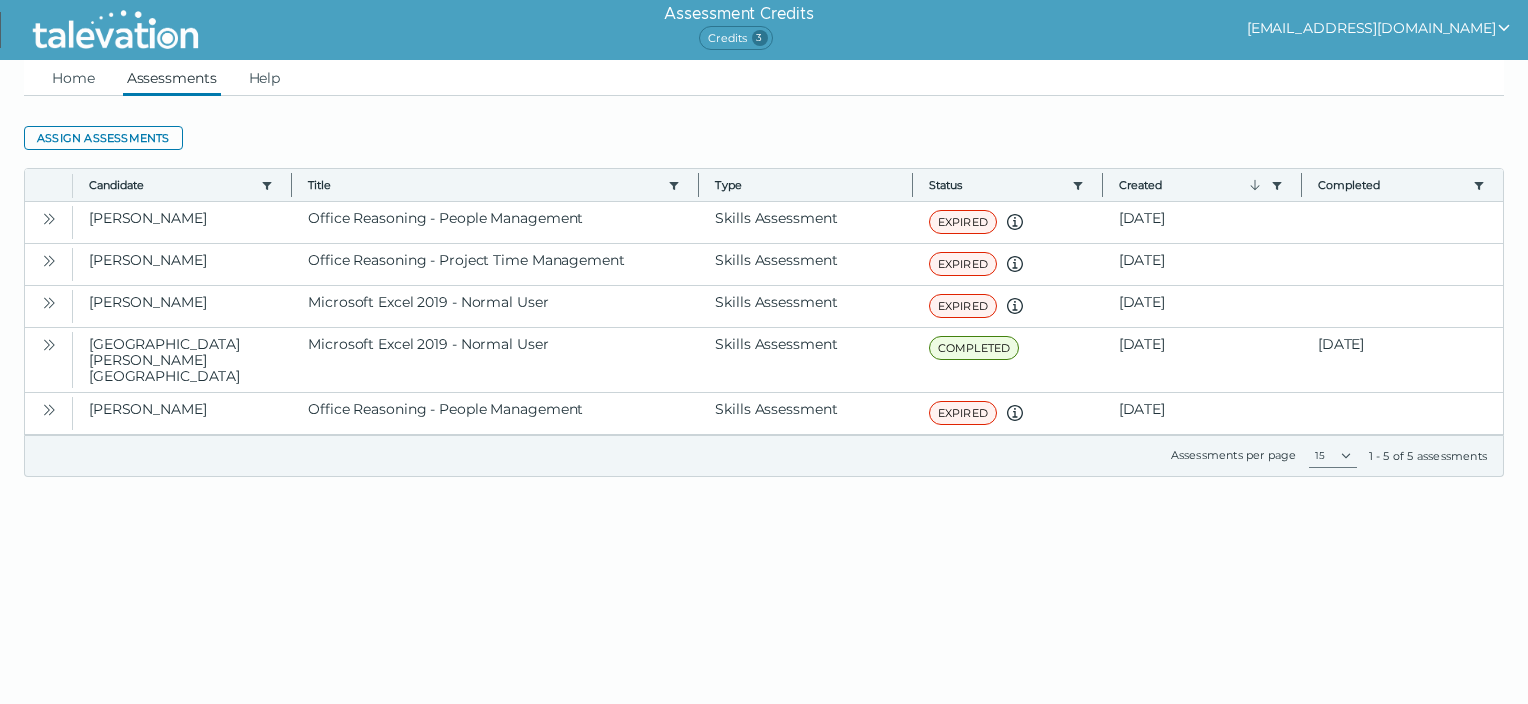 click 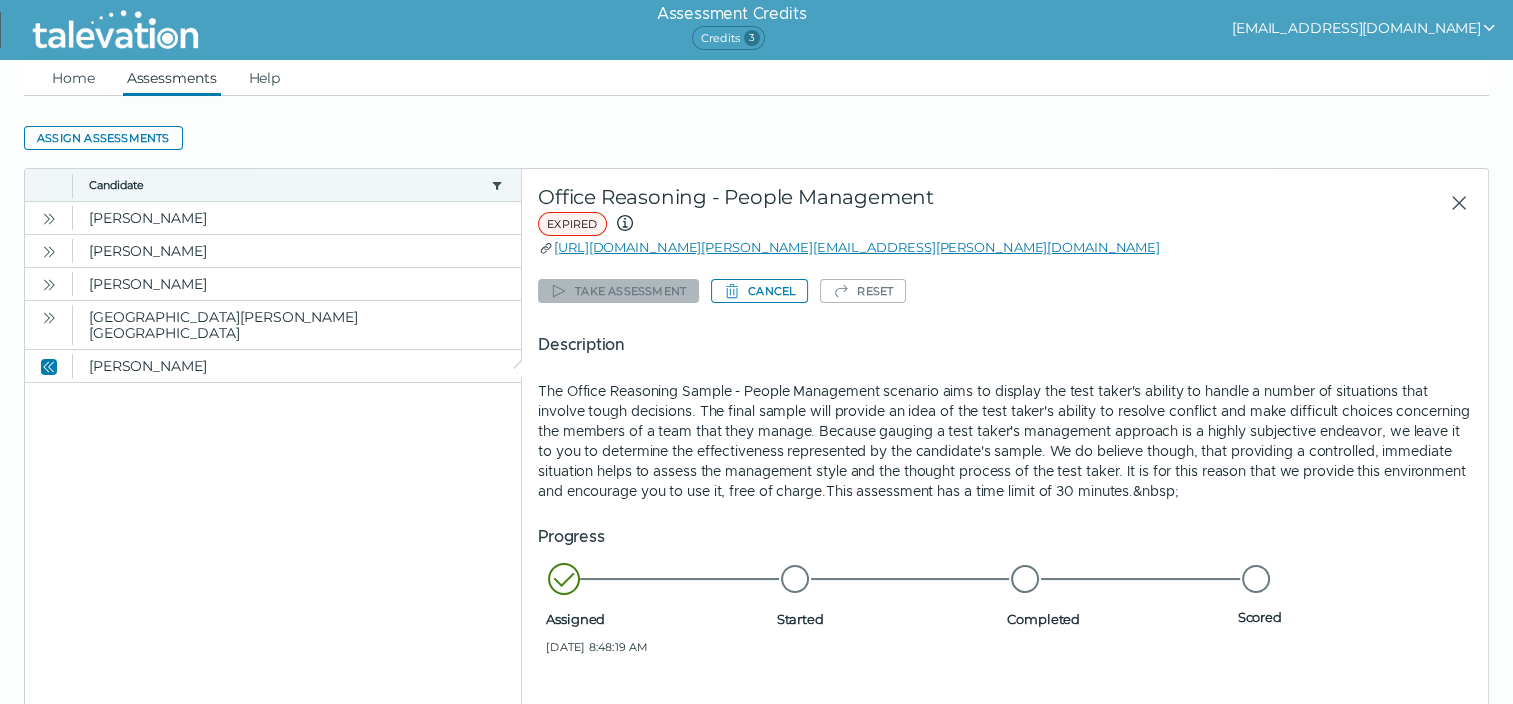 click on "Cancel" 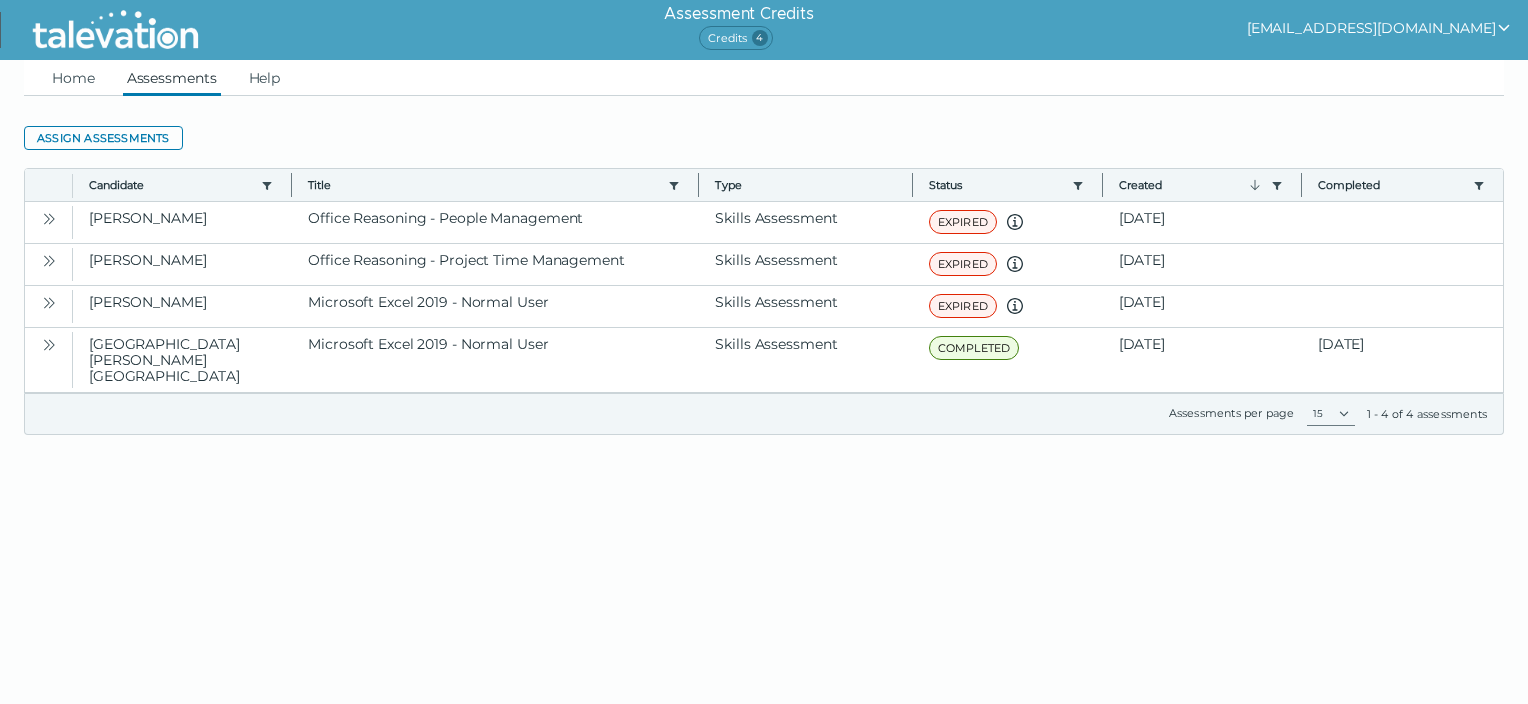 click on "Assign assessments" 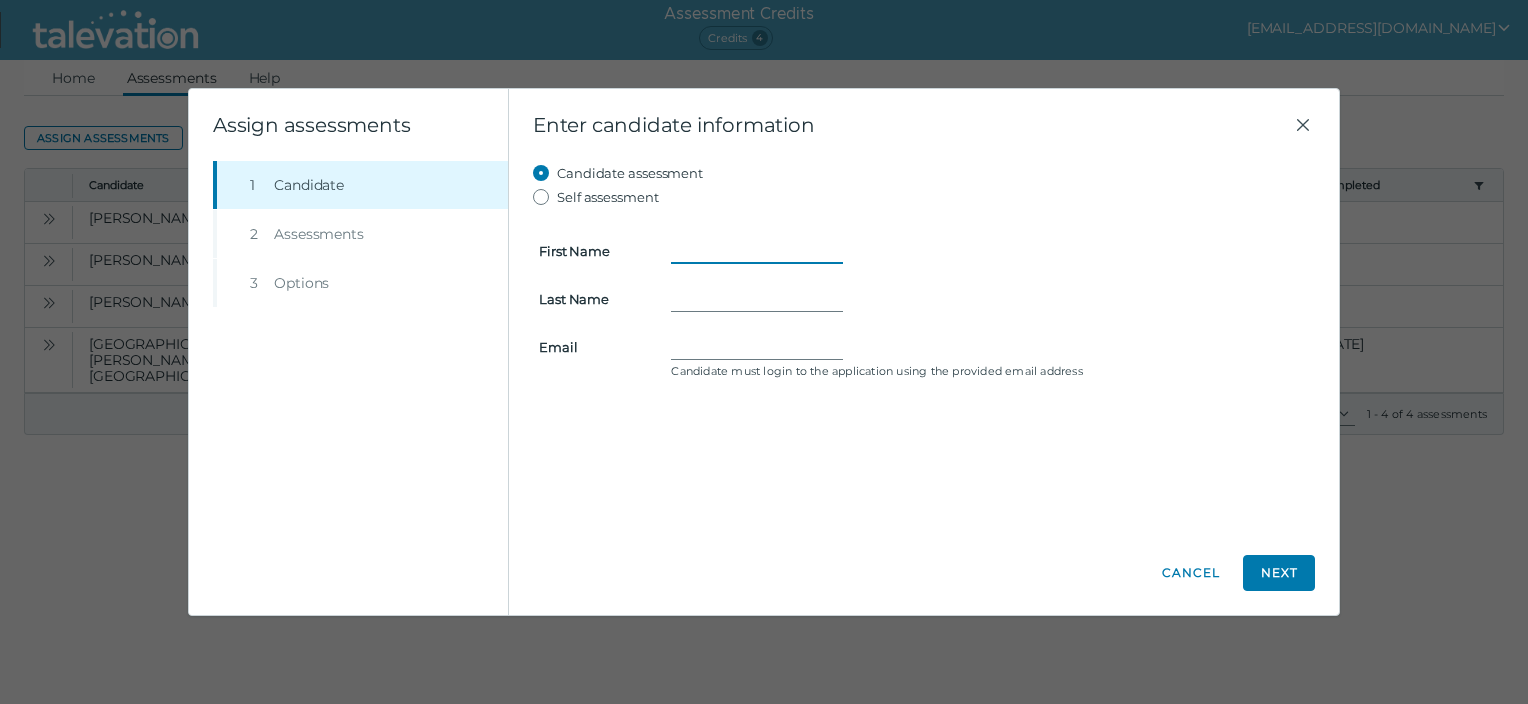 click on "First Name" at bounding box center [757, 251] 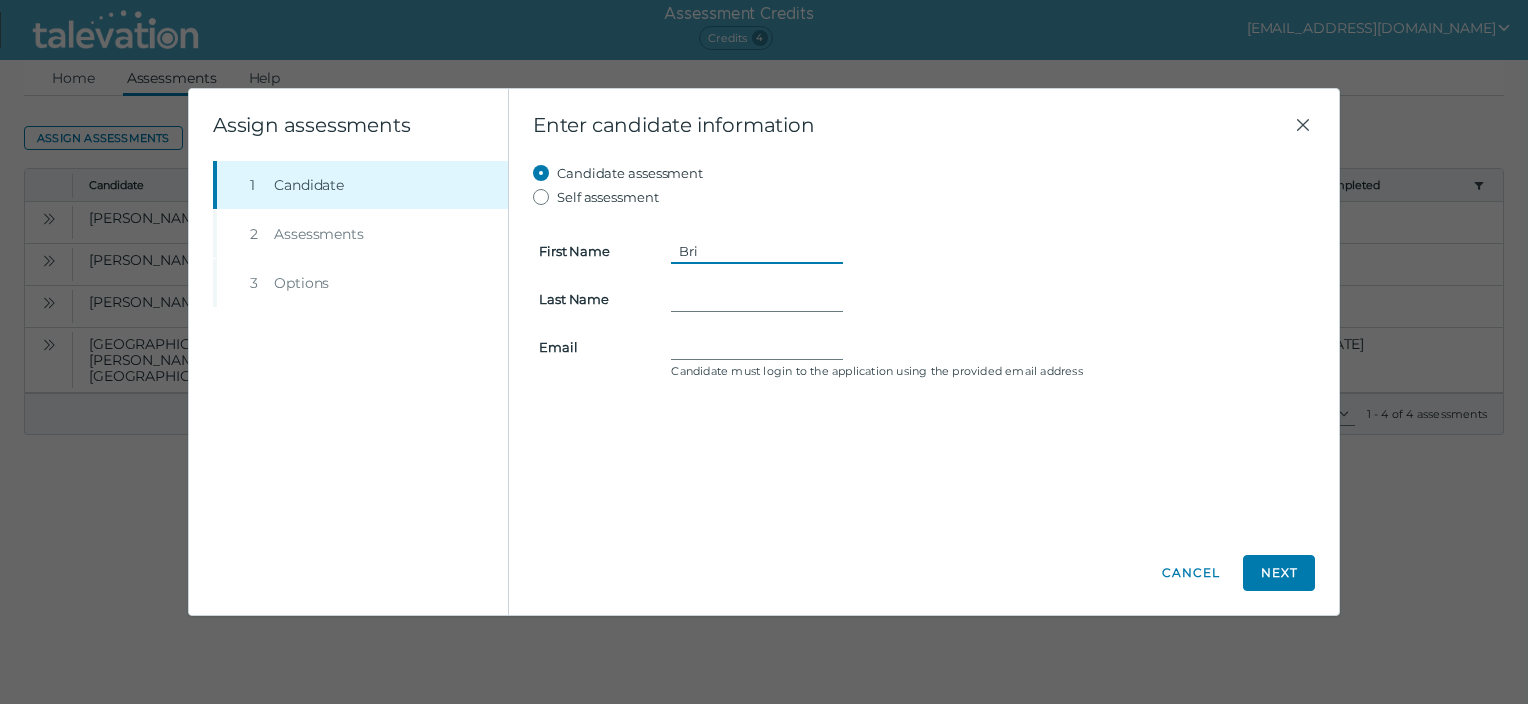 type on "[PERSON_NAME]" 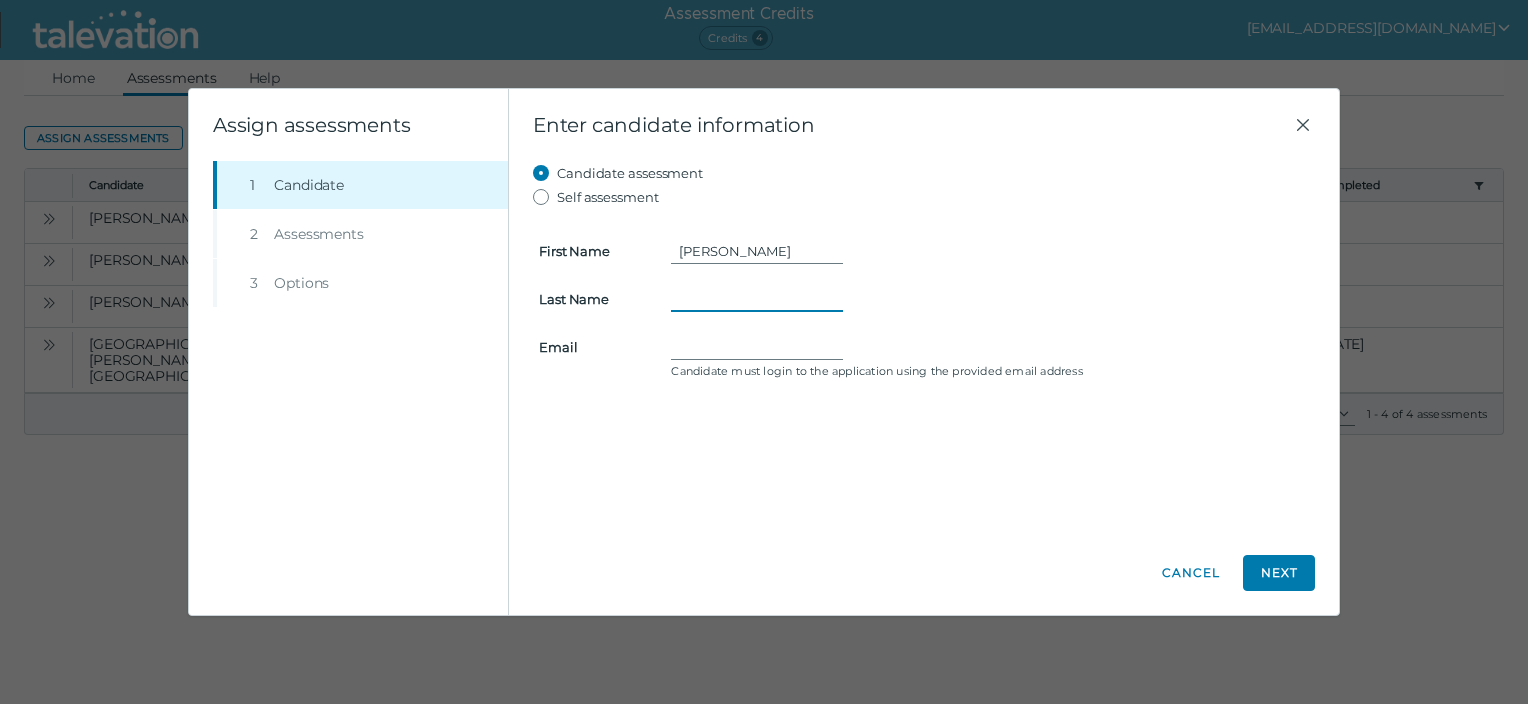 type on "Schiffer" 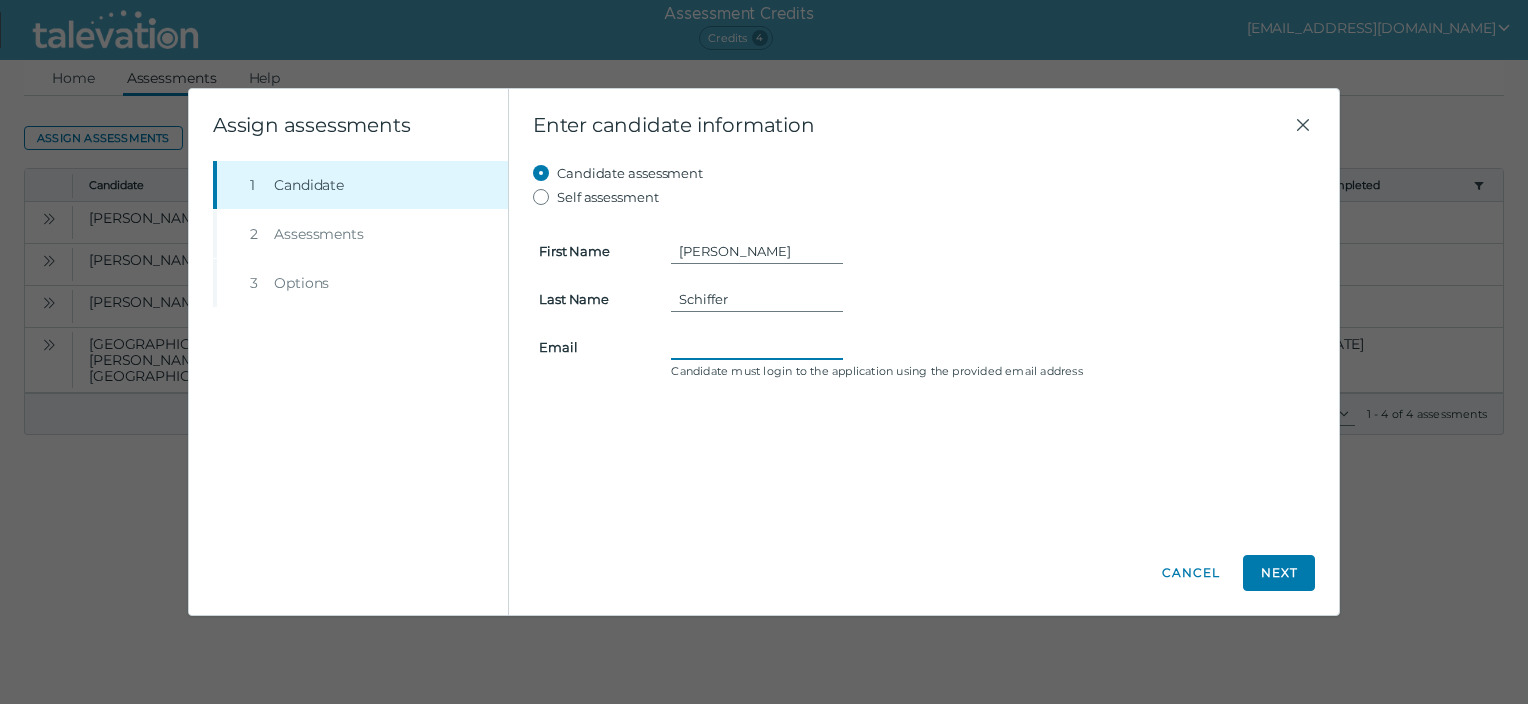 type on "[PERSON_NAME][EMAIL_ADDRESS][PERSON_NAME][DOMAIN_NAME]" 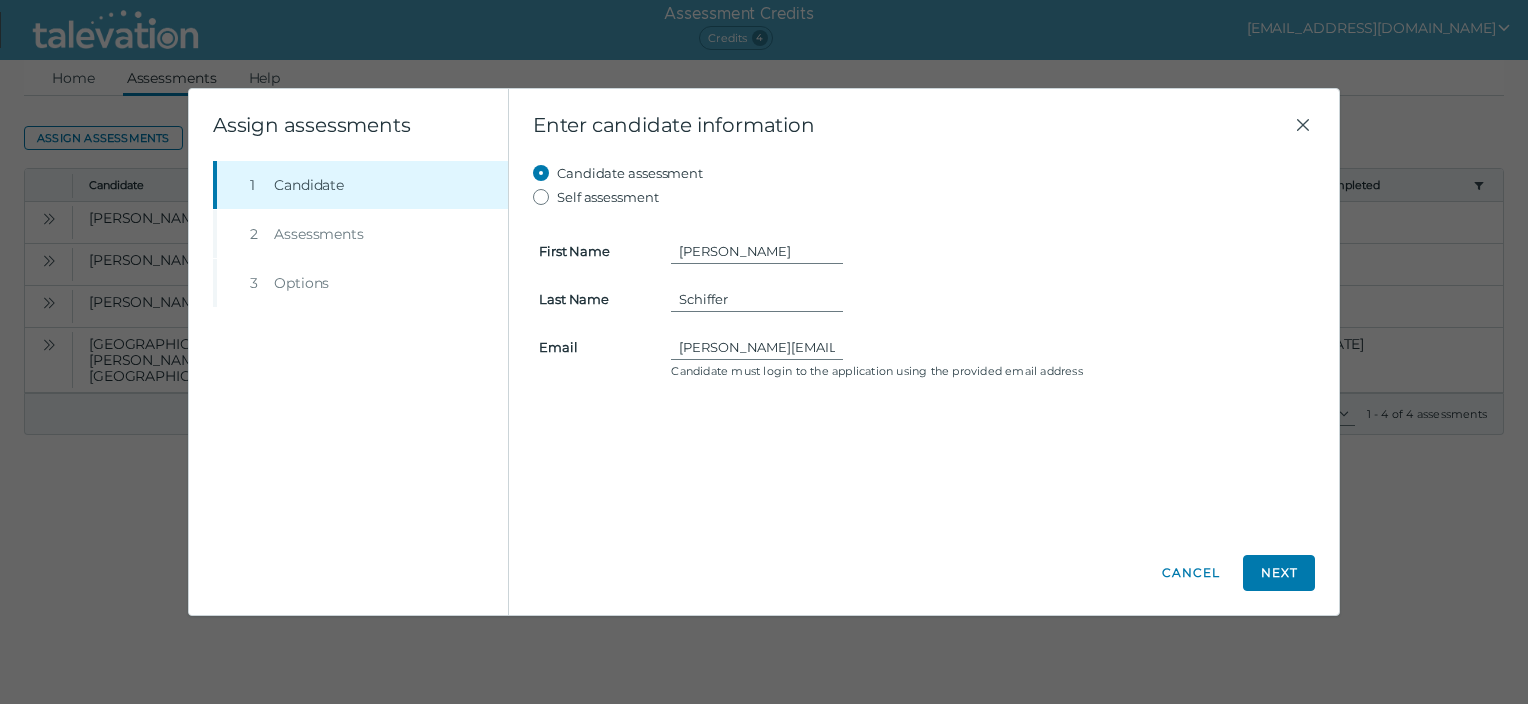 click on "Next" 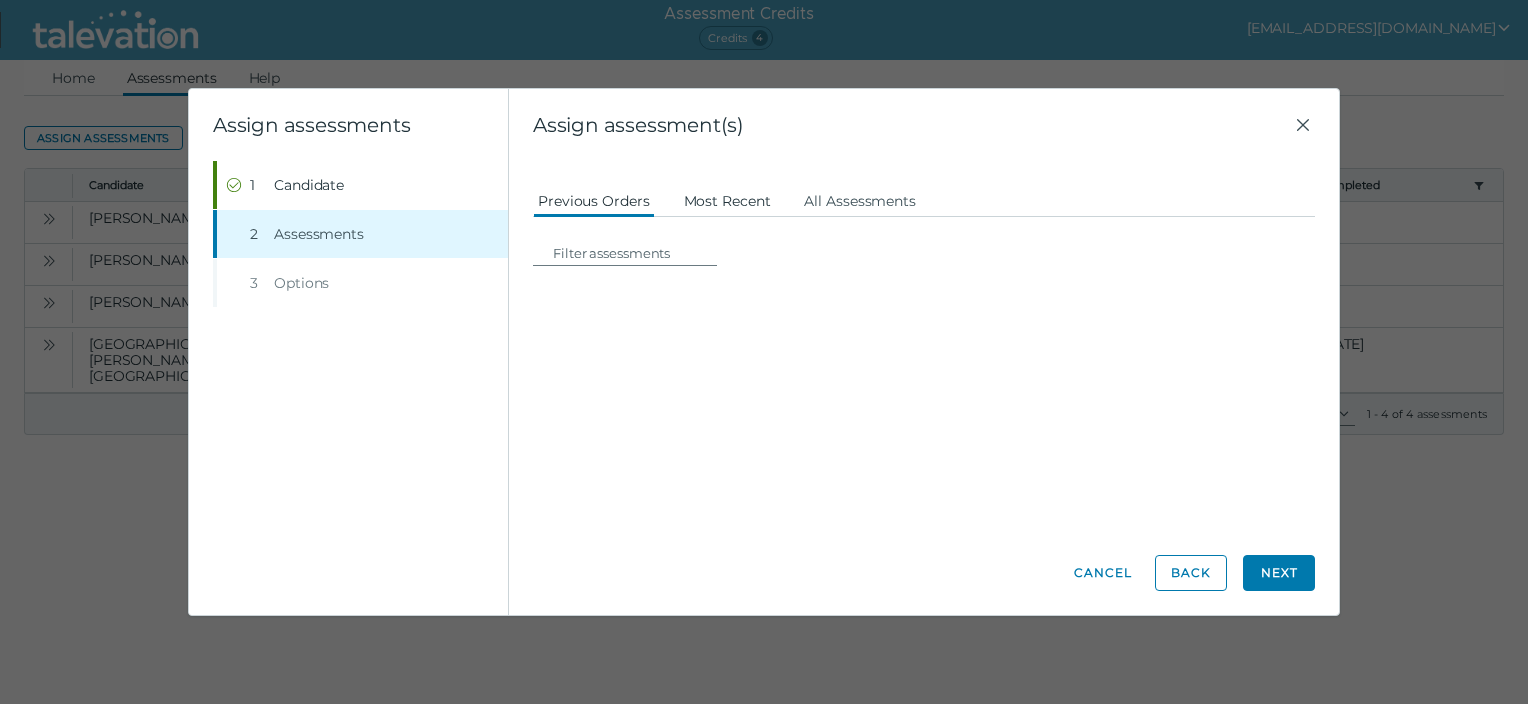 click on "Most Recent" at bounding box center [727, 200] 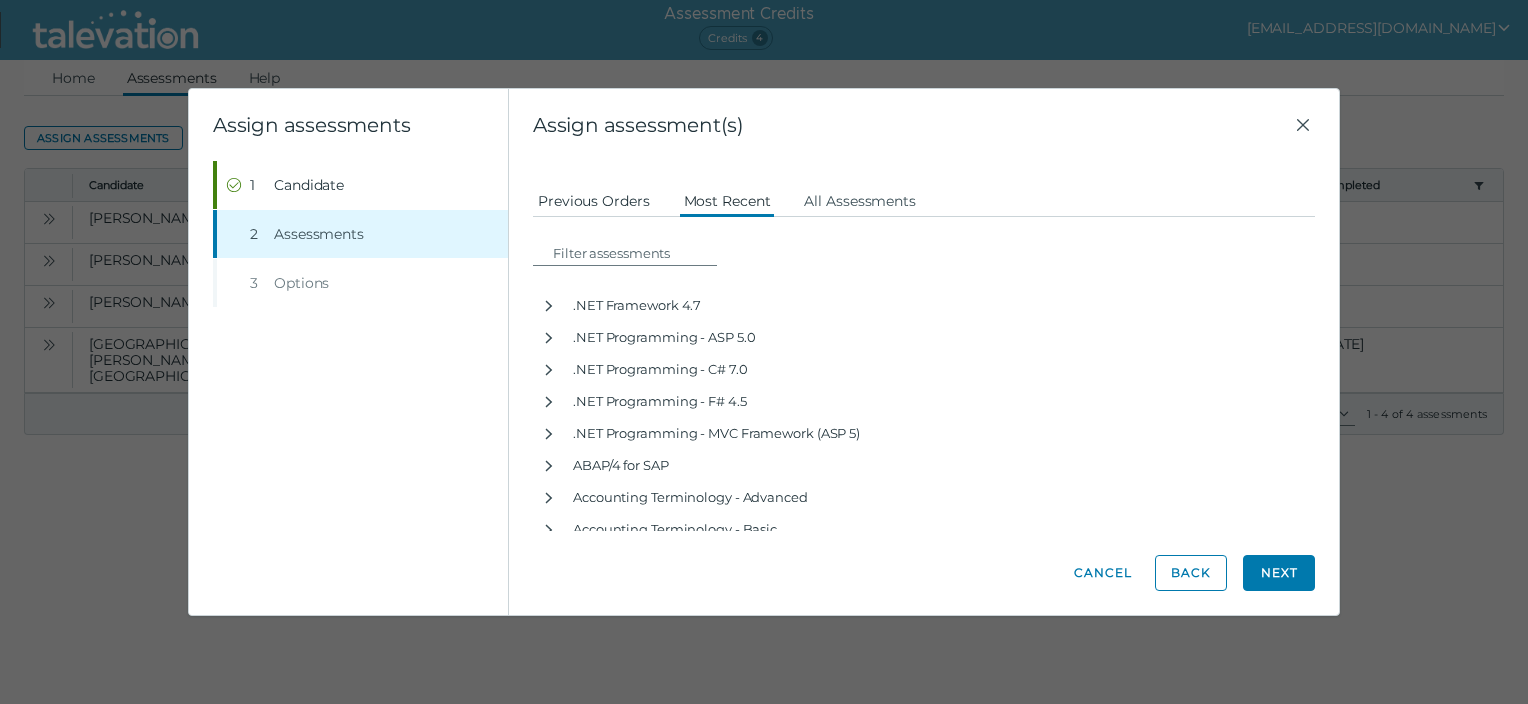click on "Previous Orders" at bounding box center [594, 200] 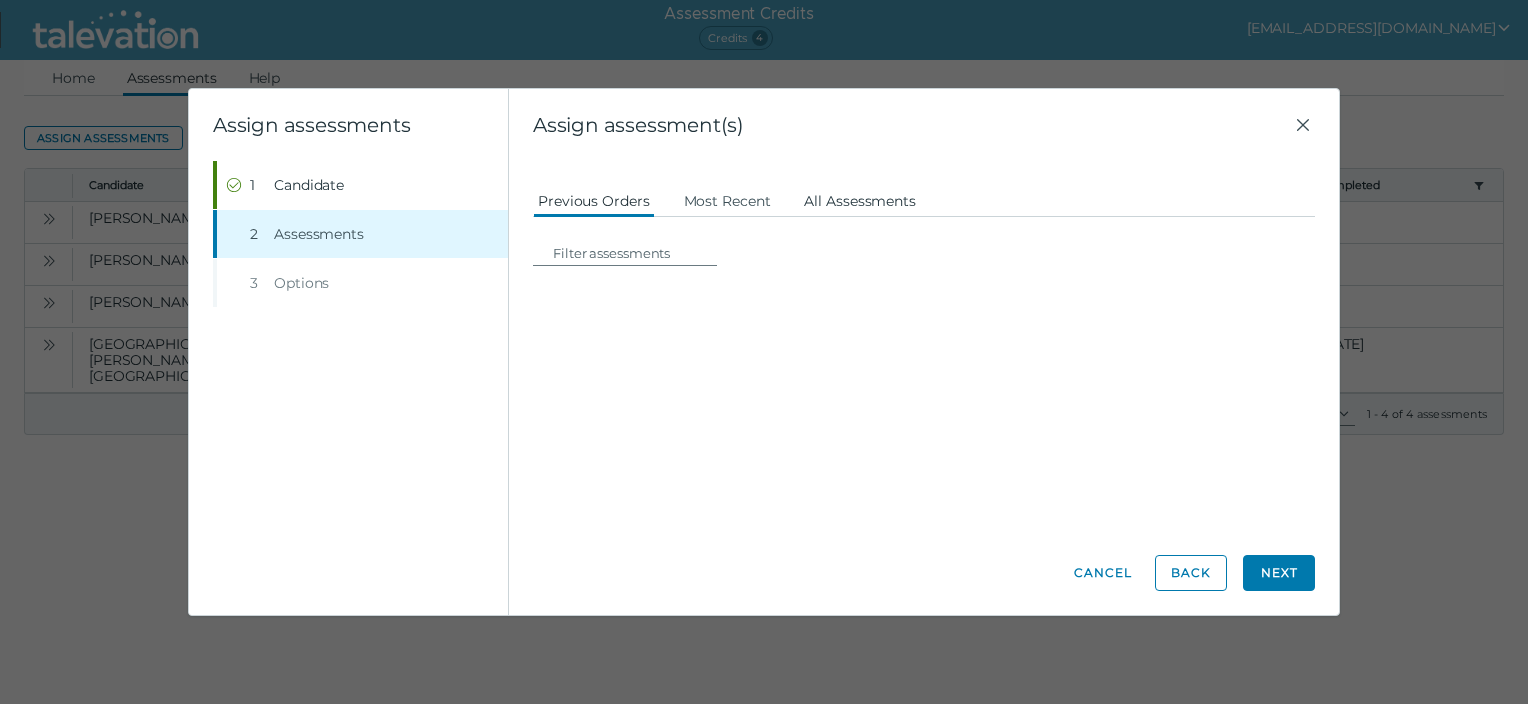 click on "All Assessments" at bounding box center (860, 200) 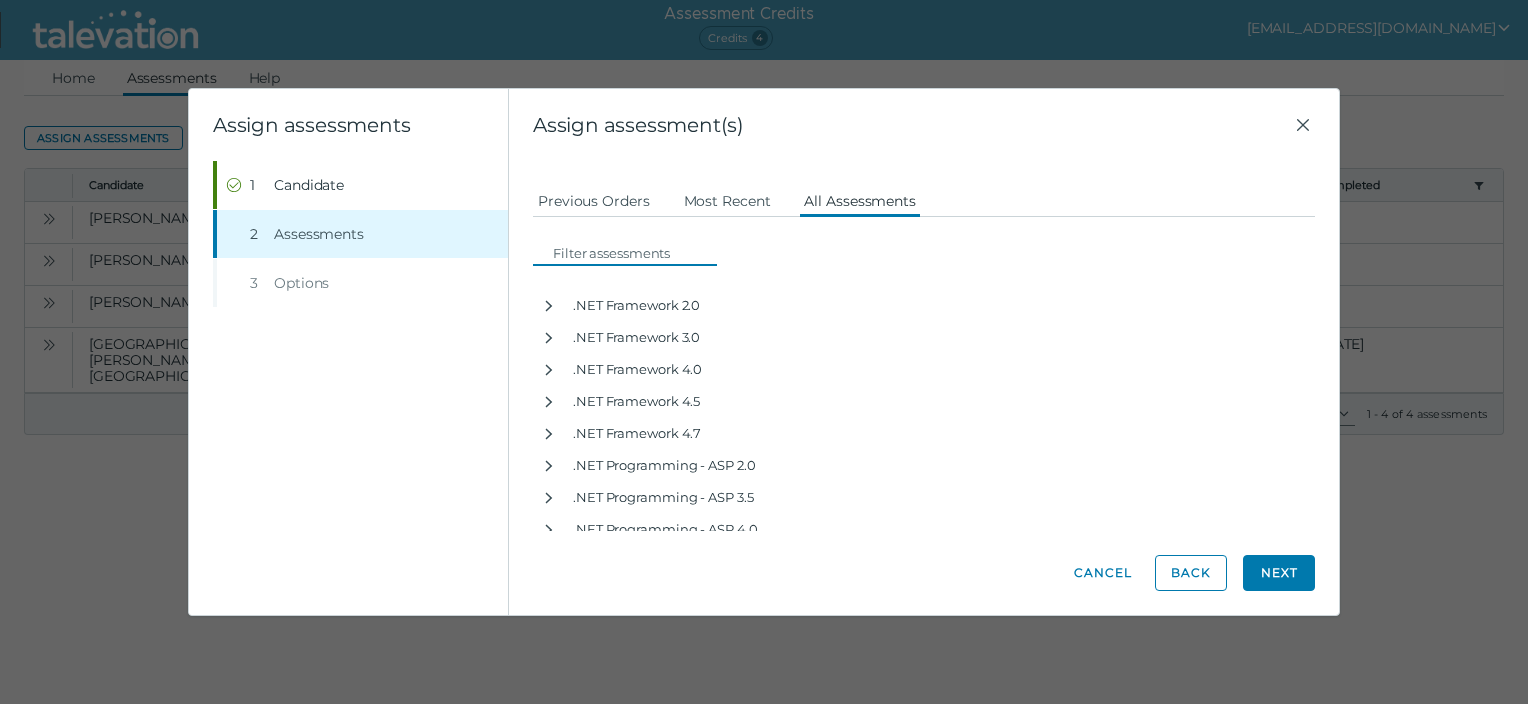click at bounding box center [631, 253] 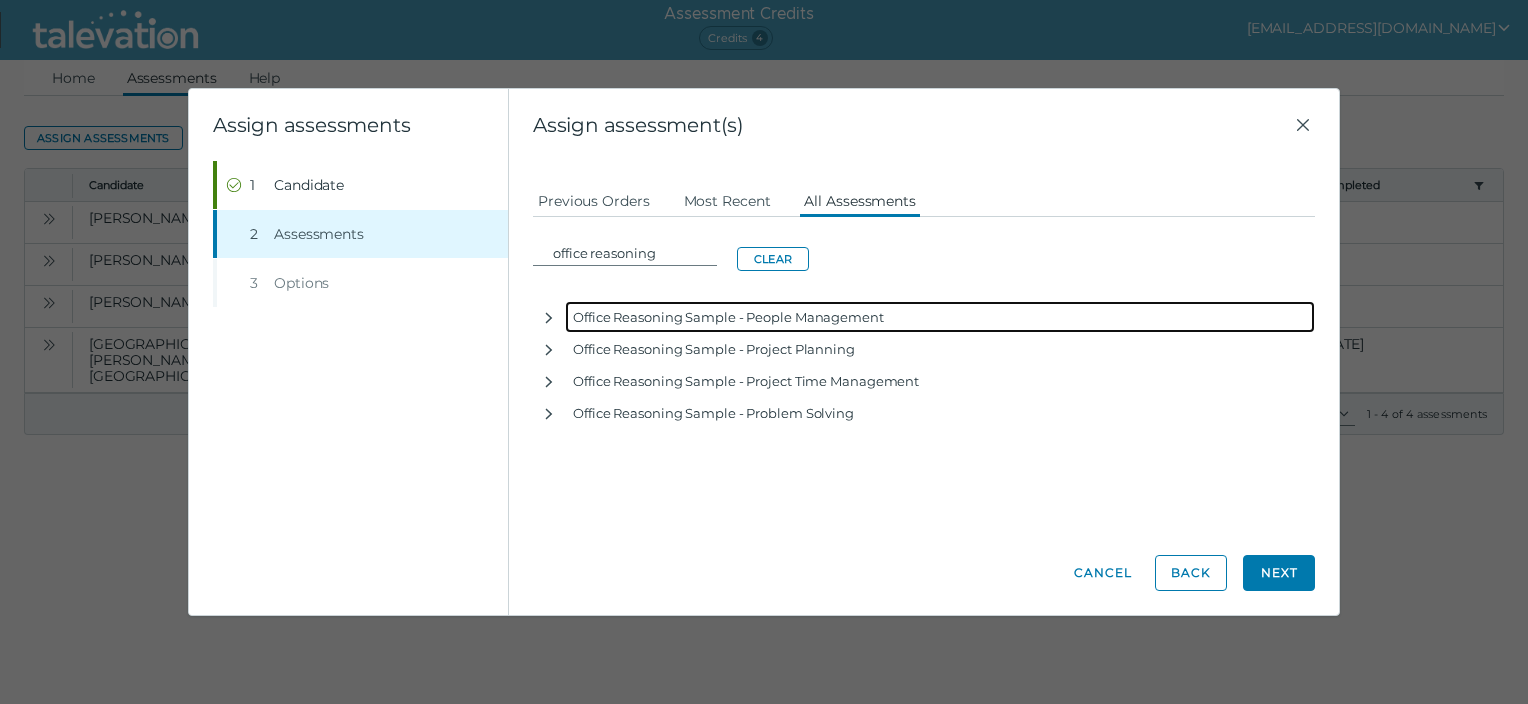 click 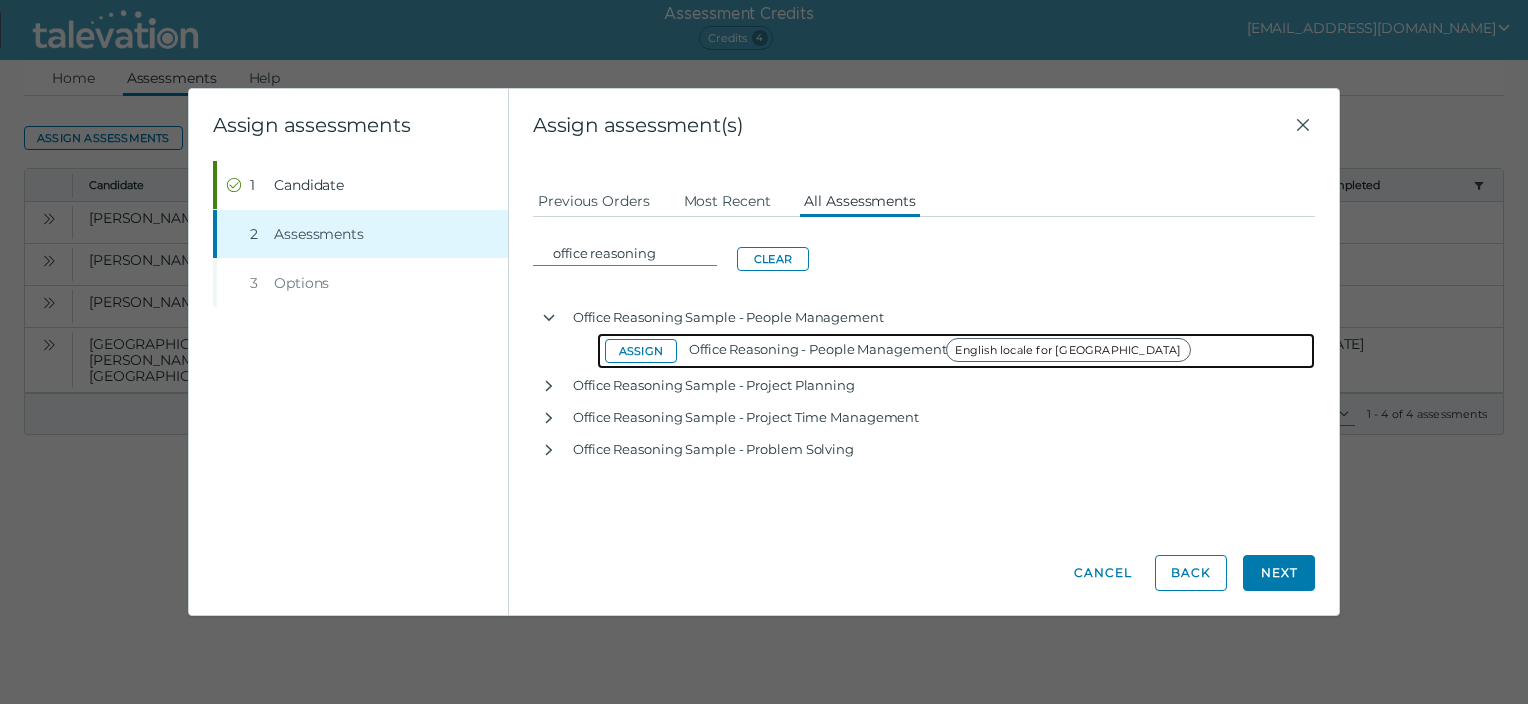 click on "Assign" at bounding box center [641, 351] 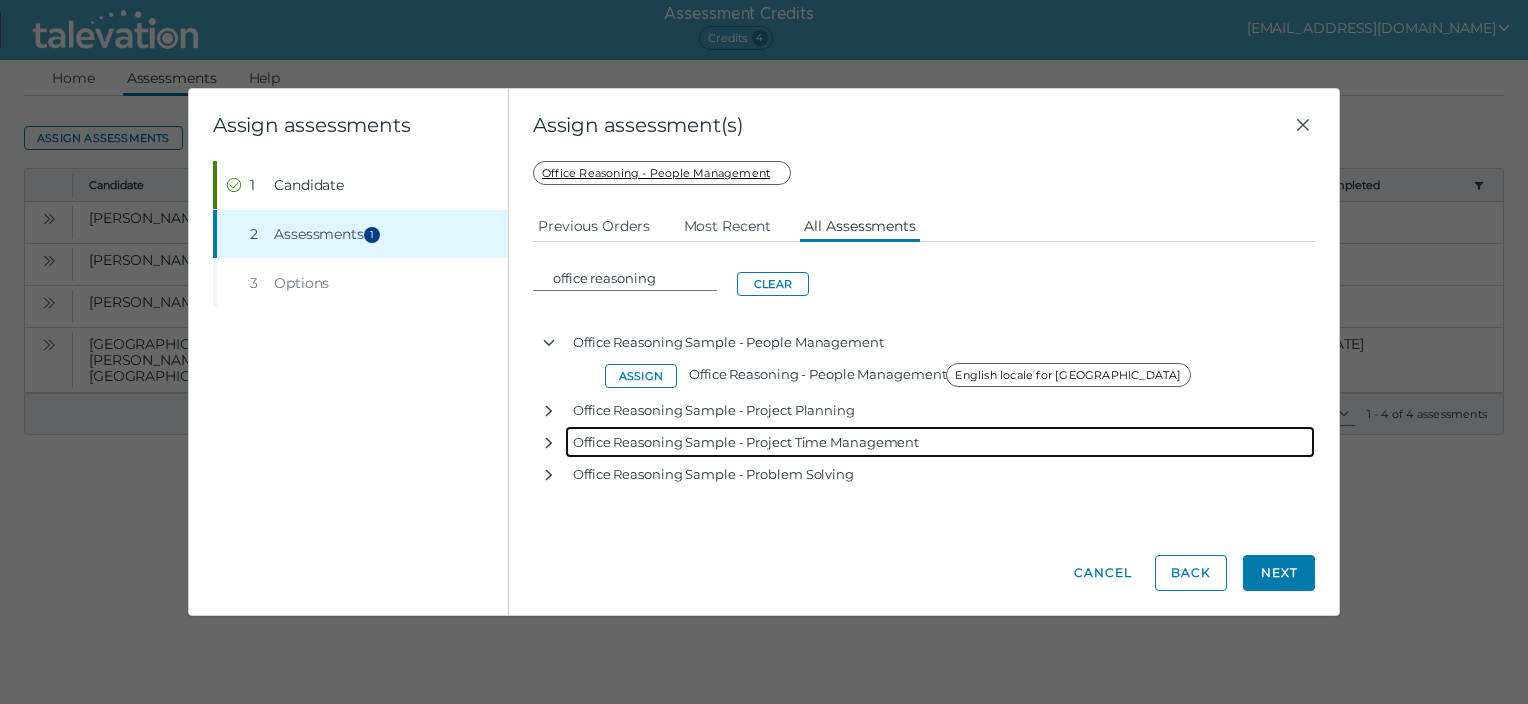 click 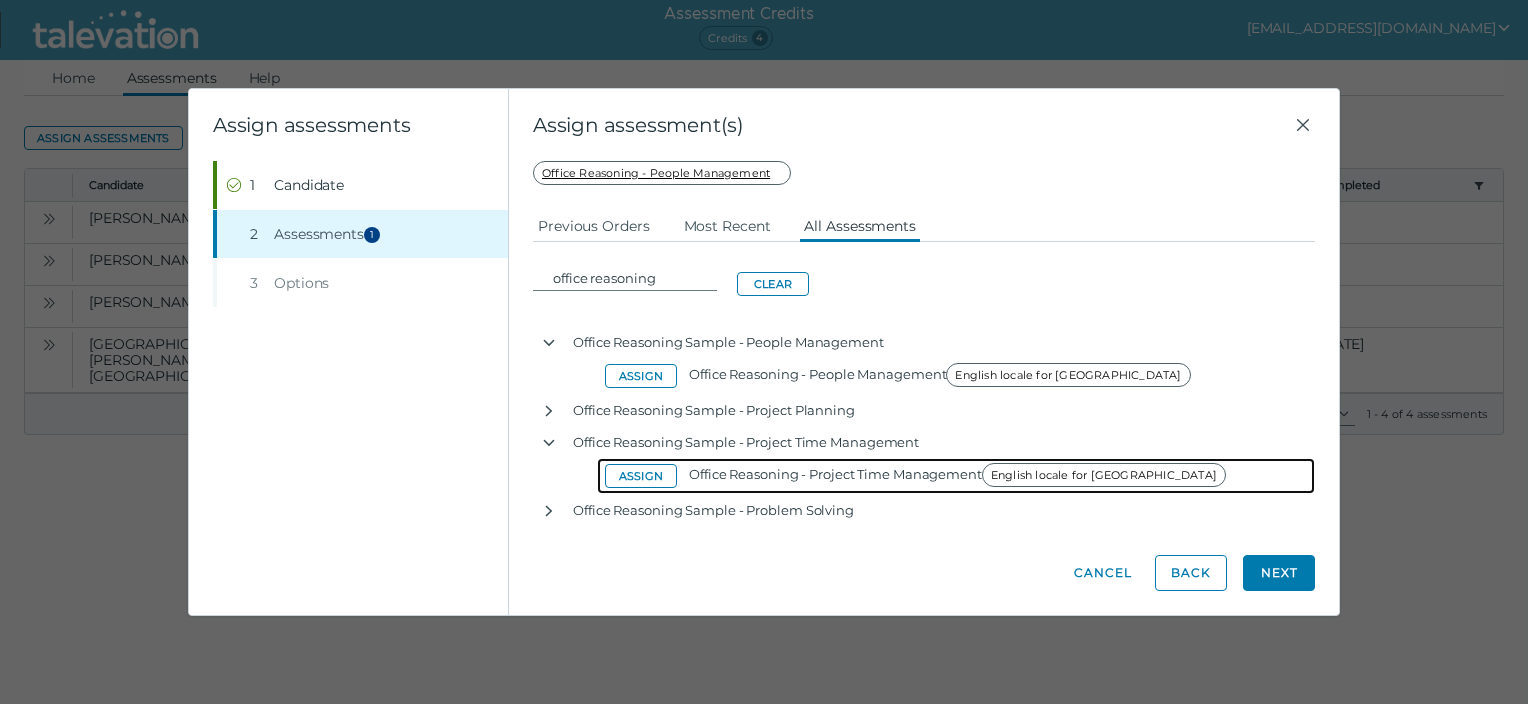 click on "Assign" at bounding box center (641, 476) 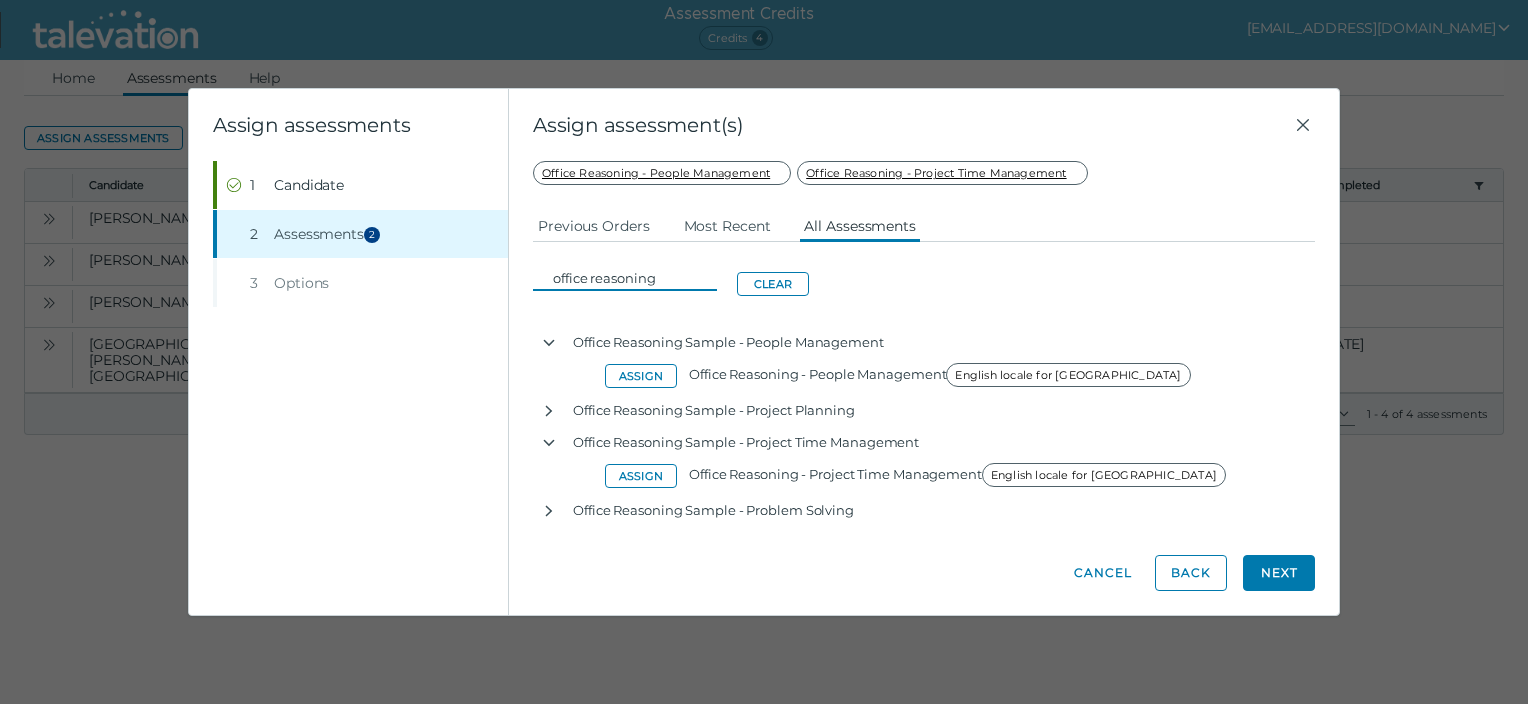 click on "office reasoning" at bounding box center [631, 278] 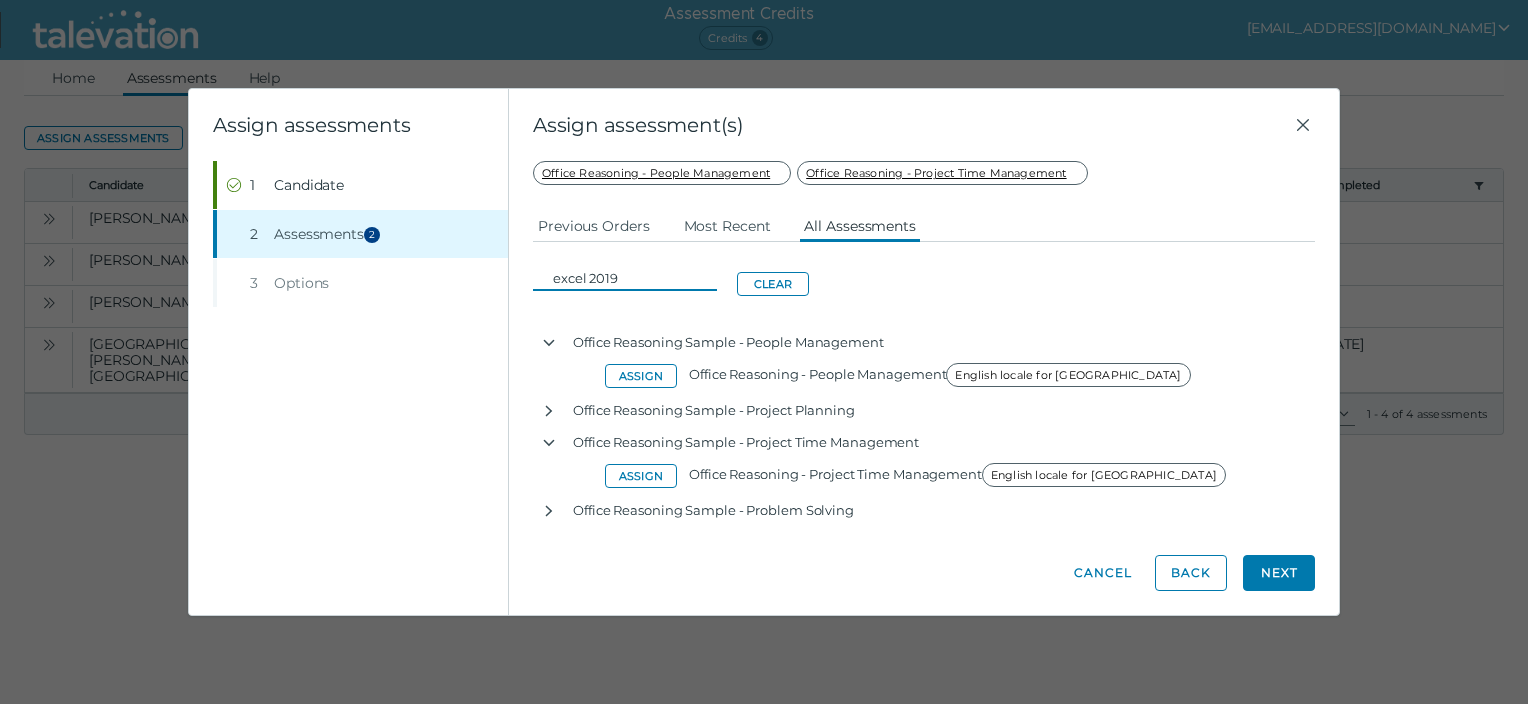 type on "excel 2019" 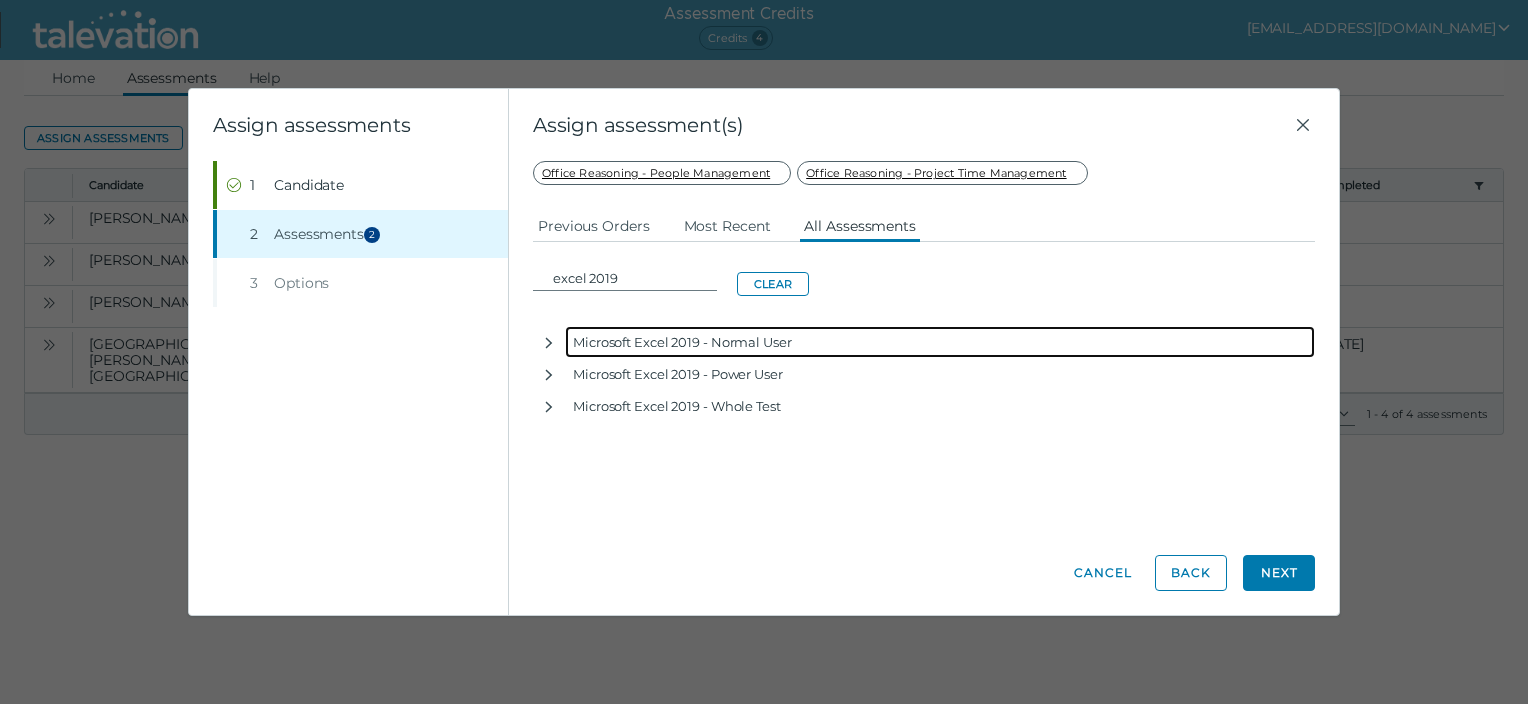 click at bounding box center (549, 342) 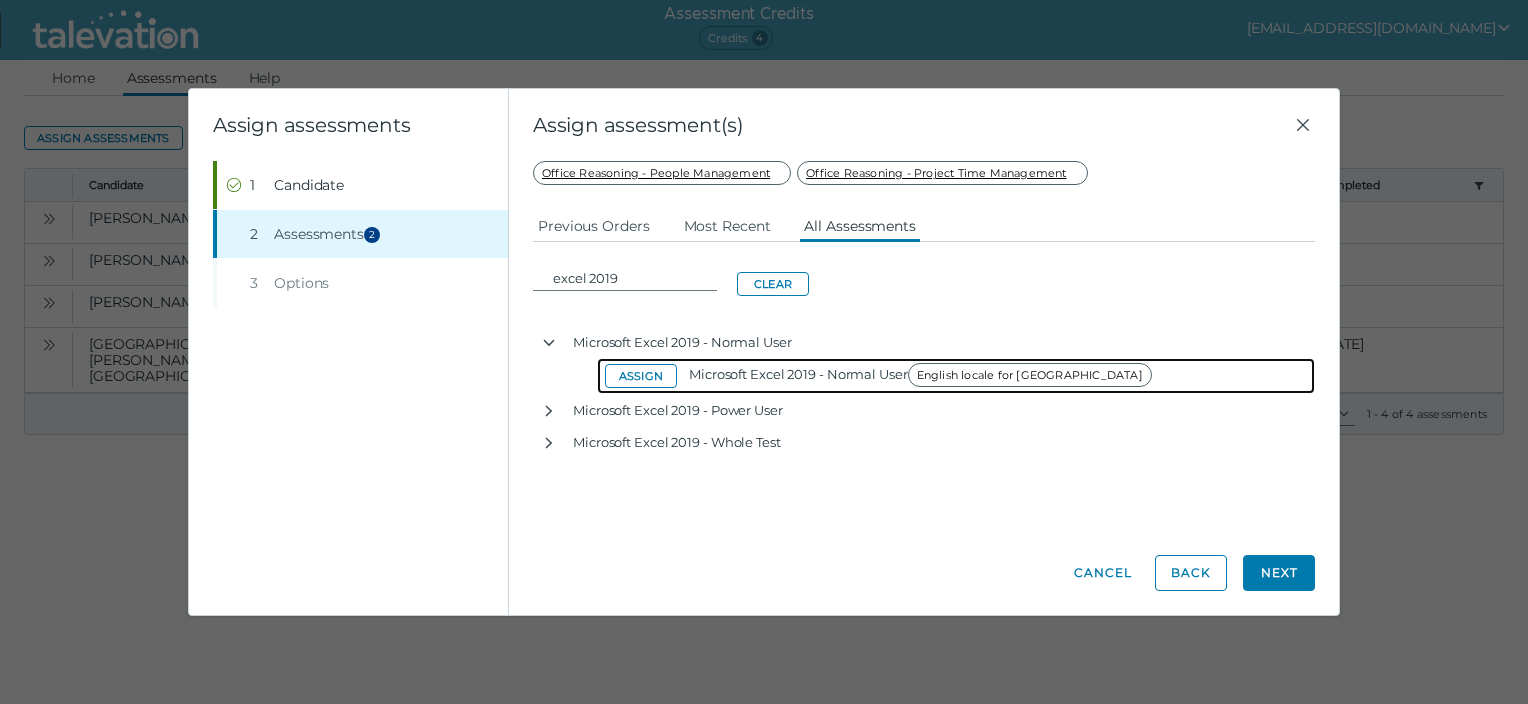 click on "Assign" at bounding box center (641, 376) 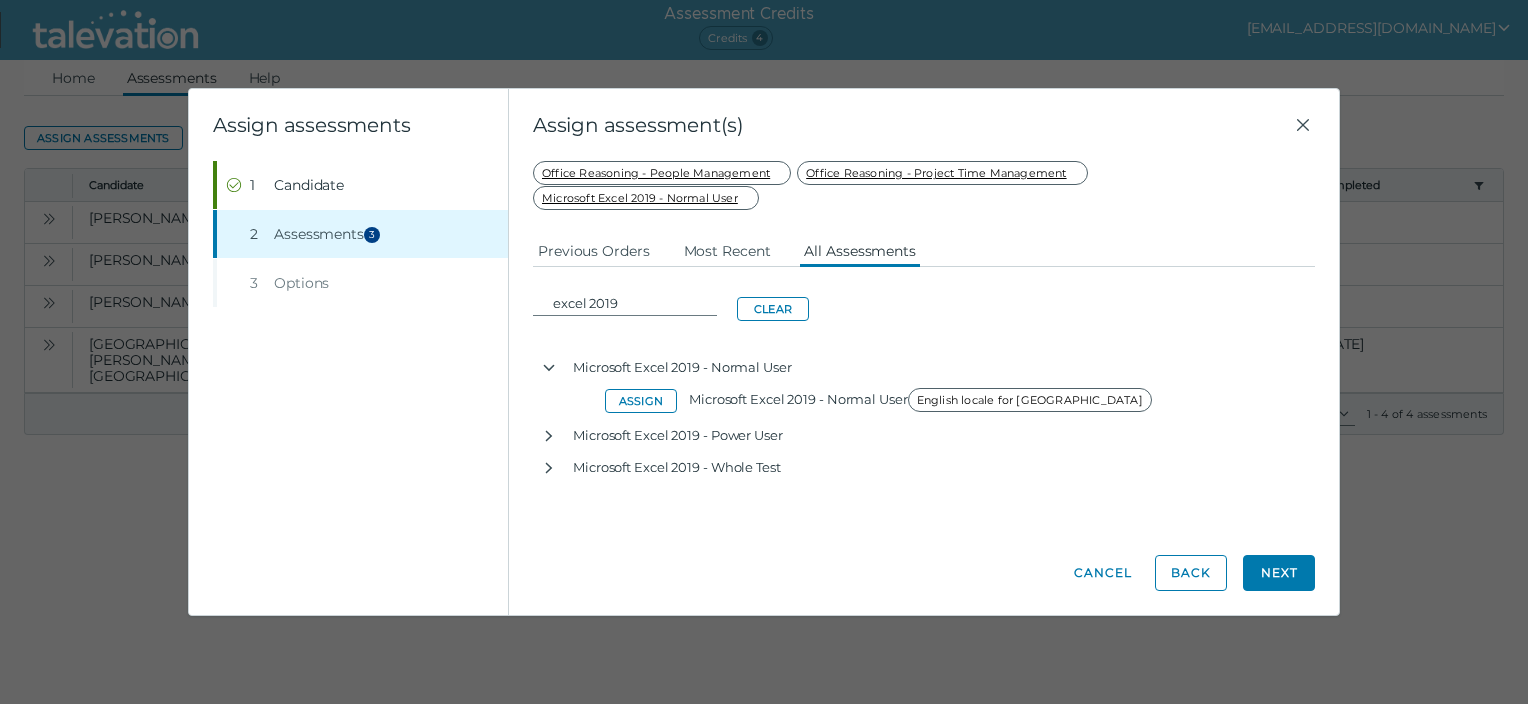 click on "Next" 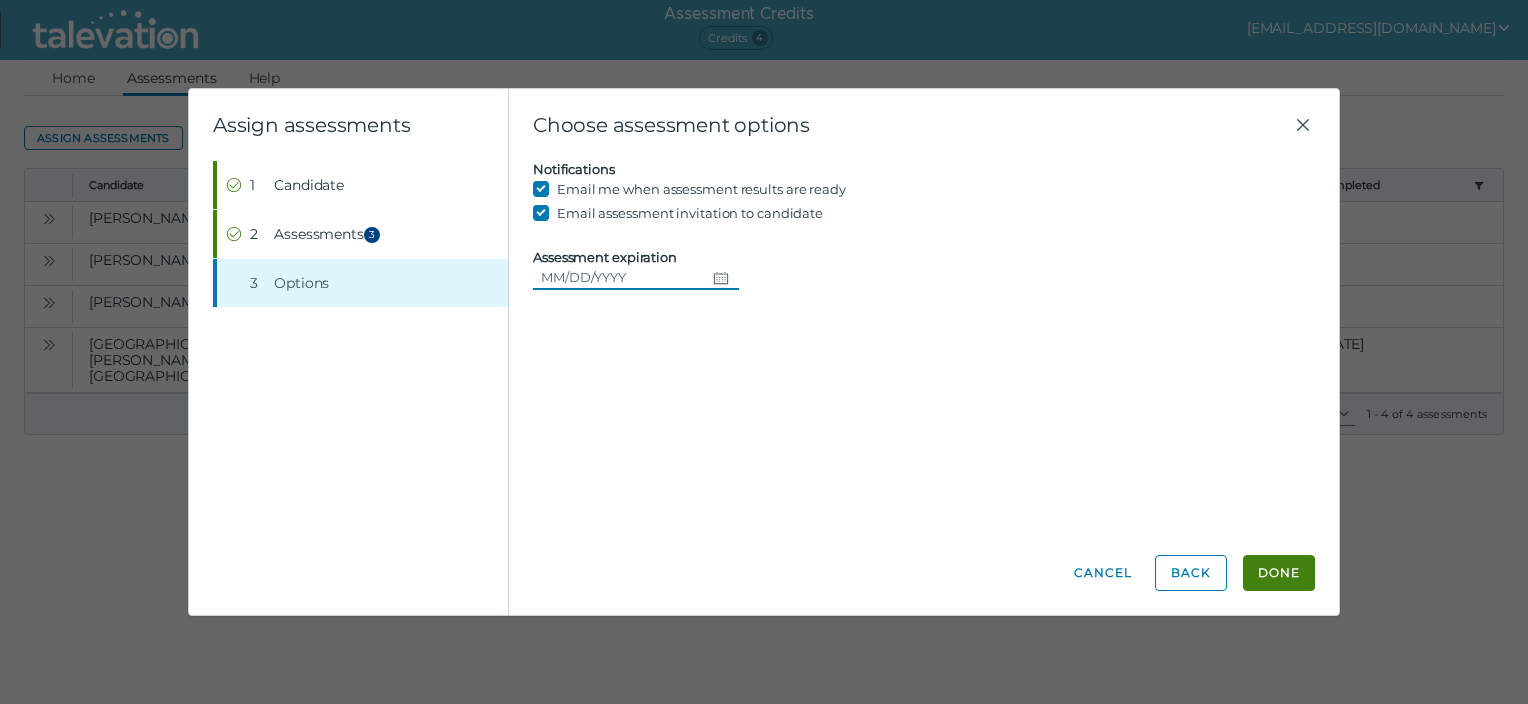 click 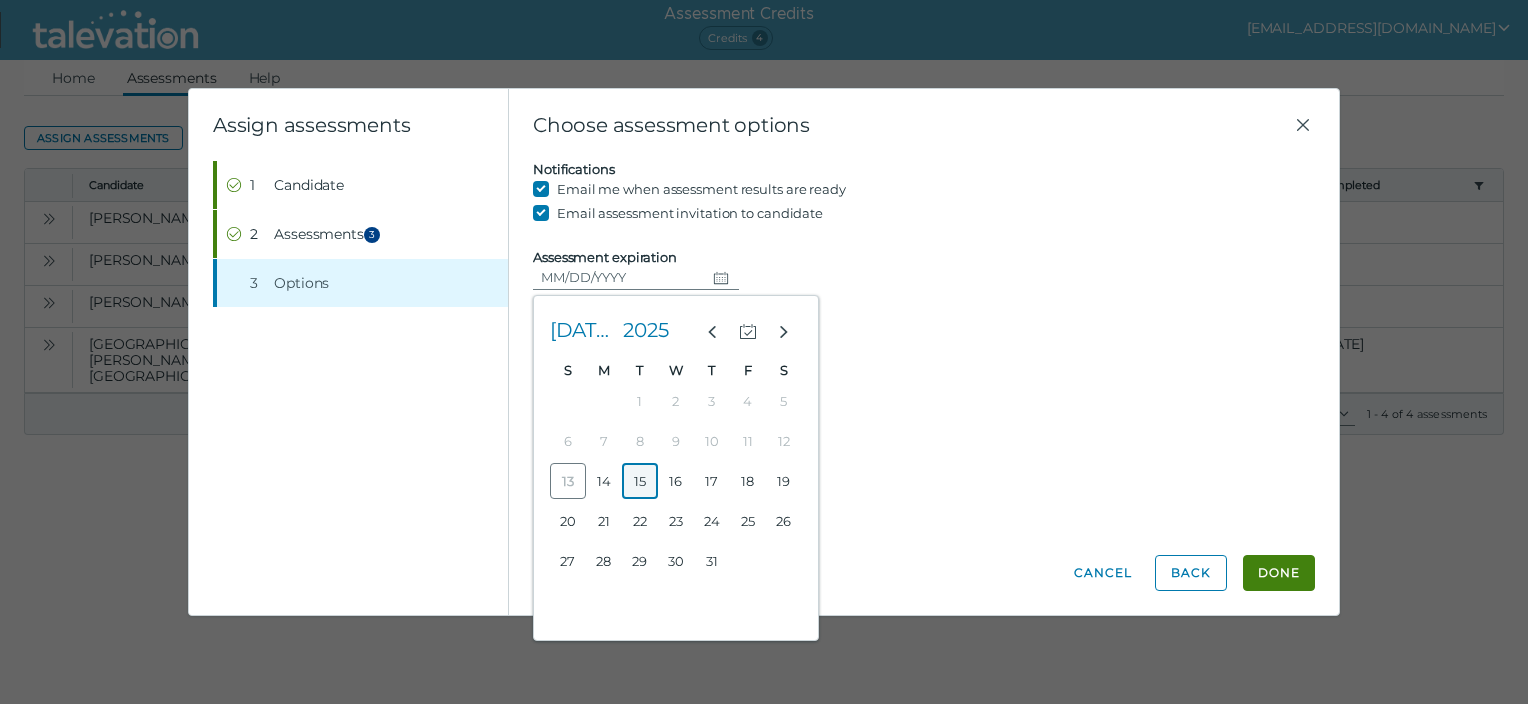 click on "15" 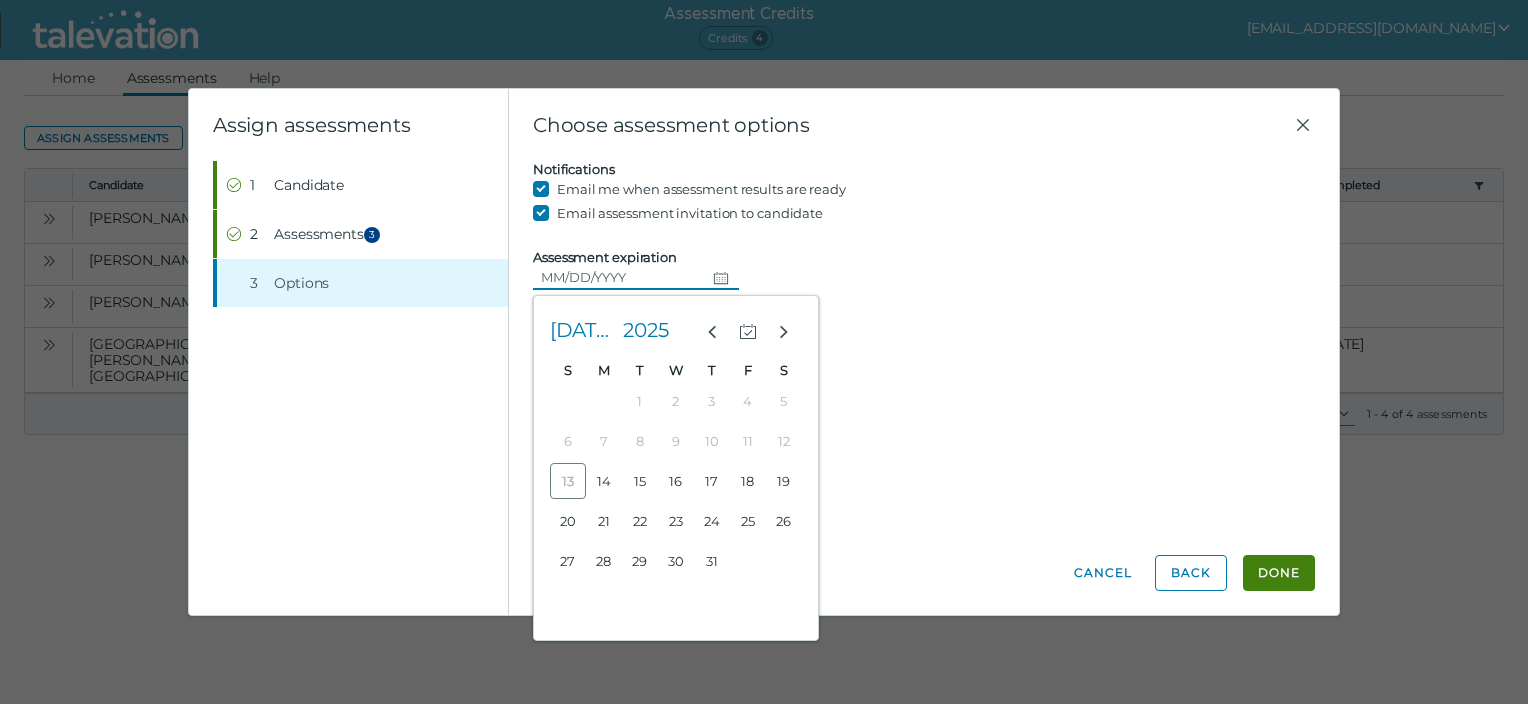 type on "[DATE]" 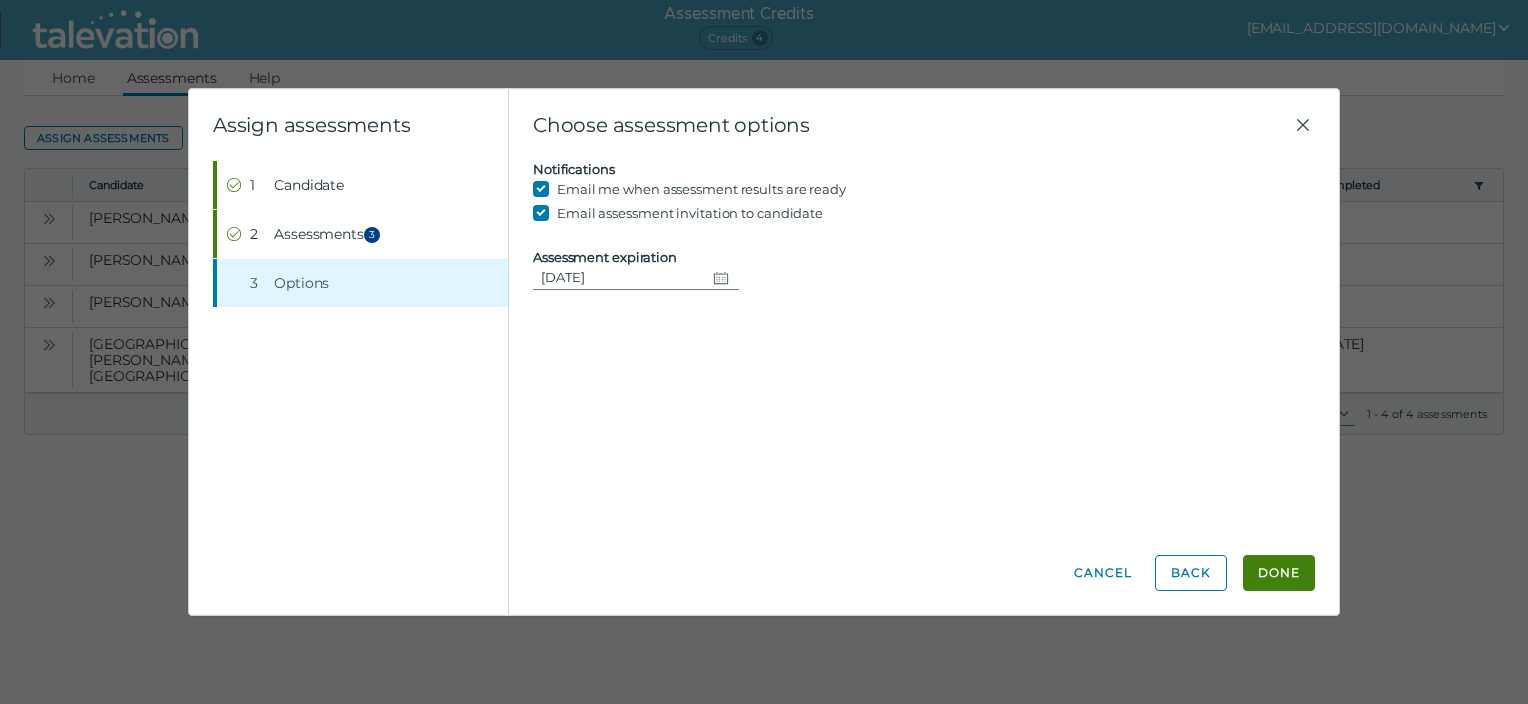 click on "Done" 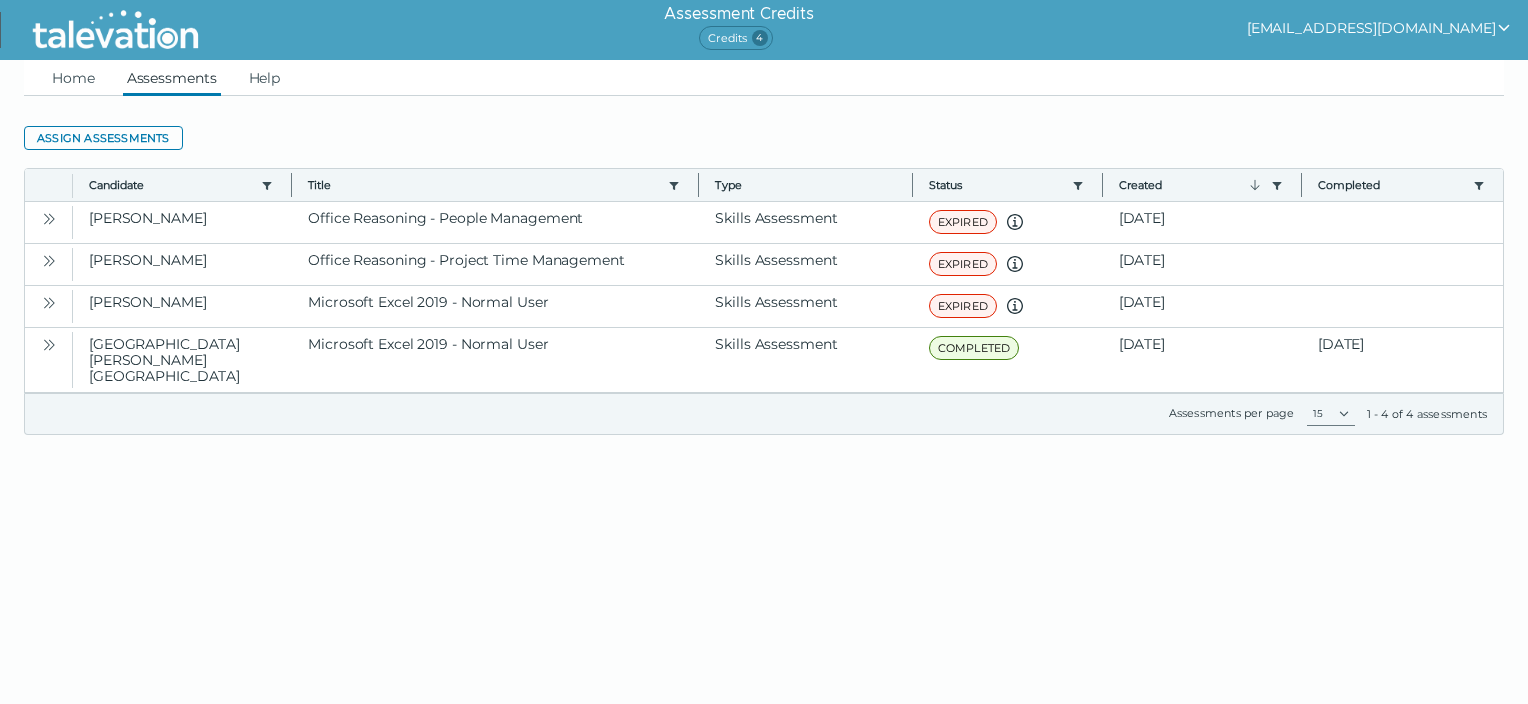 click 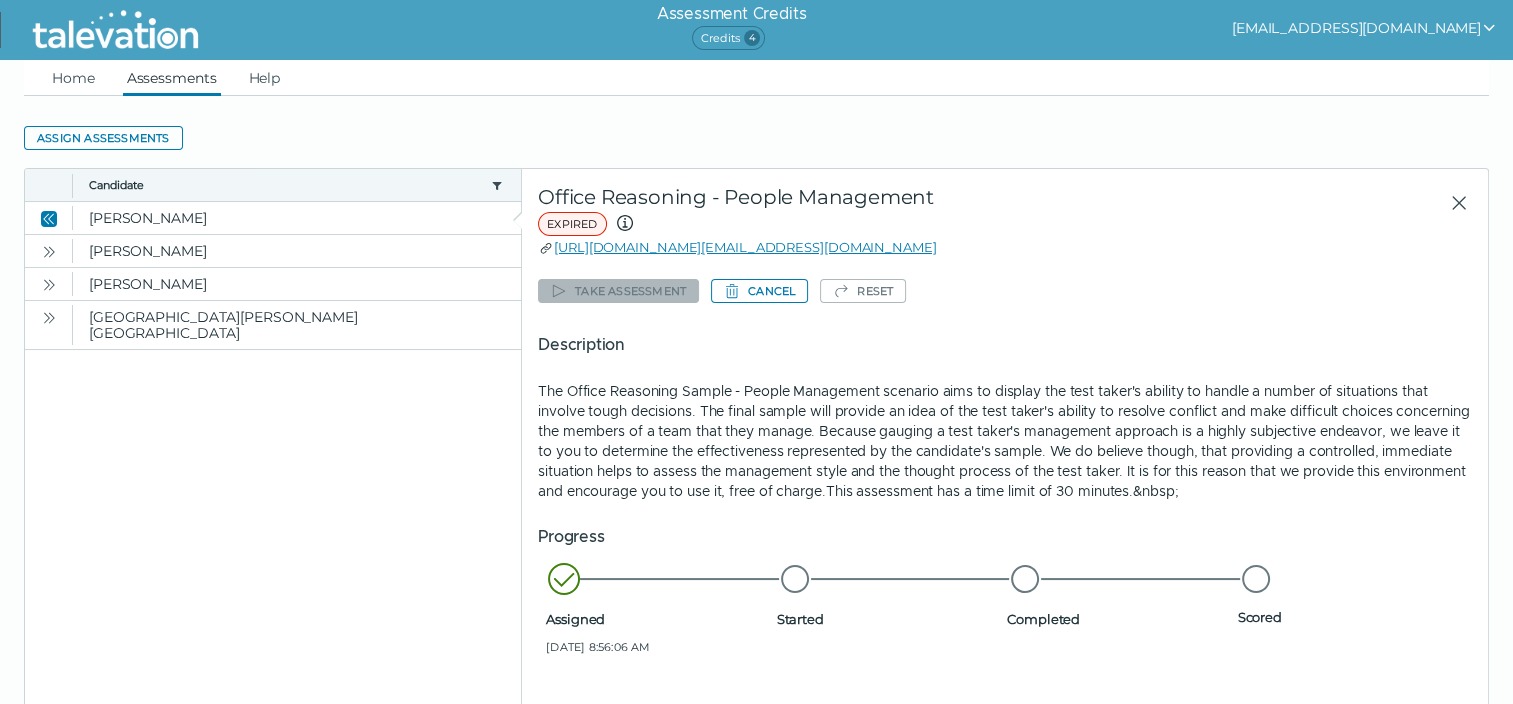 click on "Cancel" 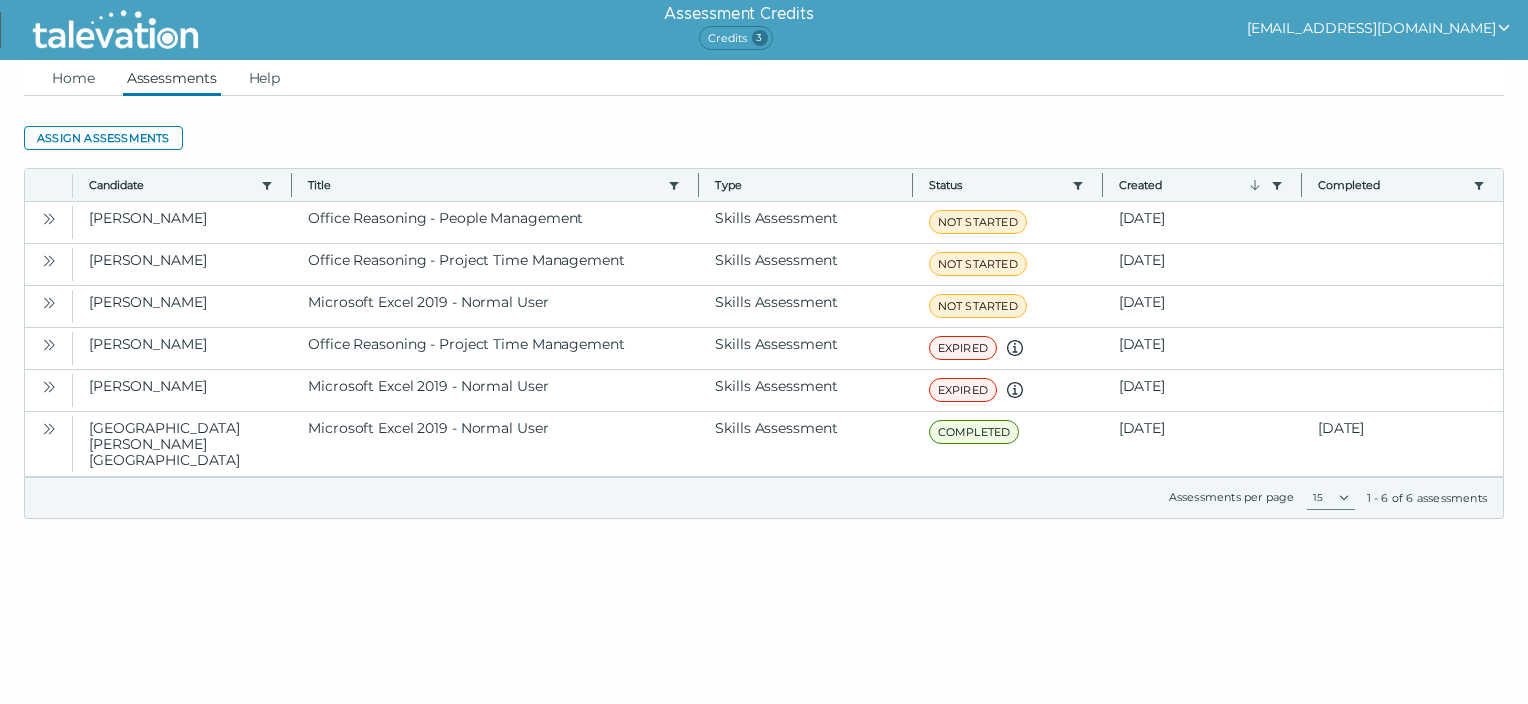 click at bounding box center [49, 344] 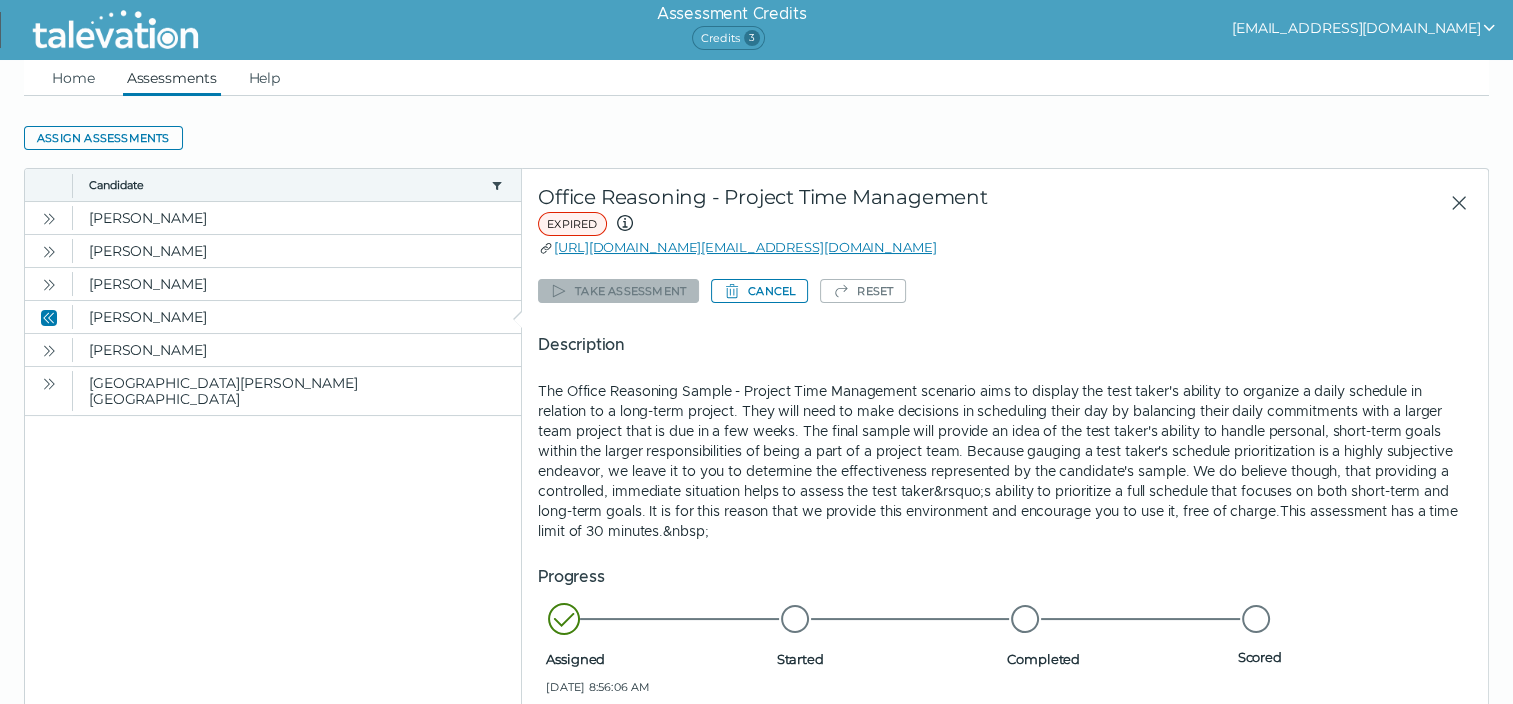 click on "Cancel" 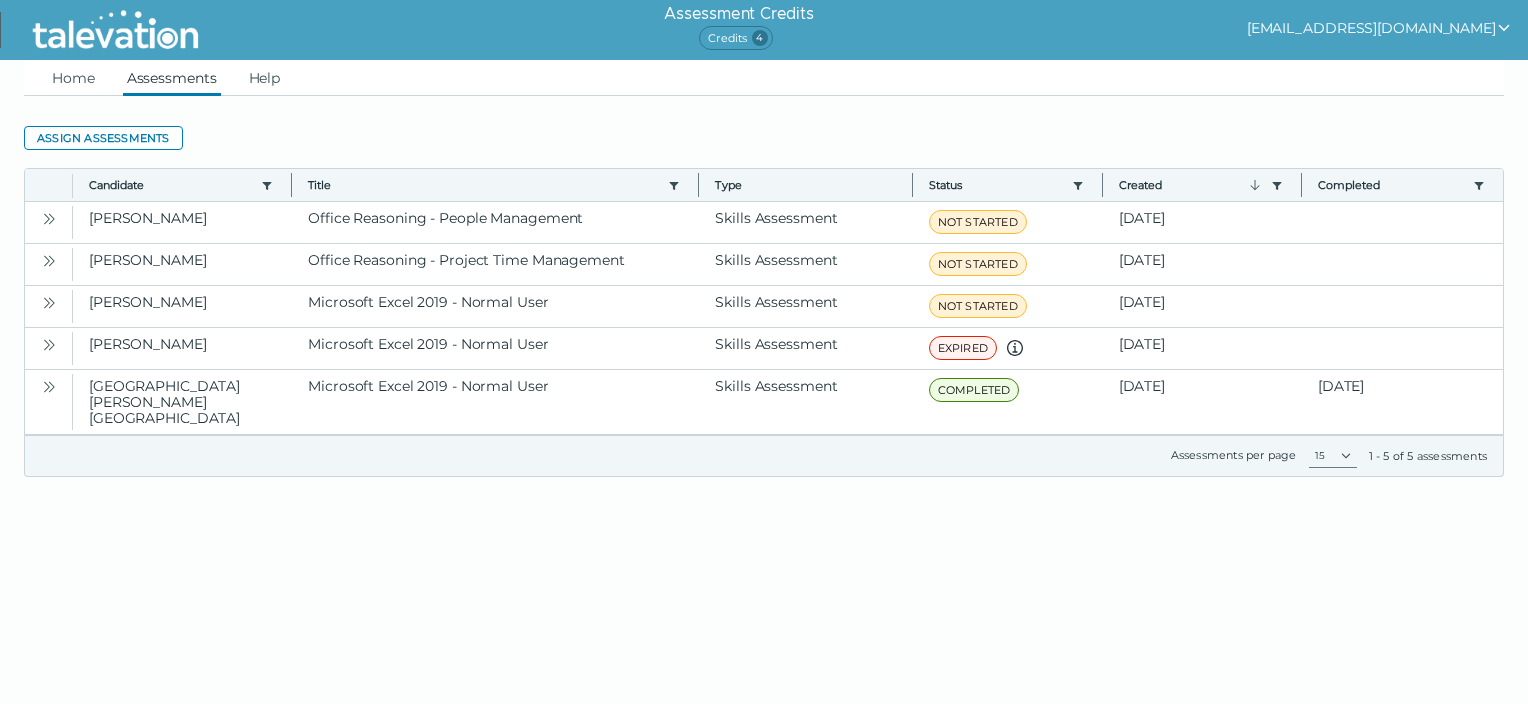 click at bounding box center [49, 344] 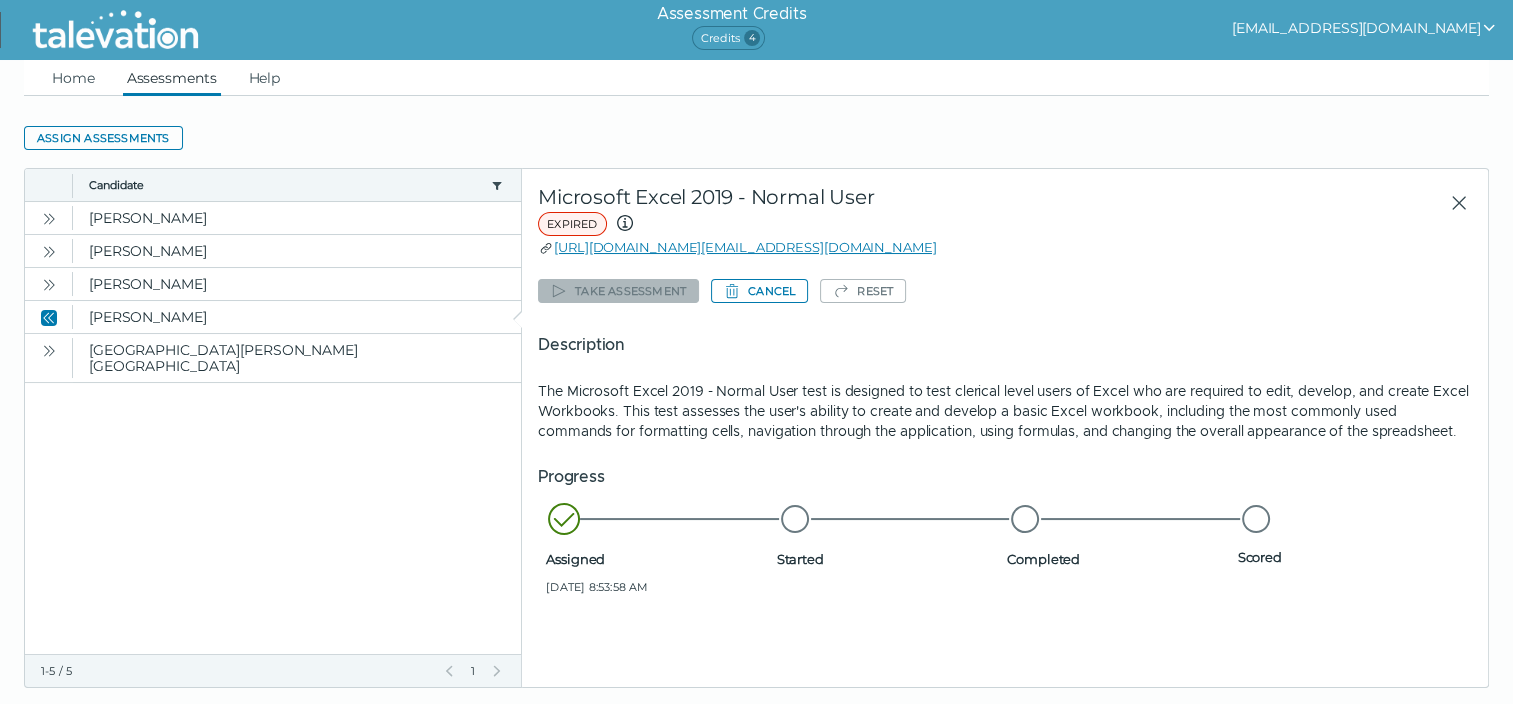 click on "Cancel" 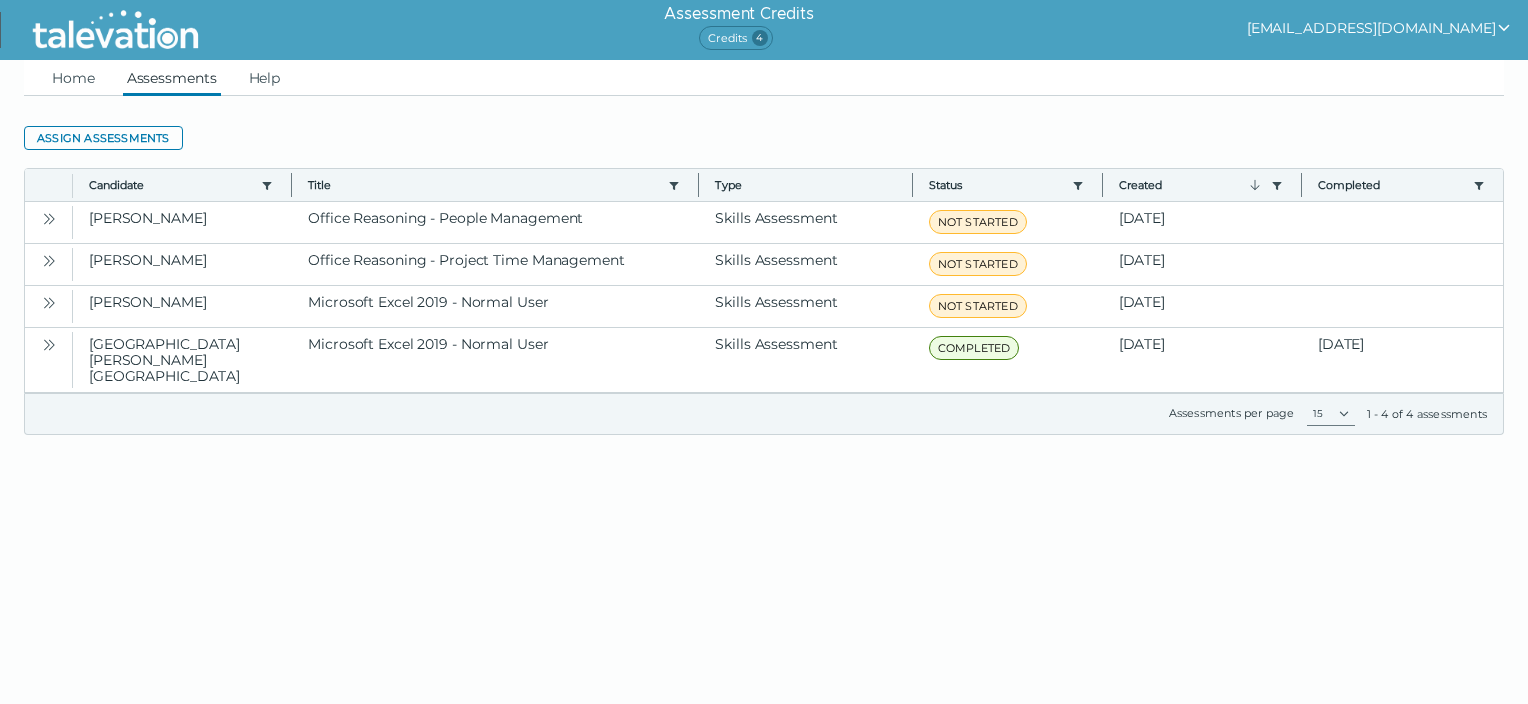 click on "Assign assessments" 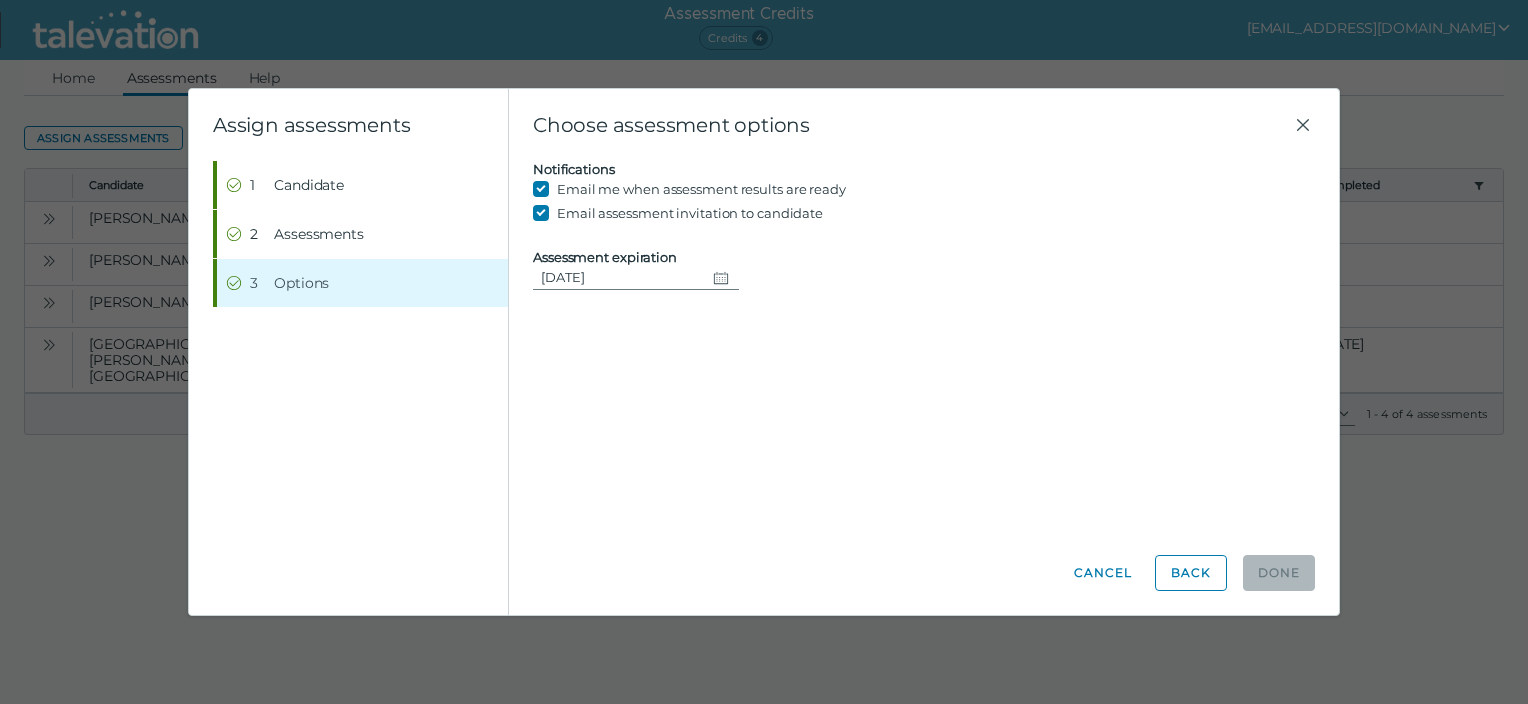 click on "Step  1  Candidate" at bounding box center [362, 185] 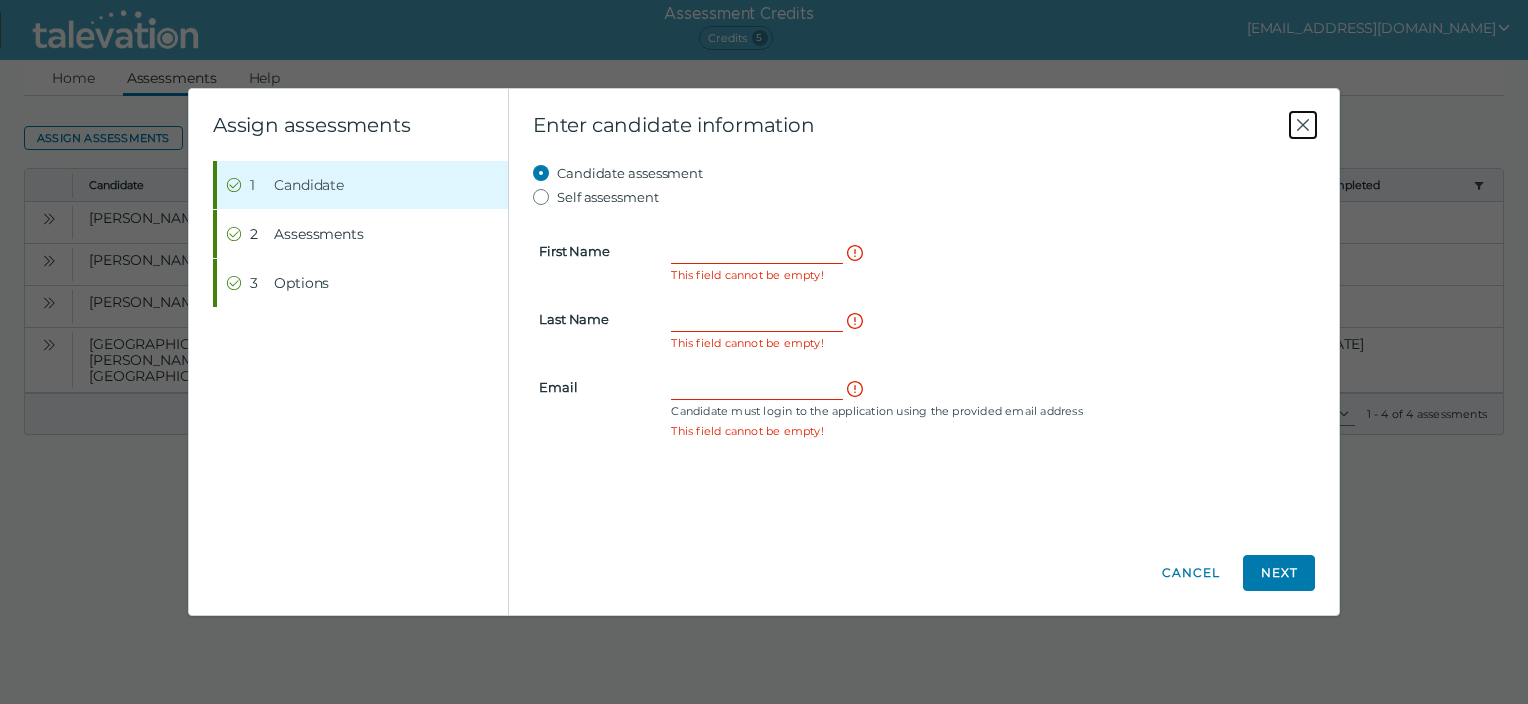 click 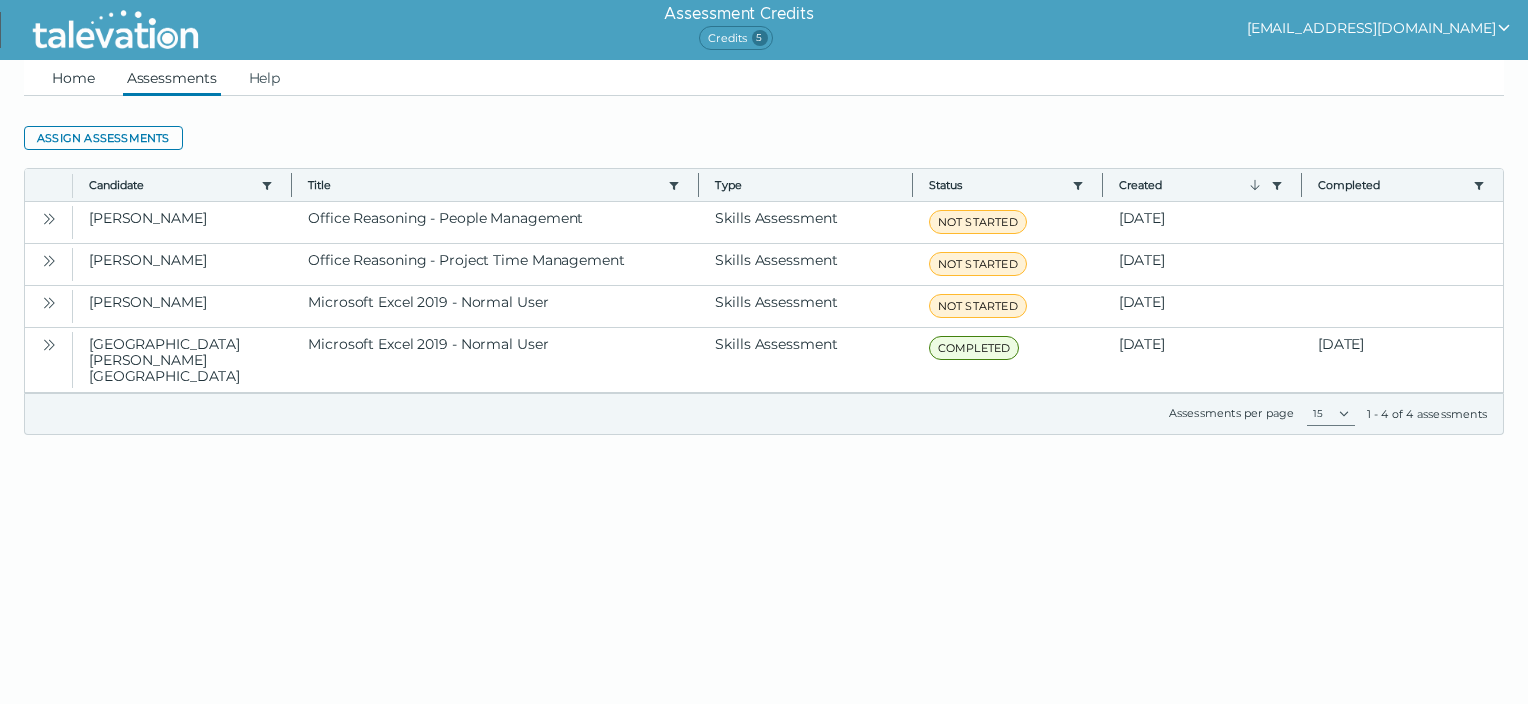 click on "Home" 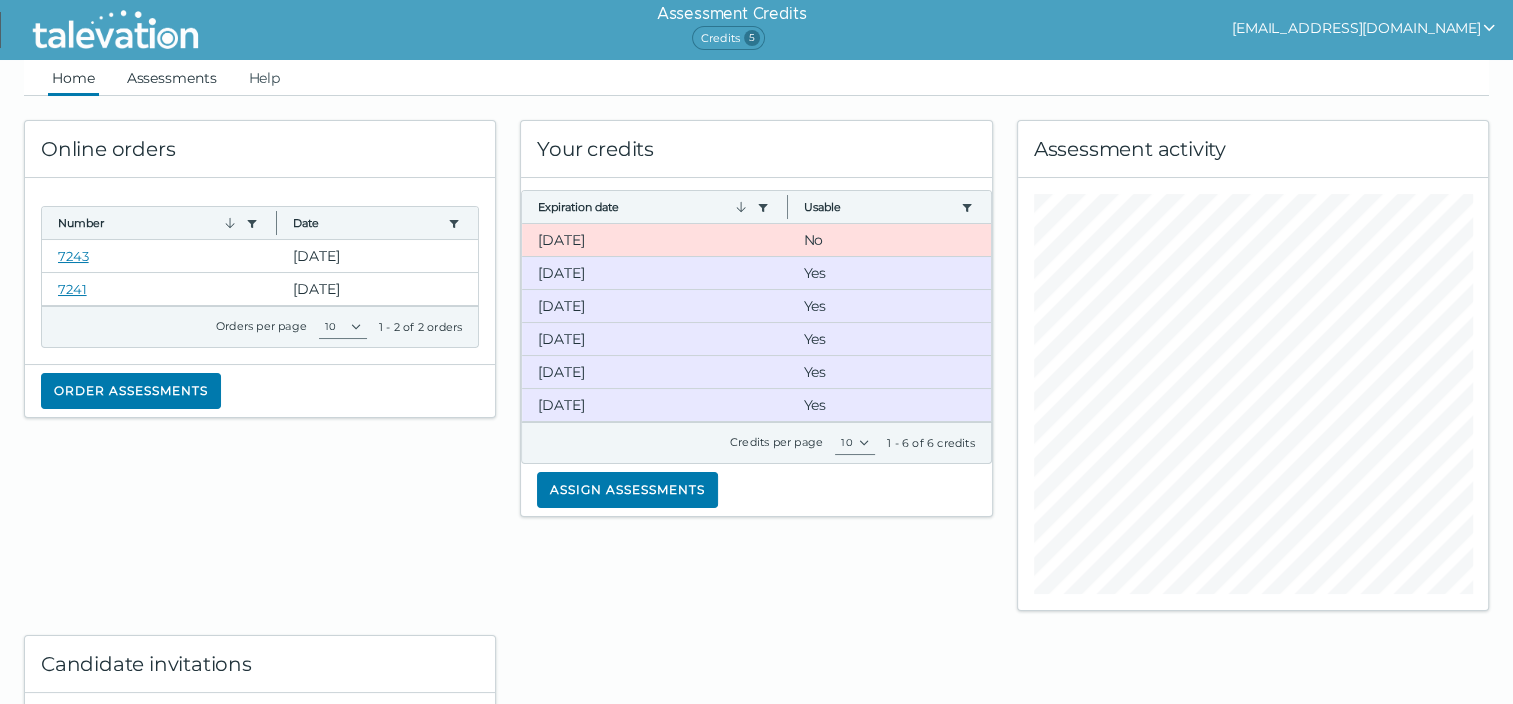 click on "Assessments" 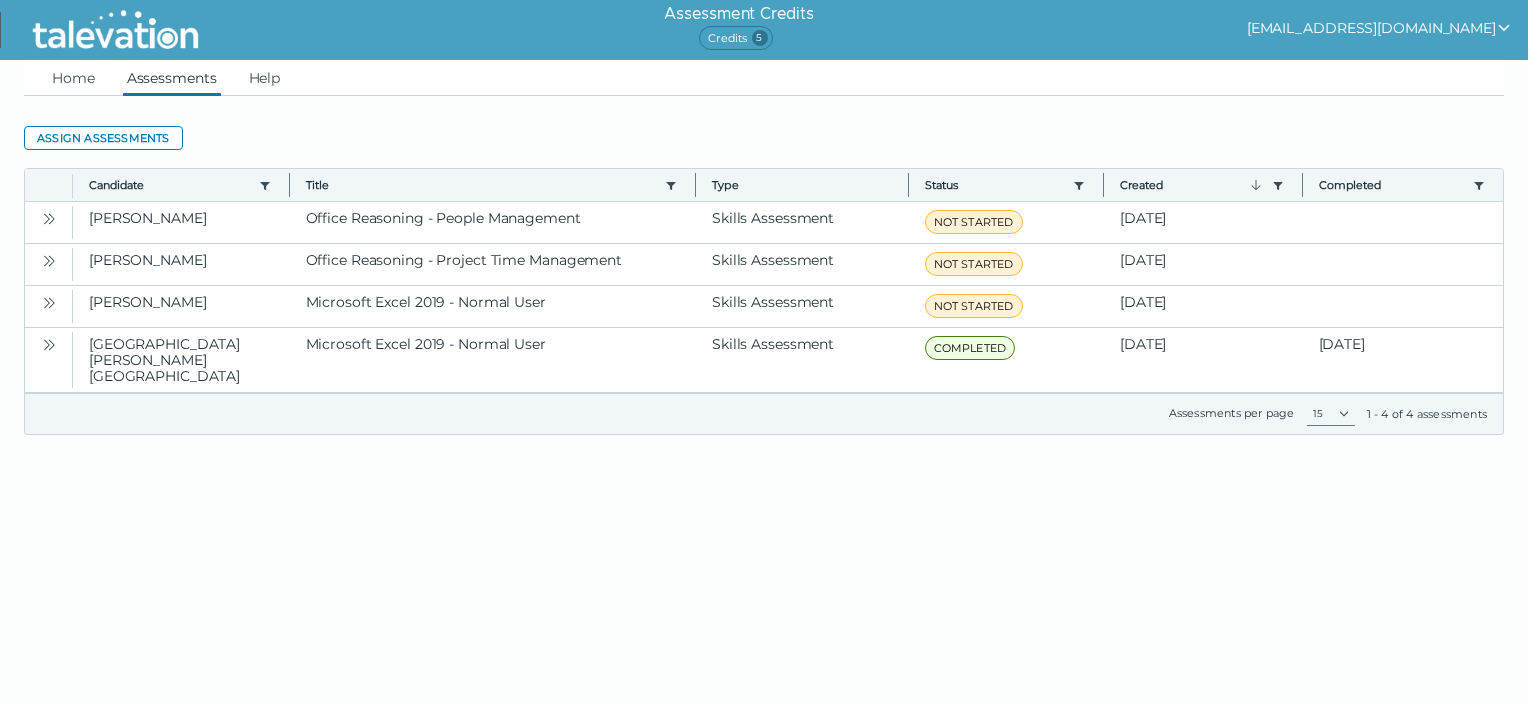 click on "Assign assessments" 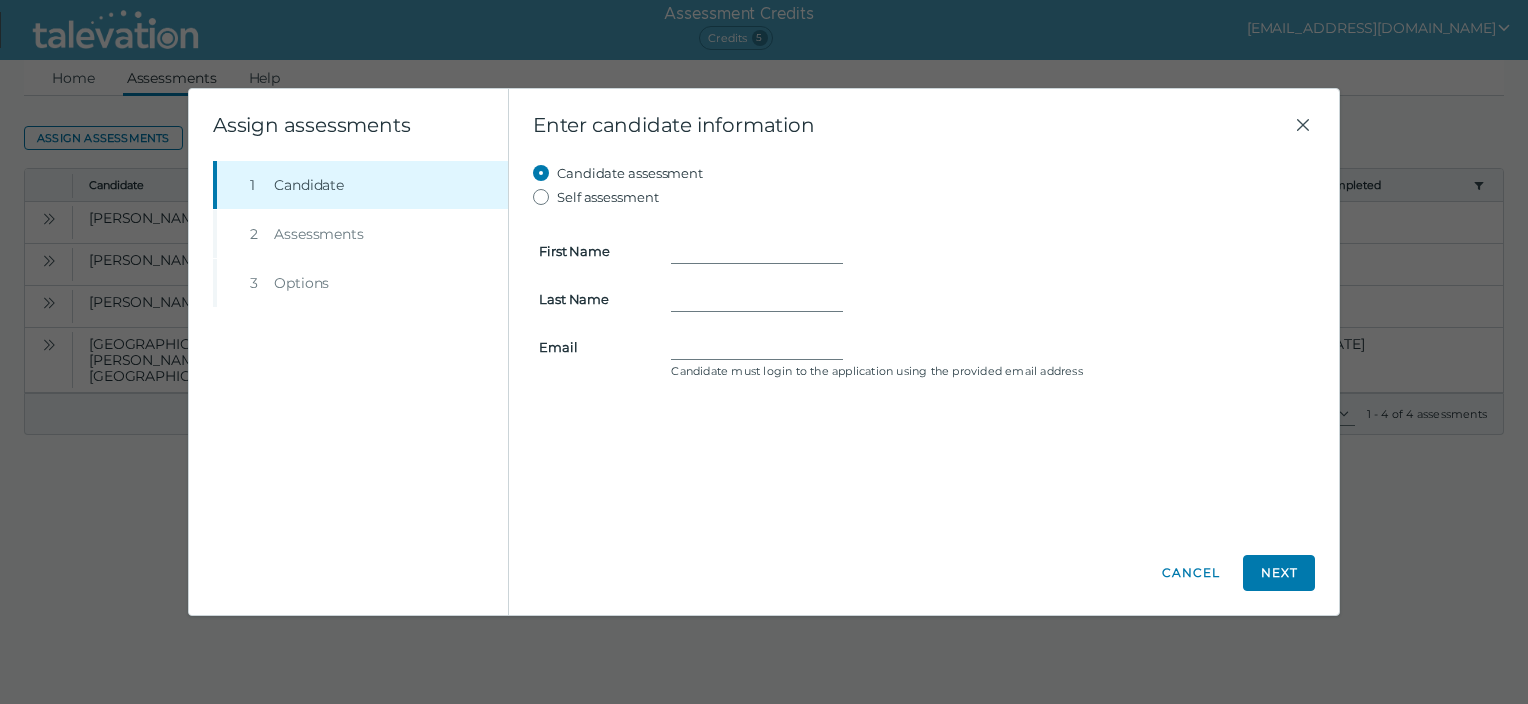 click on "First Name Last Name Email Candidate must login to the application using the provided email address" at bounding box center (924, 297) 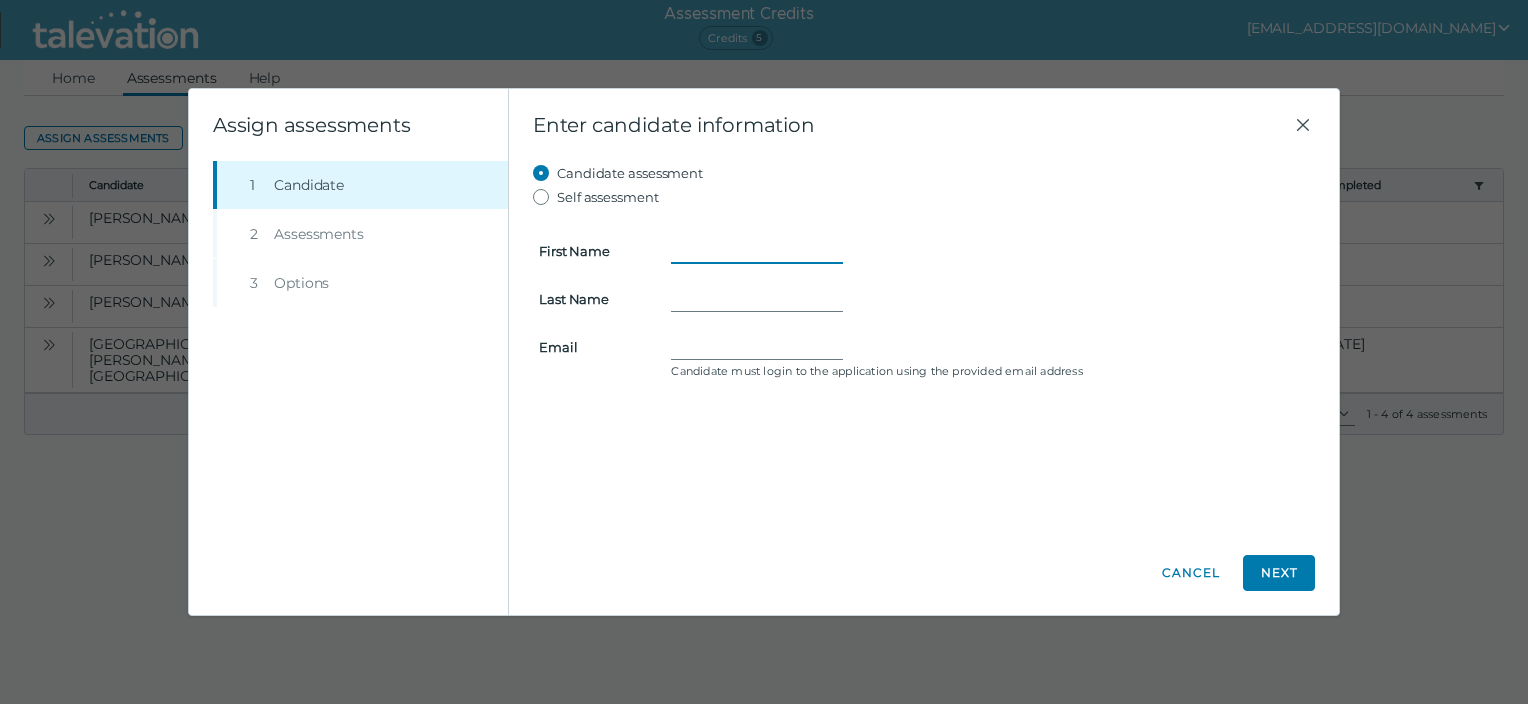 click on "First Name" at bounding box center (757, 251) 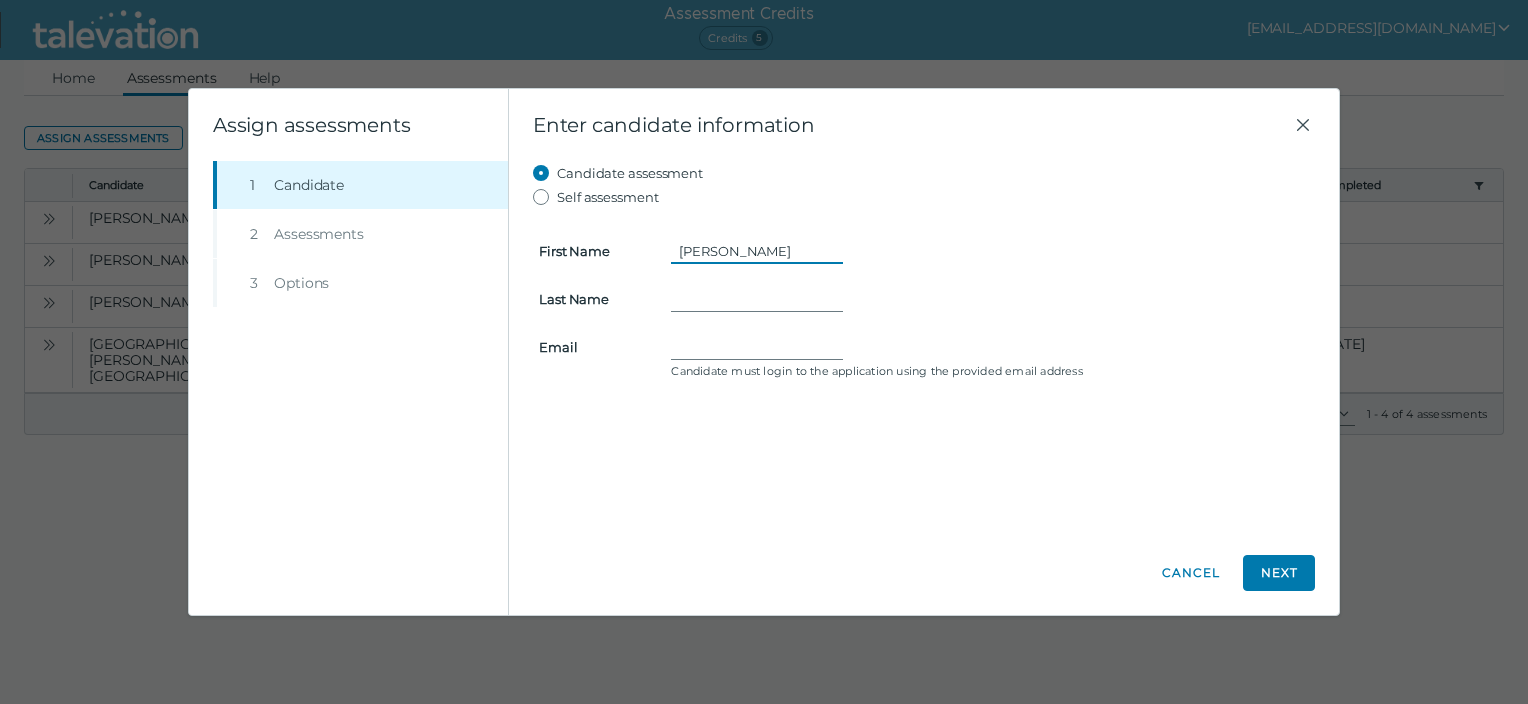 type on "[PERSON_NAME]" 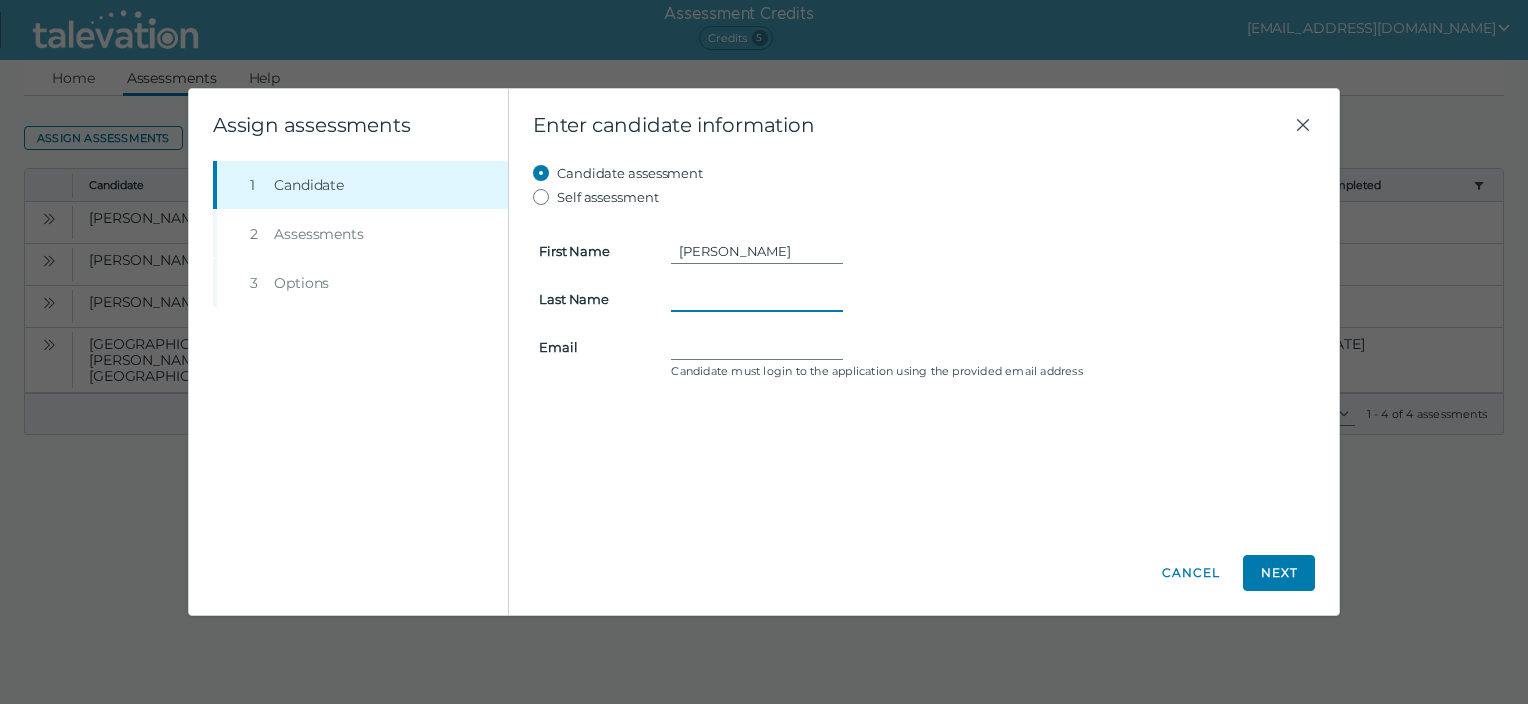 type on "[PERSON_NAME]" 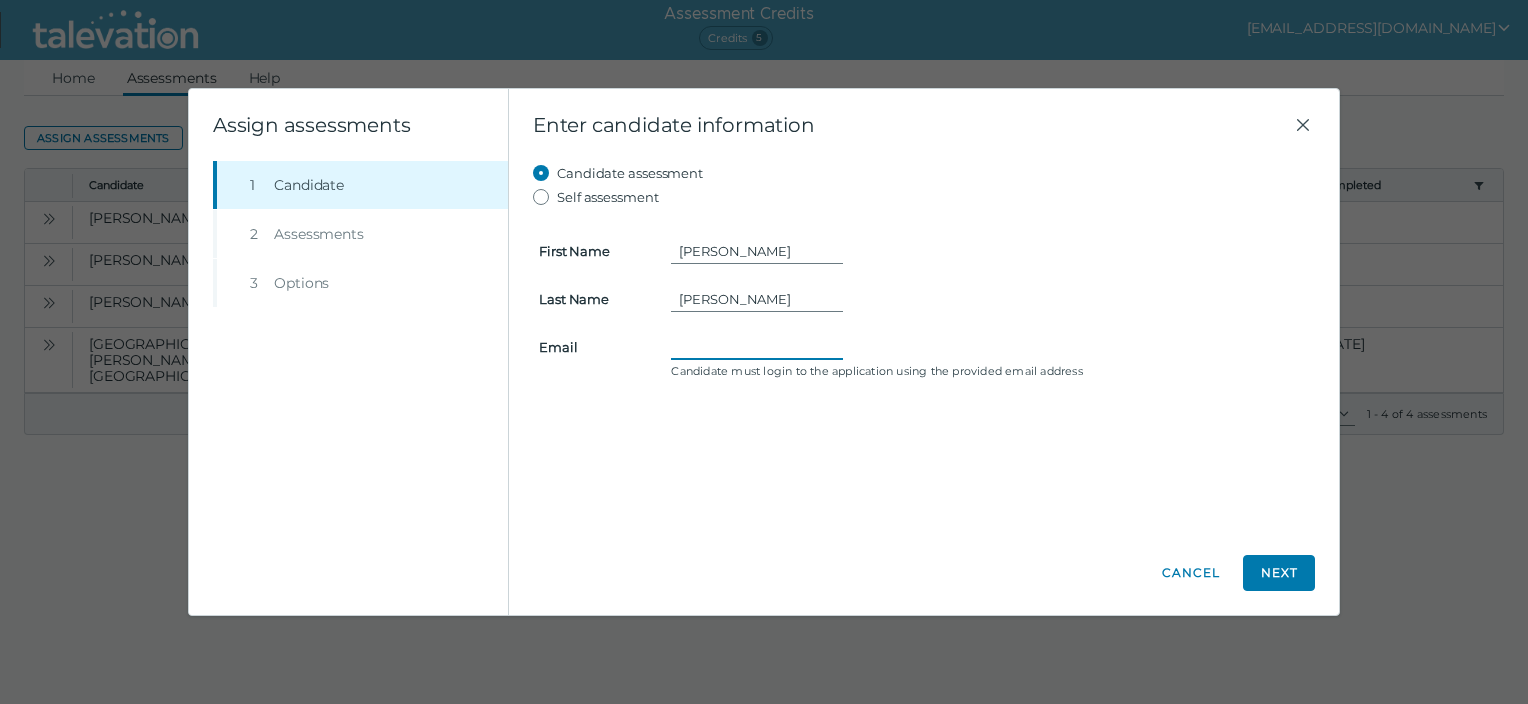 type on "[EMAIL_ADDRESS][DOMAIN_NAME]" 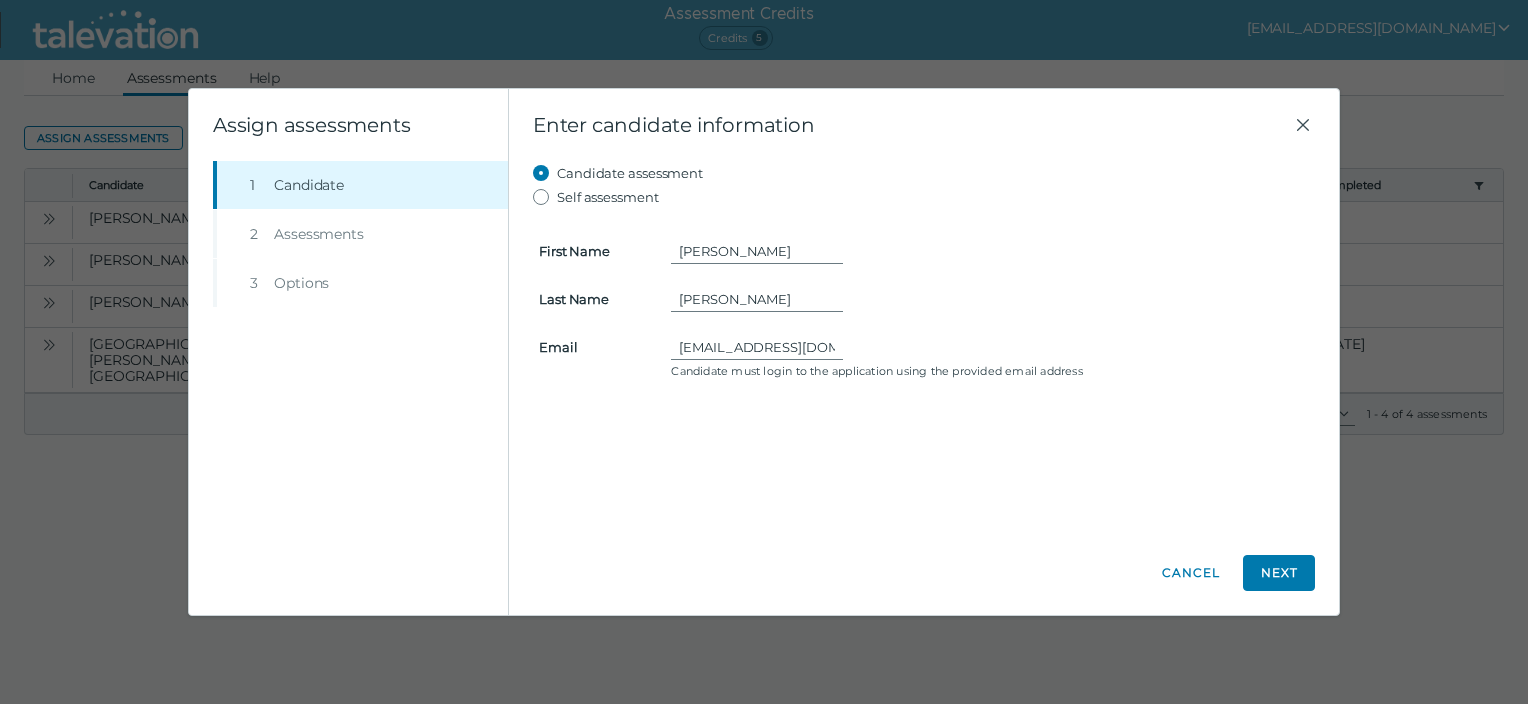 click on "Next" 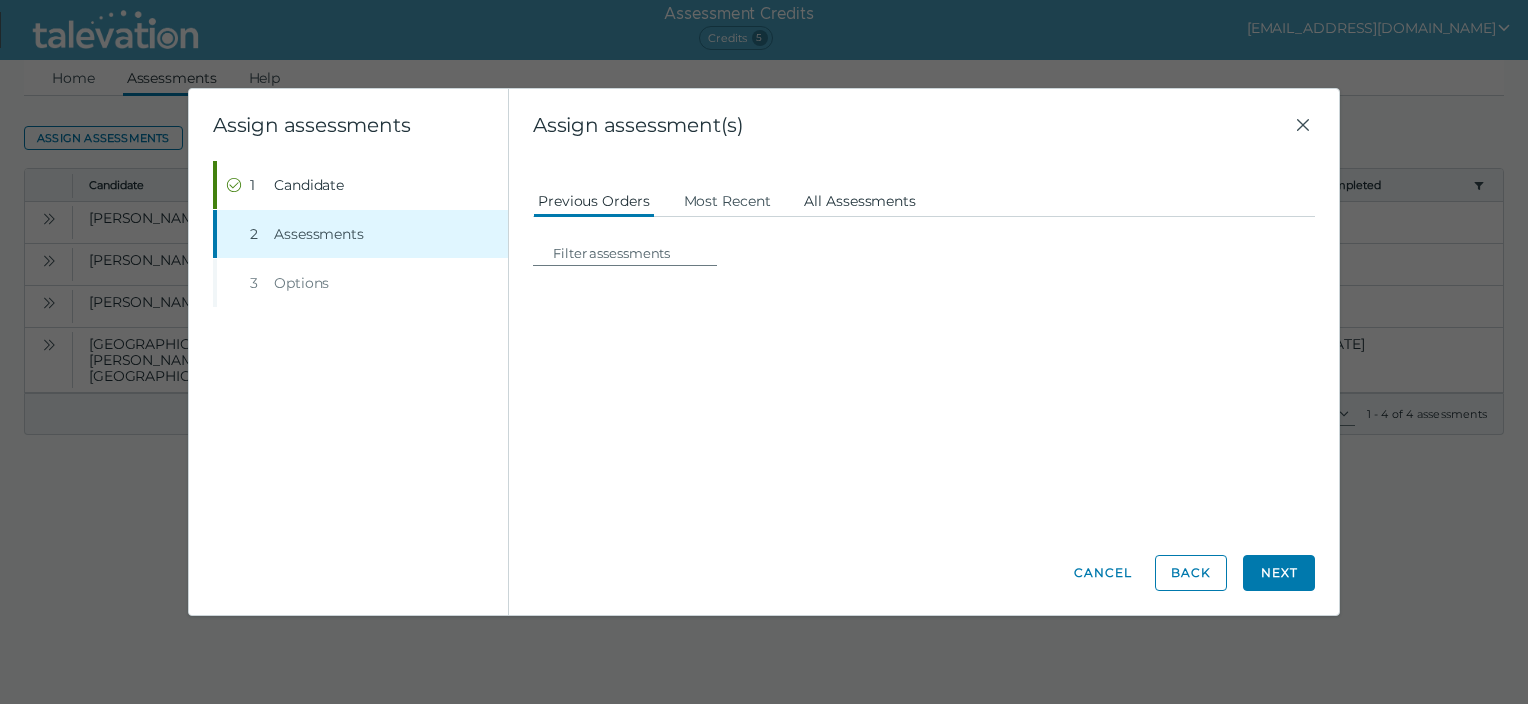 click on "All Assessments" at bounding box center (860, 200) 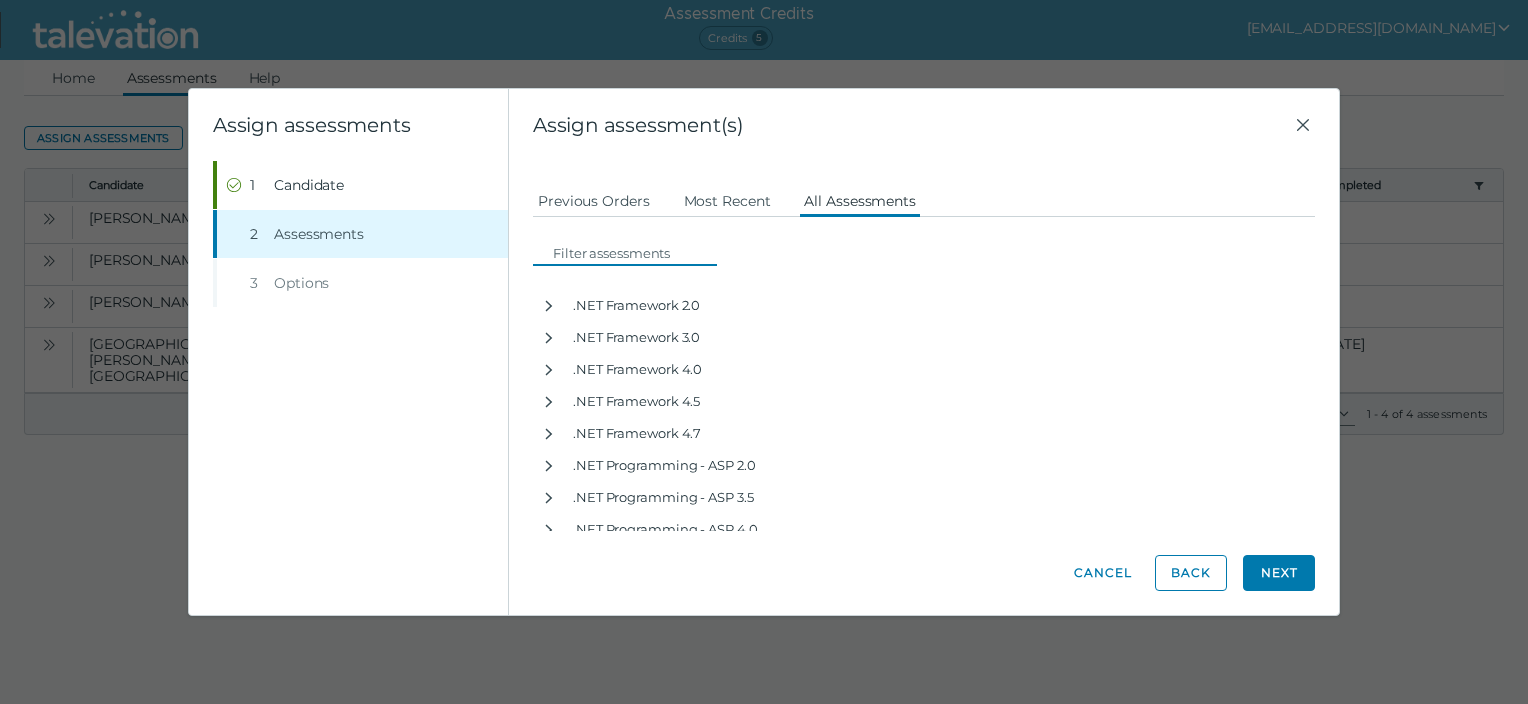 click at bounding box center (631, 253) 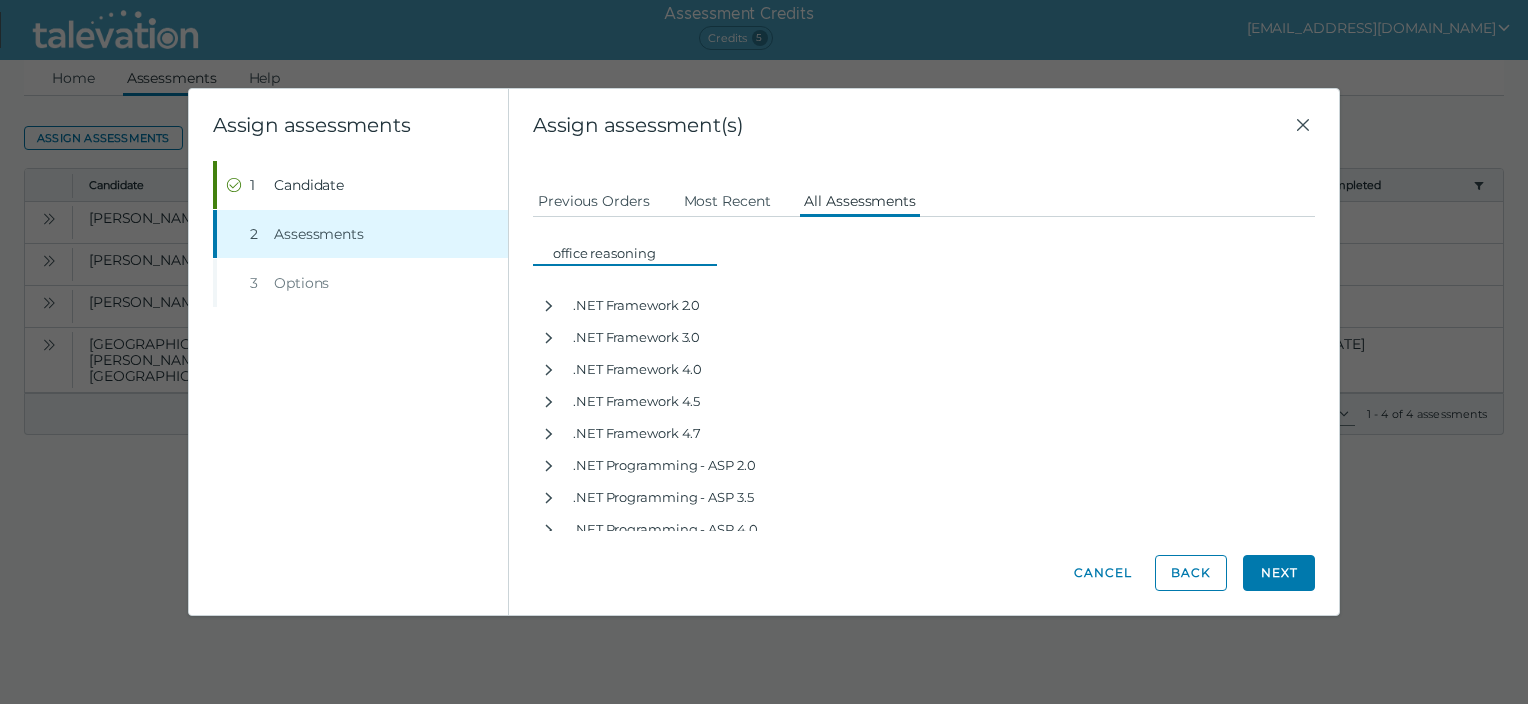click on "office reasoning" at bounding box center [631, 253] 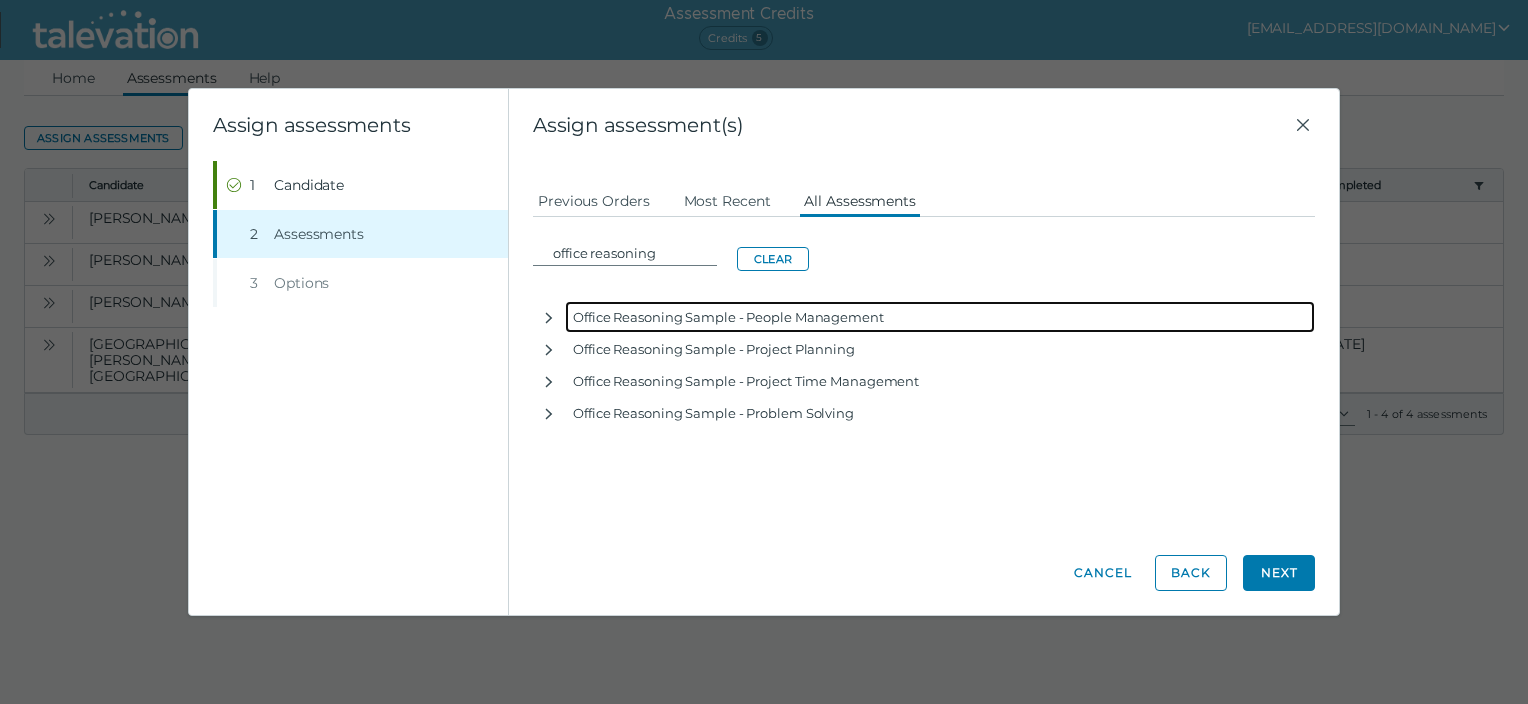 click 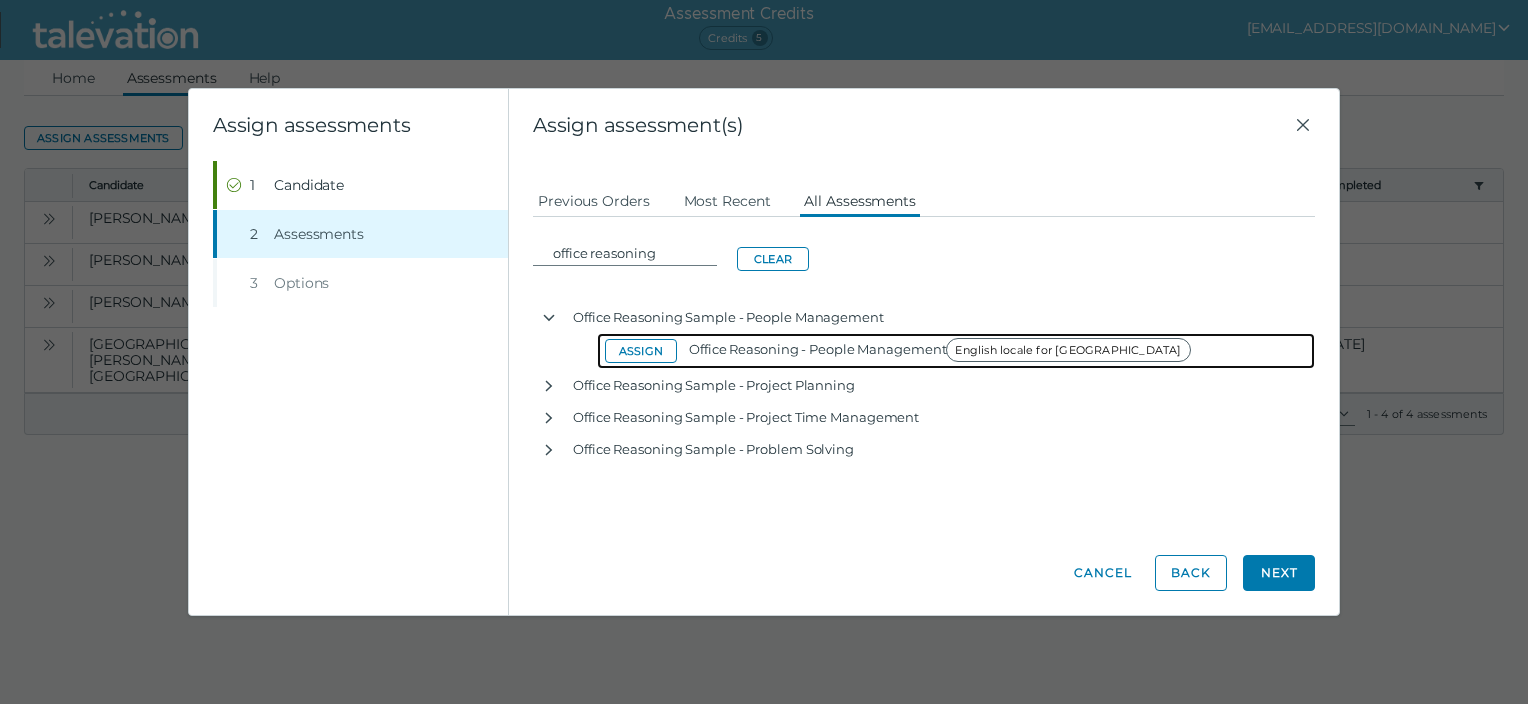 click on "Assign" at bounding box center [641, 351] 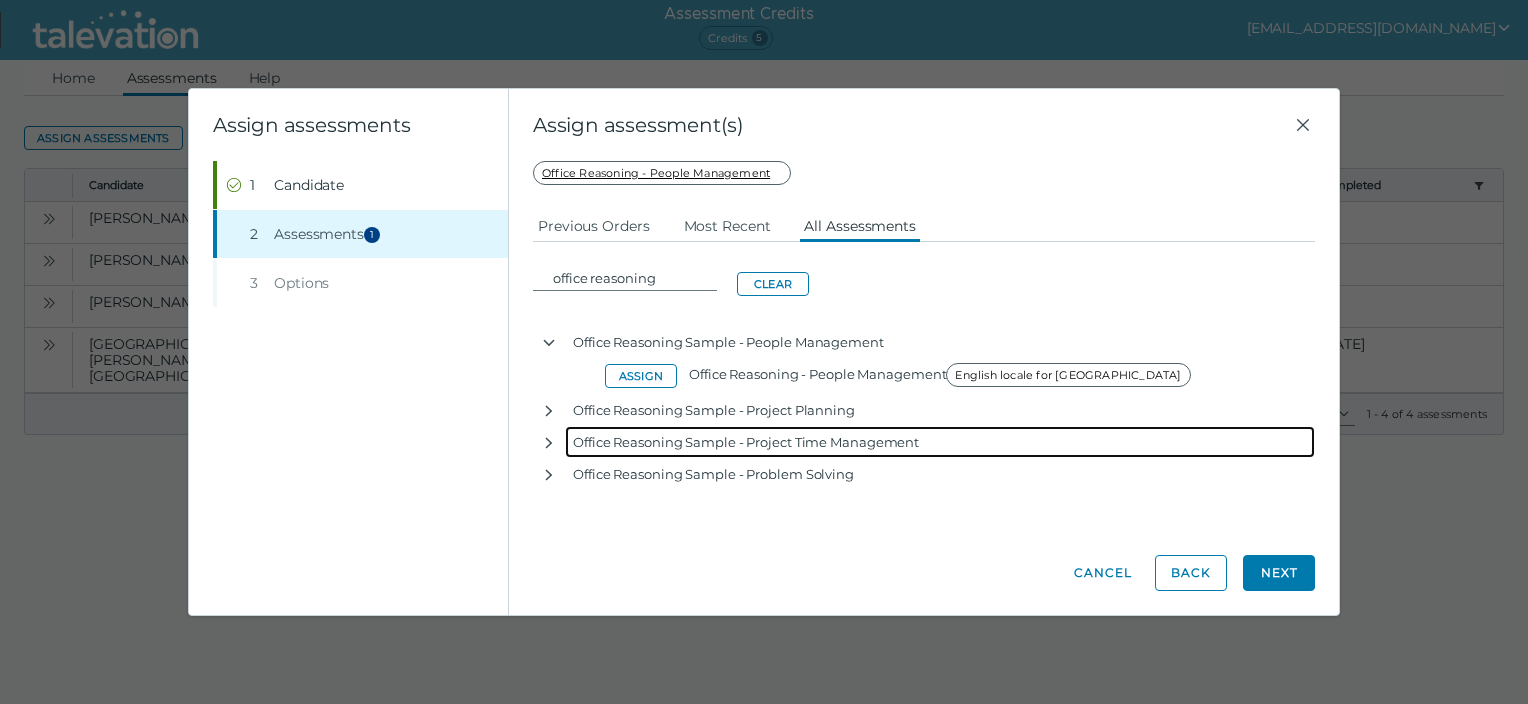 click 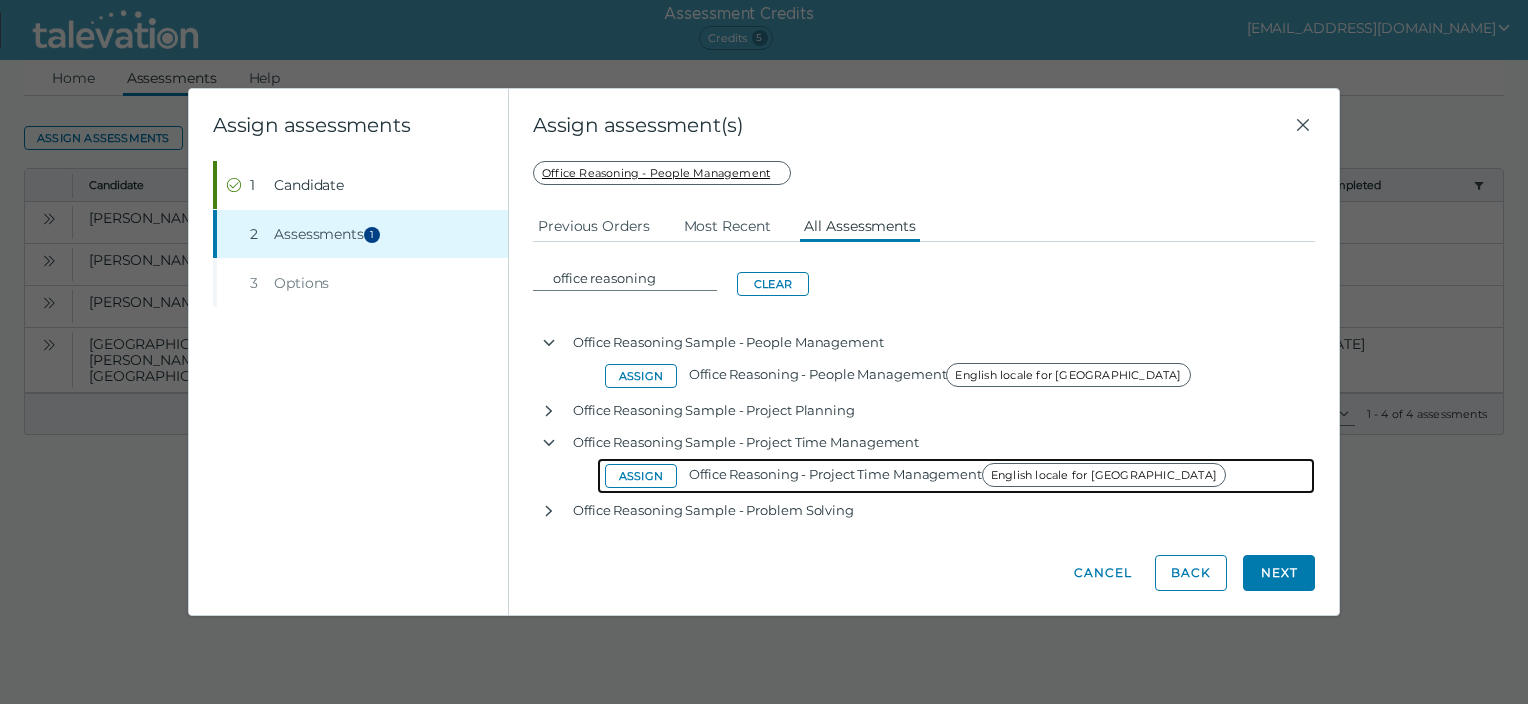 click on "Assign" at bounding box center (641, 476) 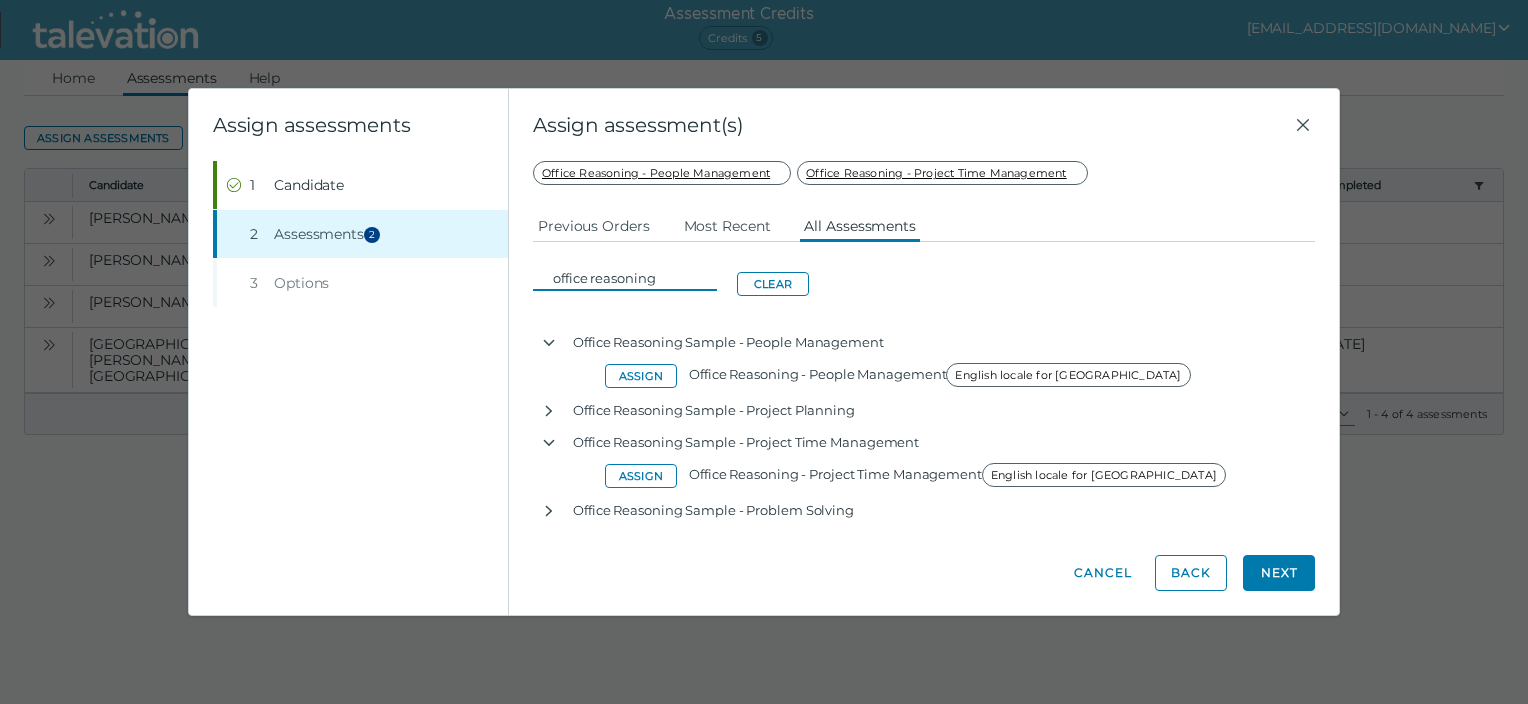 click on "office reasoning" at bounding box center (631, 278) 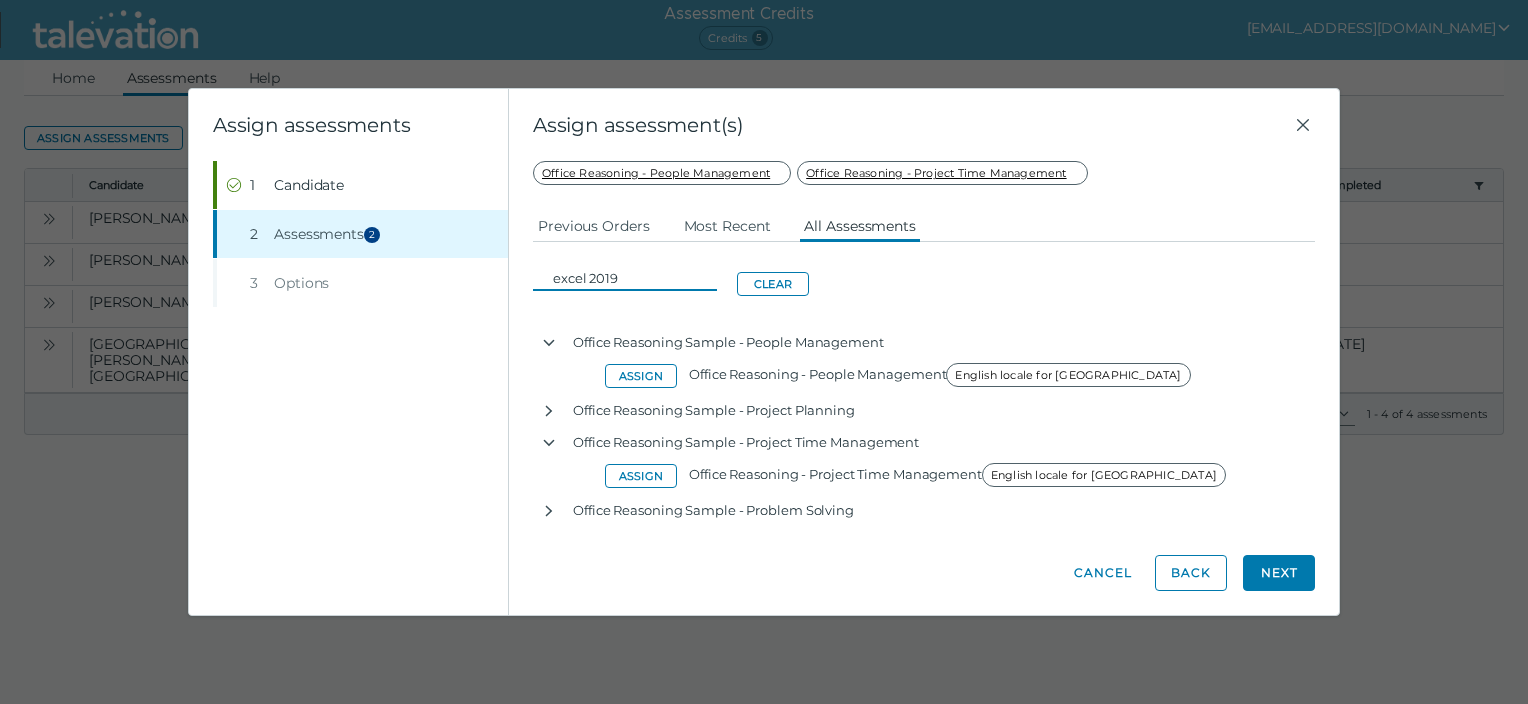 type on "excel 2019" 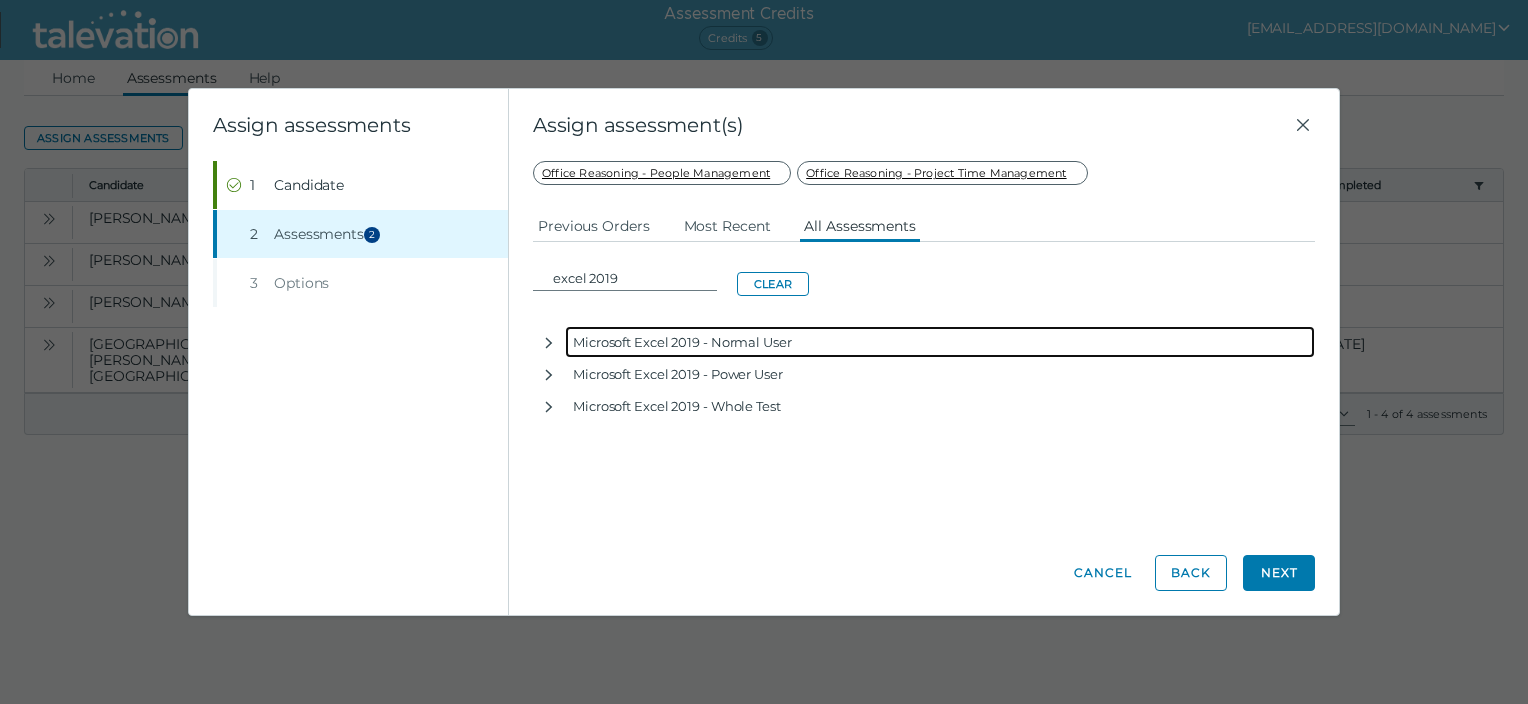 click 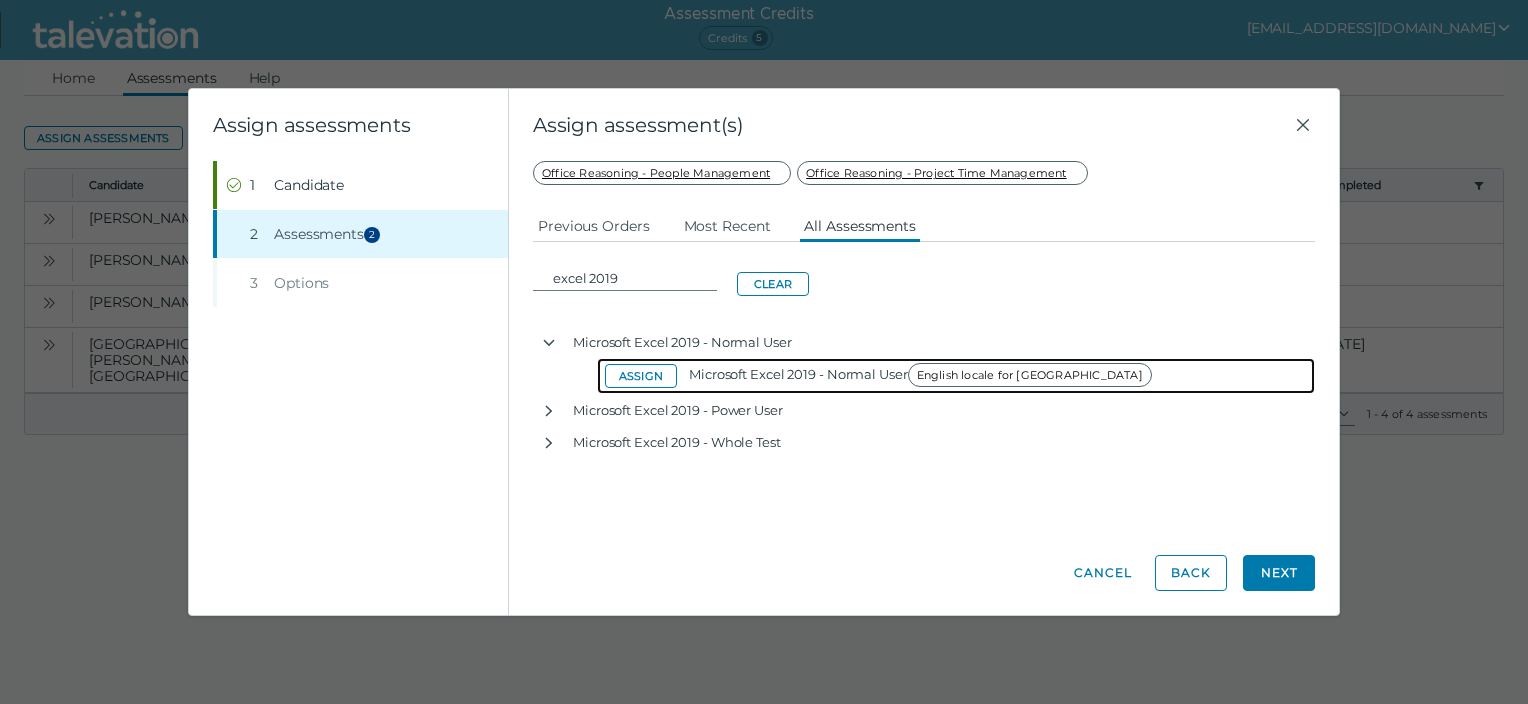 click on "Assign" at bounding box center (641, 376) 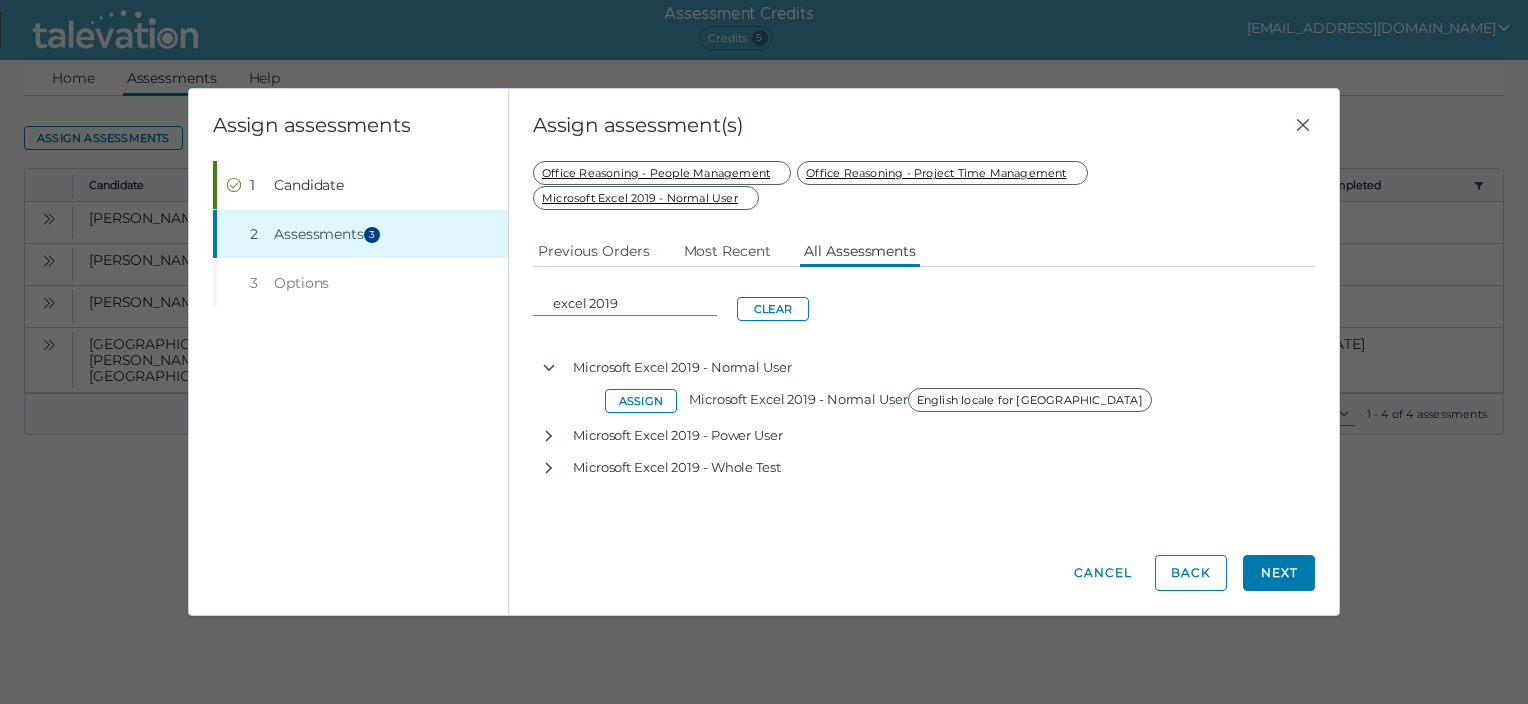 click on "Next" 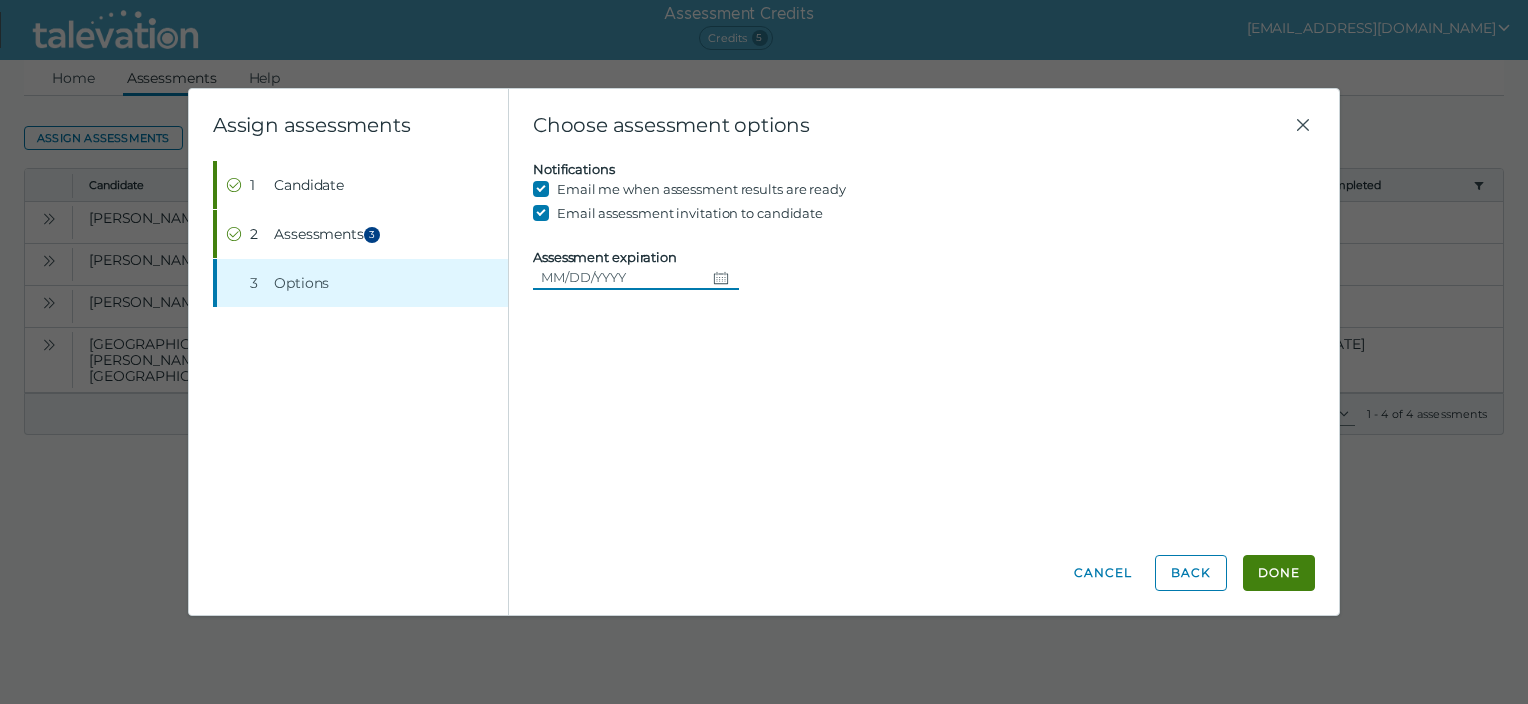click 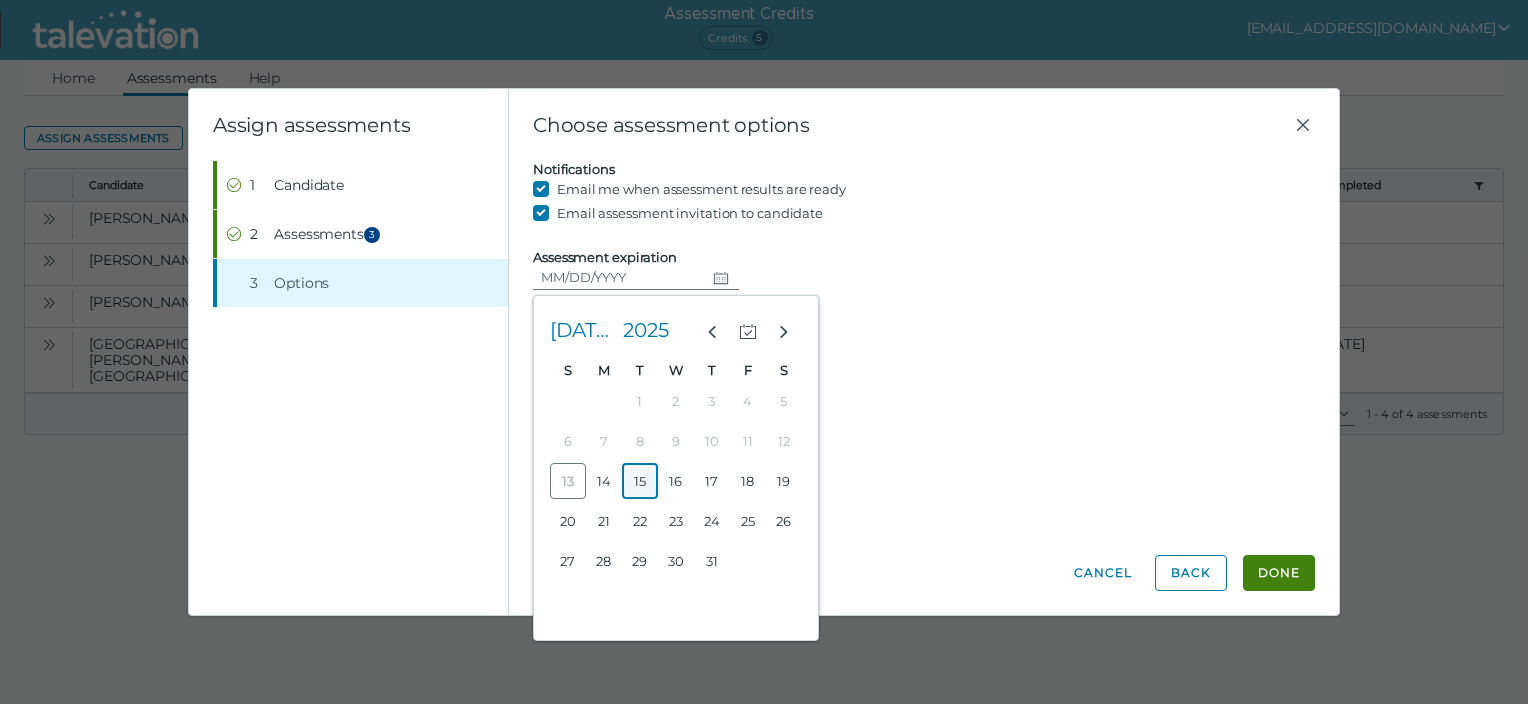click on "15" 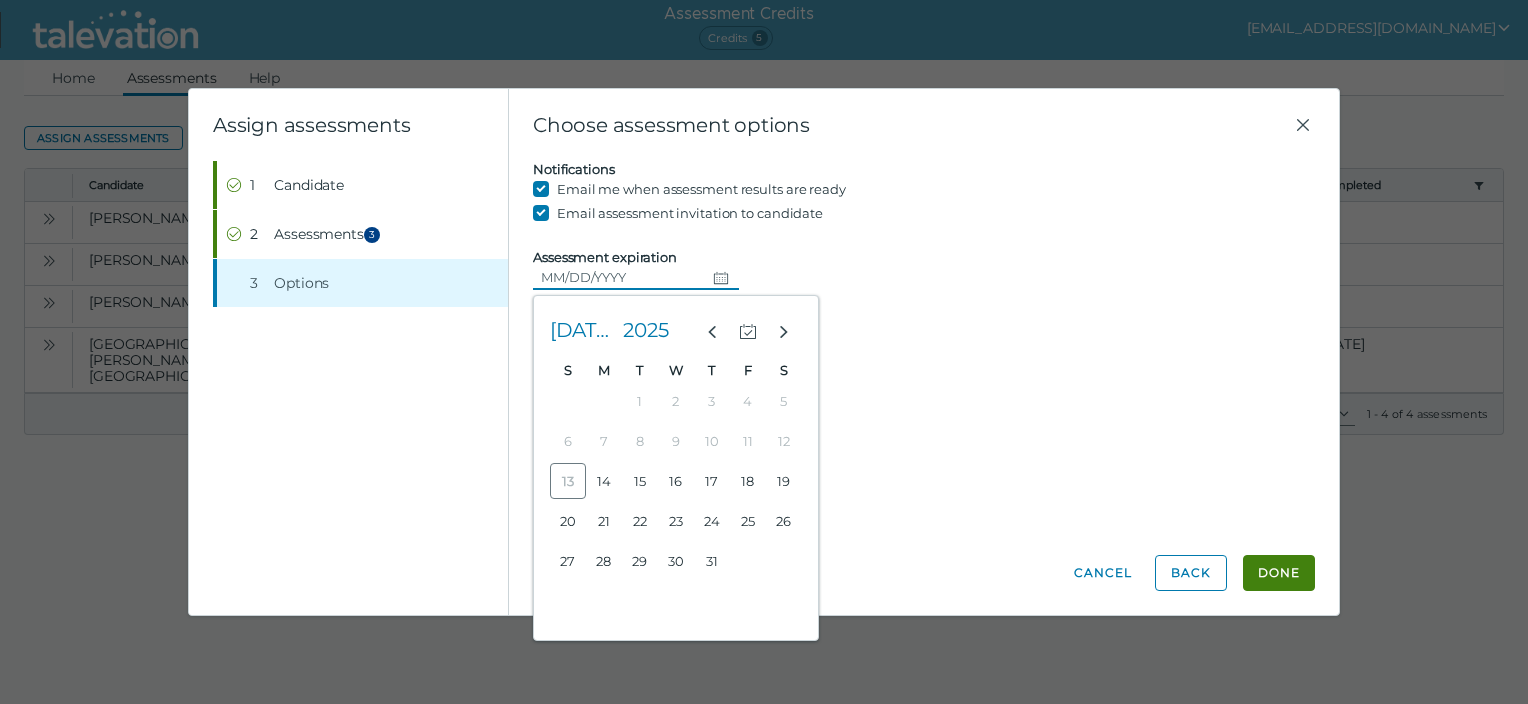 type on "[DATE]" 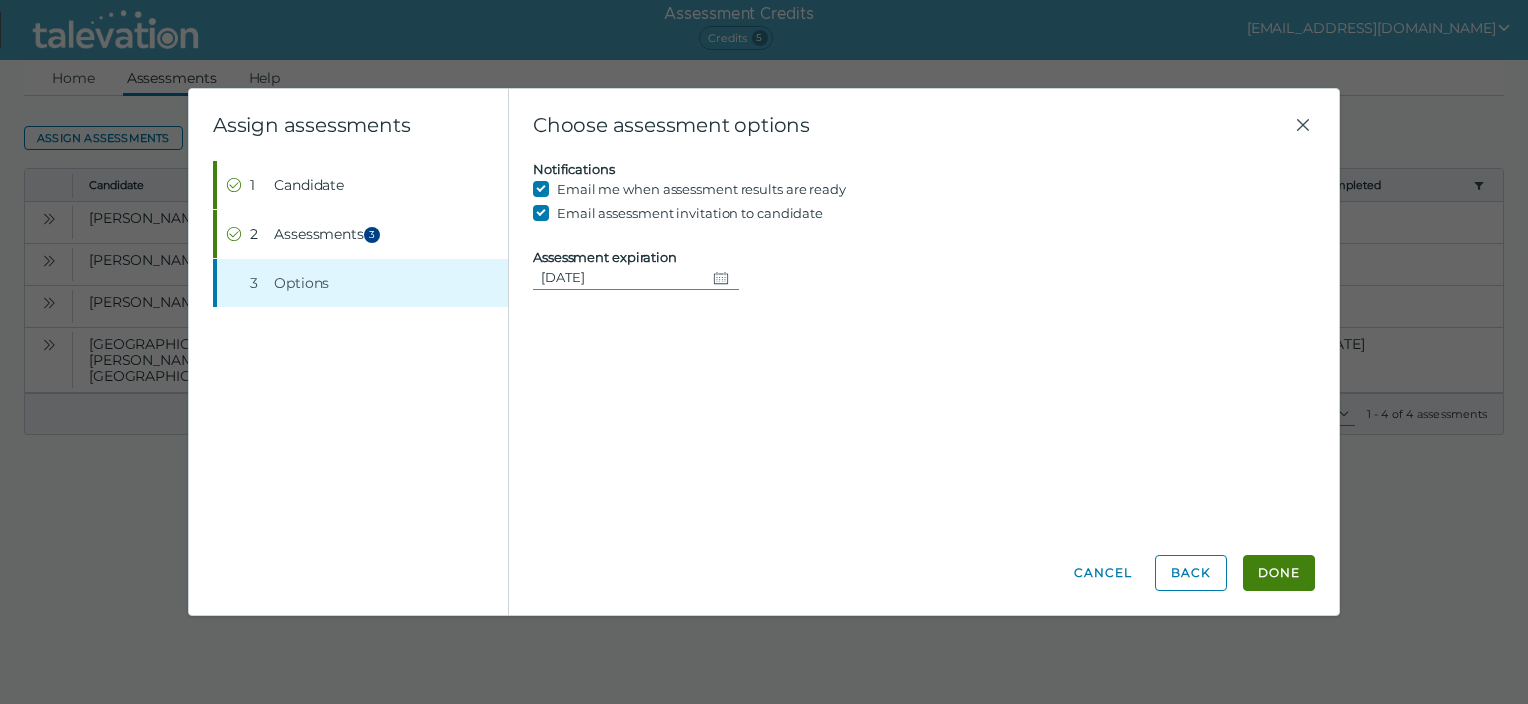 click on "Done" 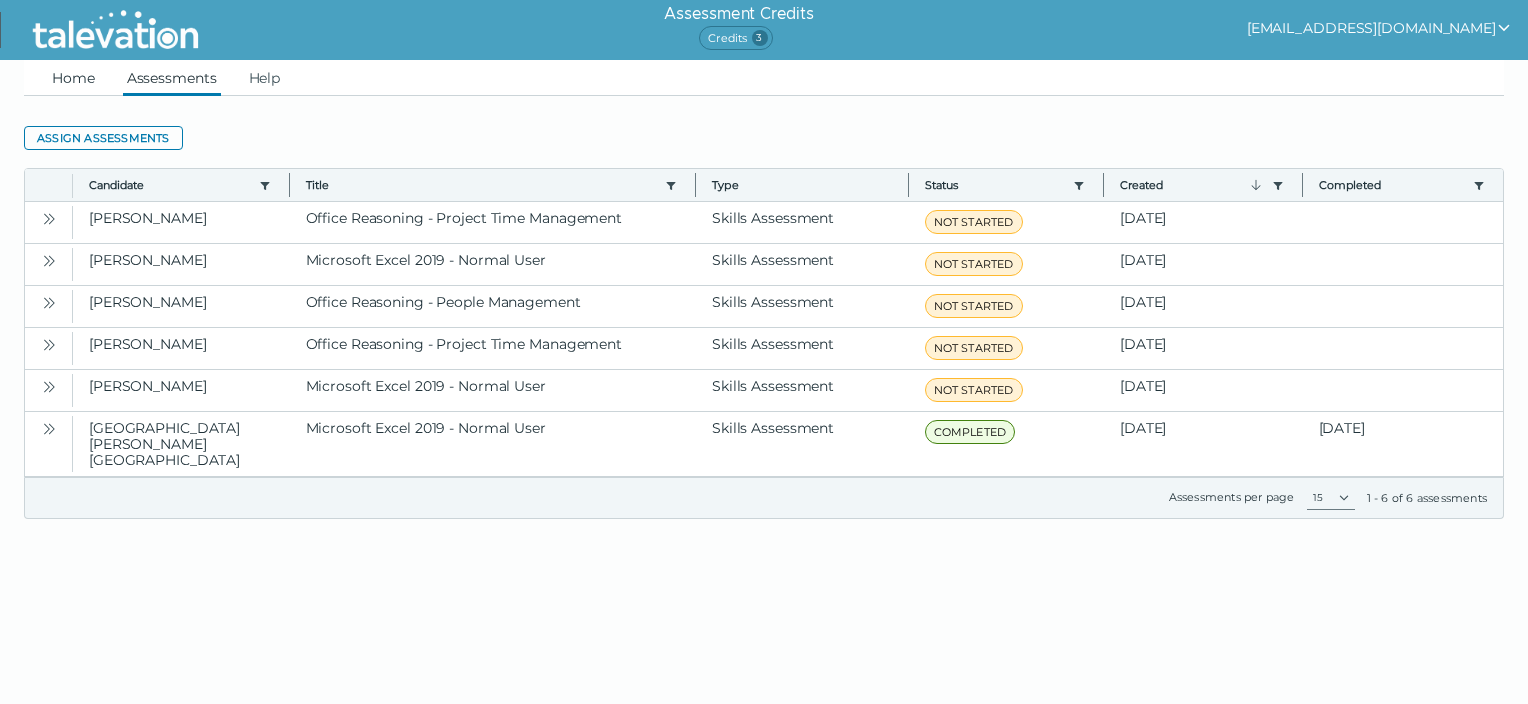 click on "Home" 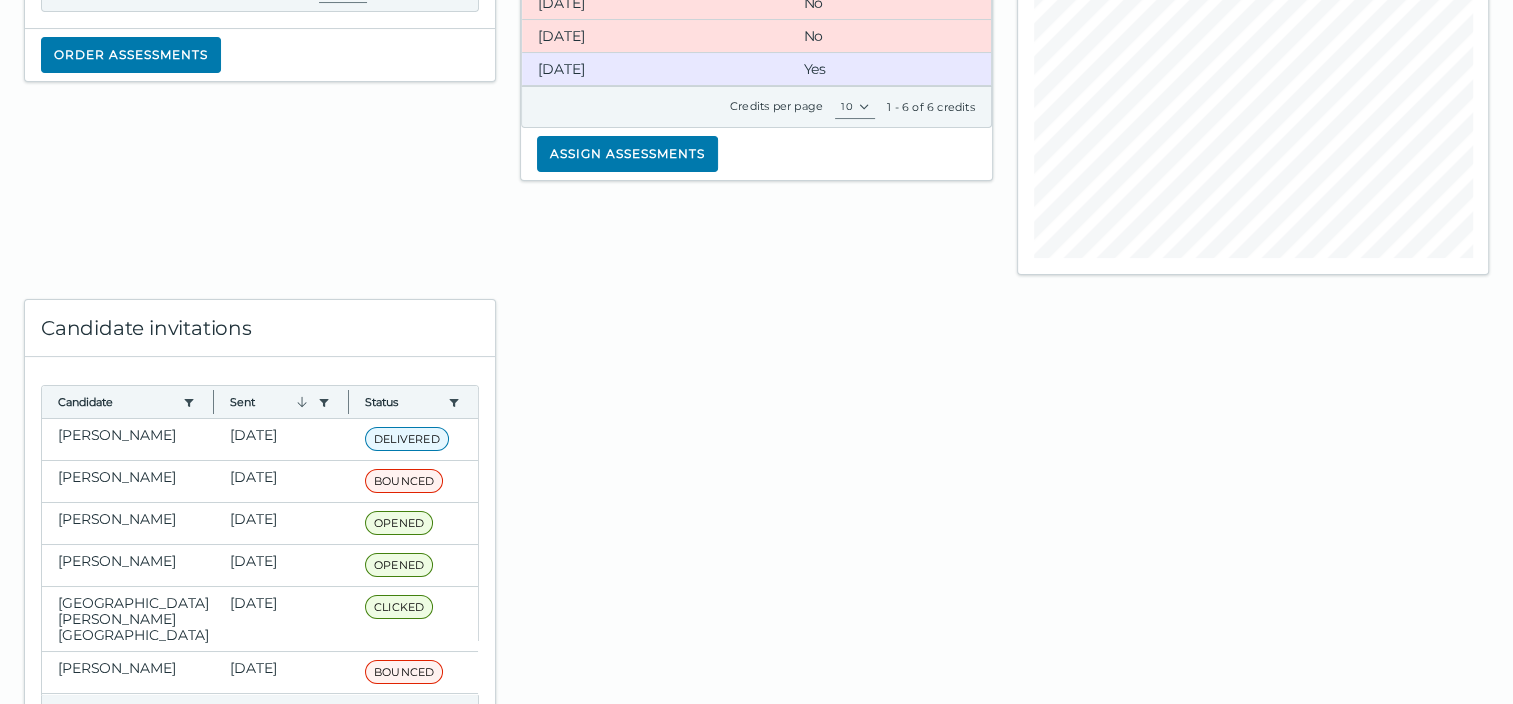 scroll, scrollTop: 422, scrollLeft: 0, axis: vertical 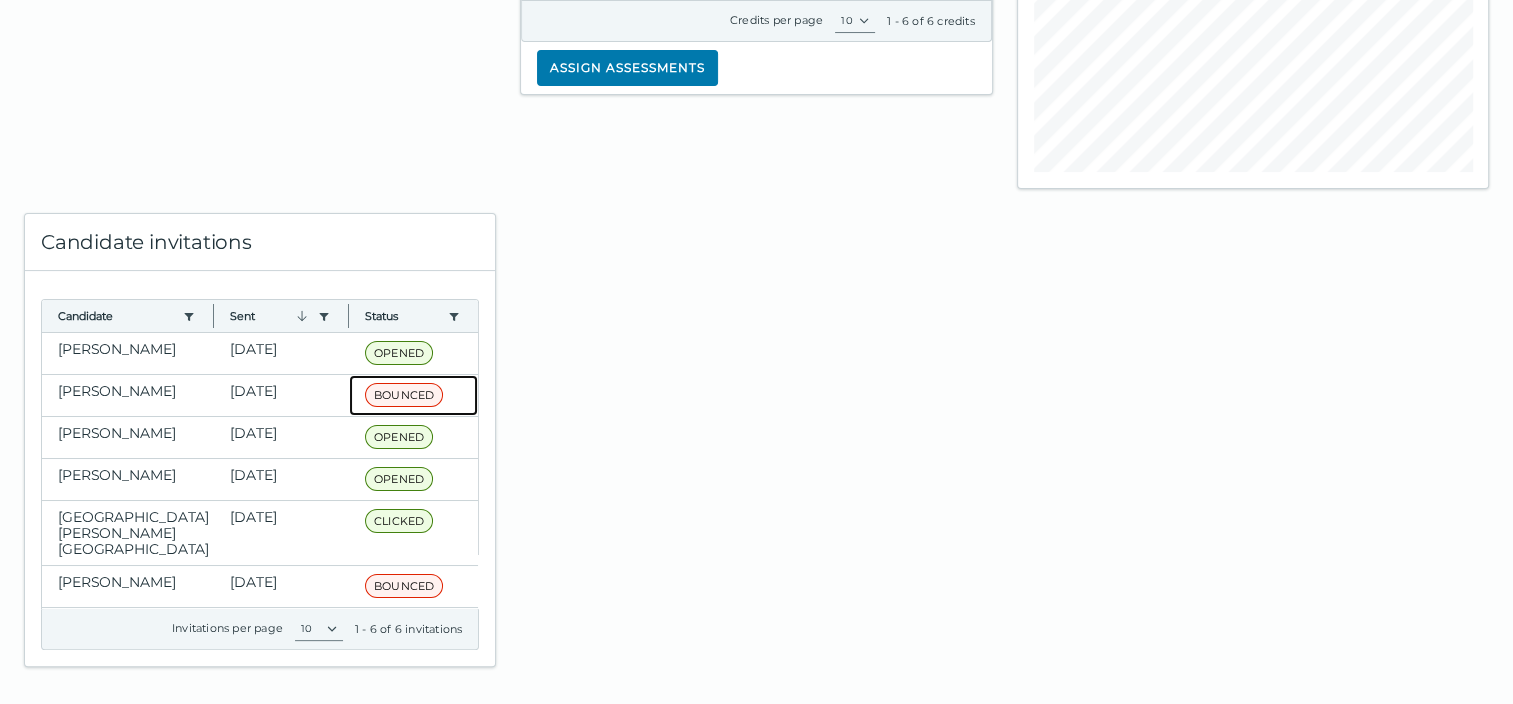 click on "BOUNCED" 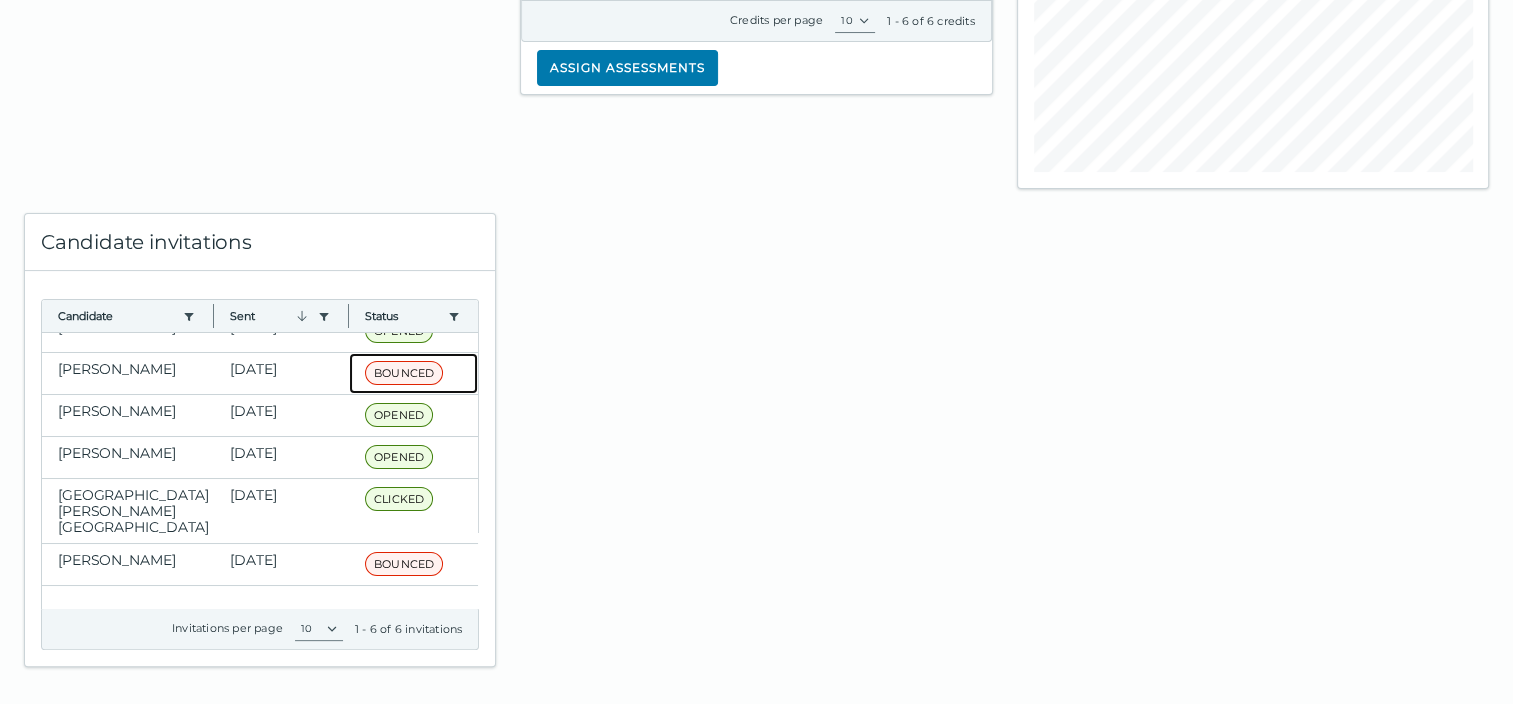 scroll, scrollTop: 0, scrollLeft: 0, axis: both 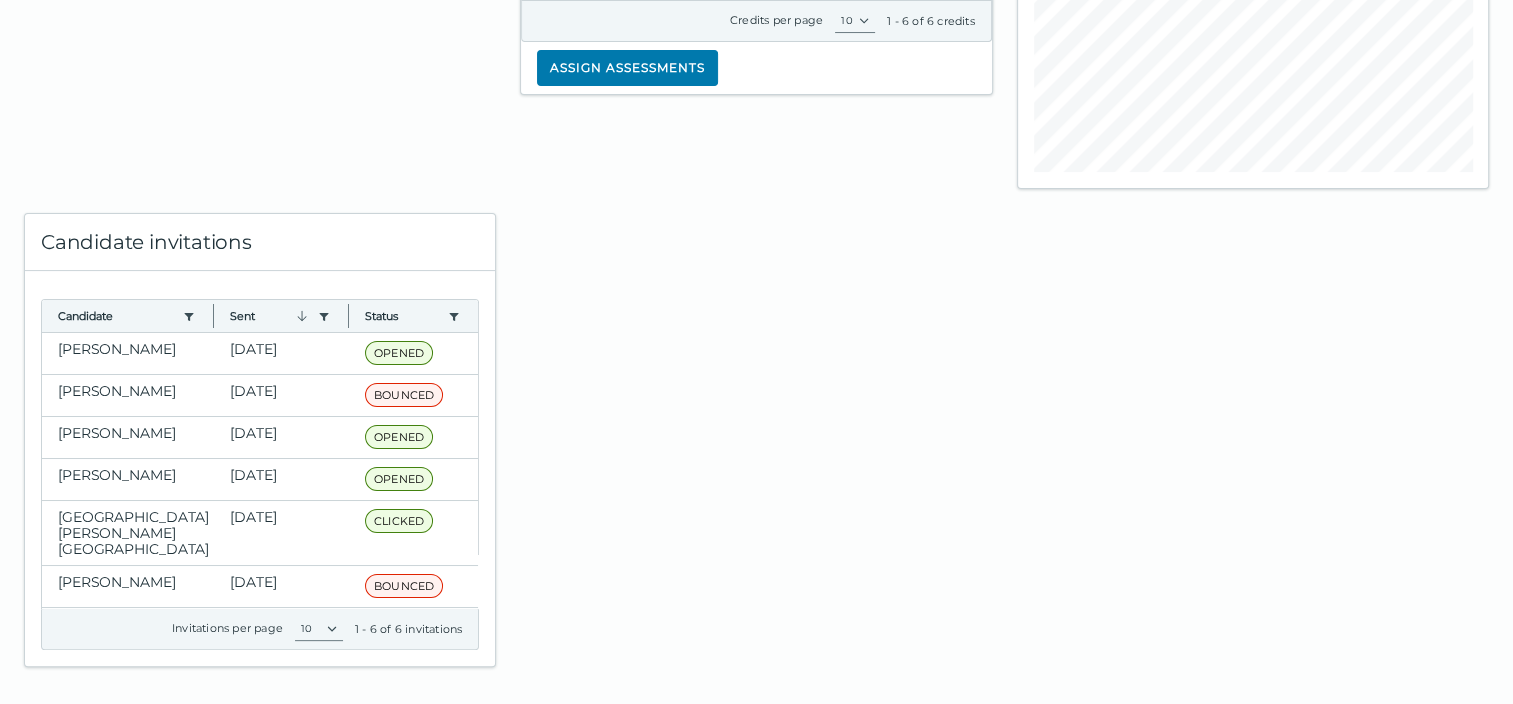 click 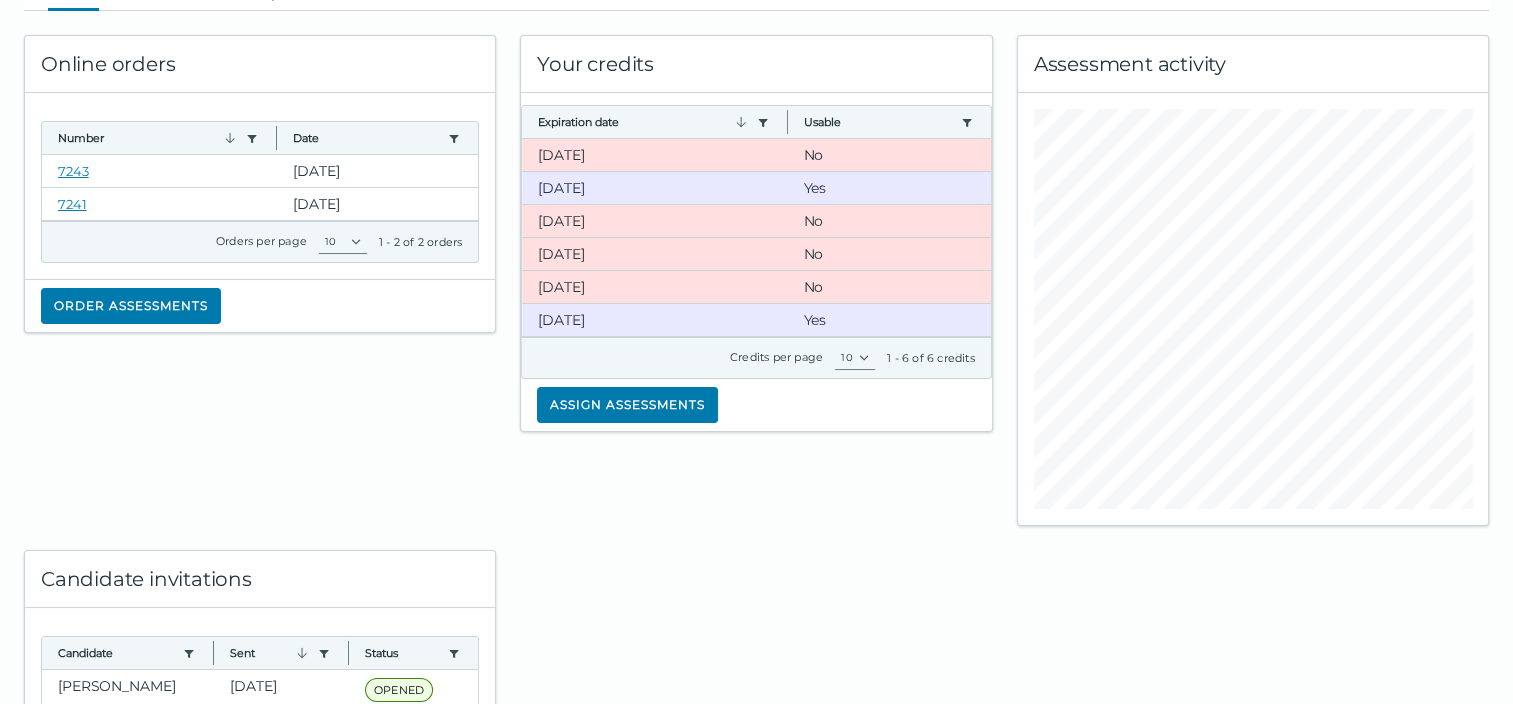scroll, scrollTop: 0, scrollLeft: 0, axis: both 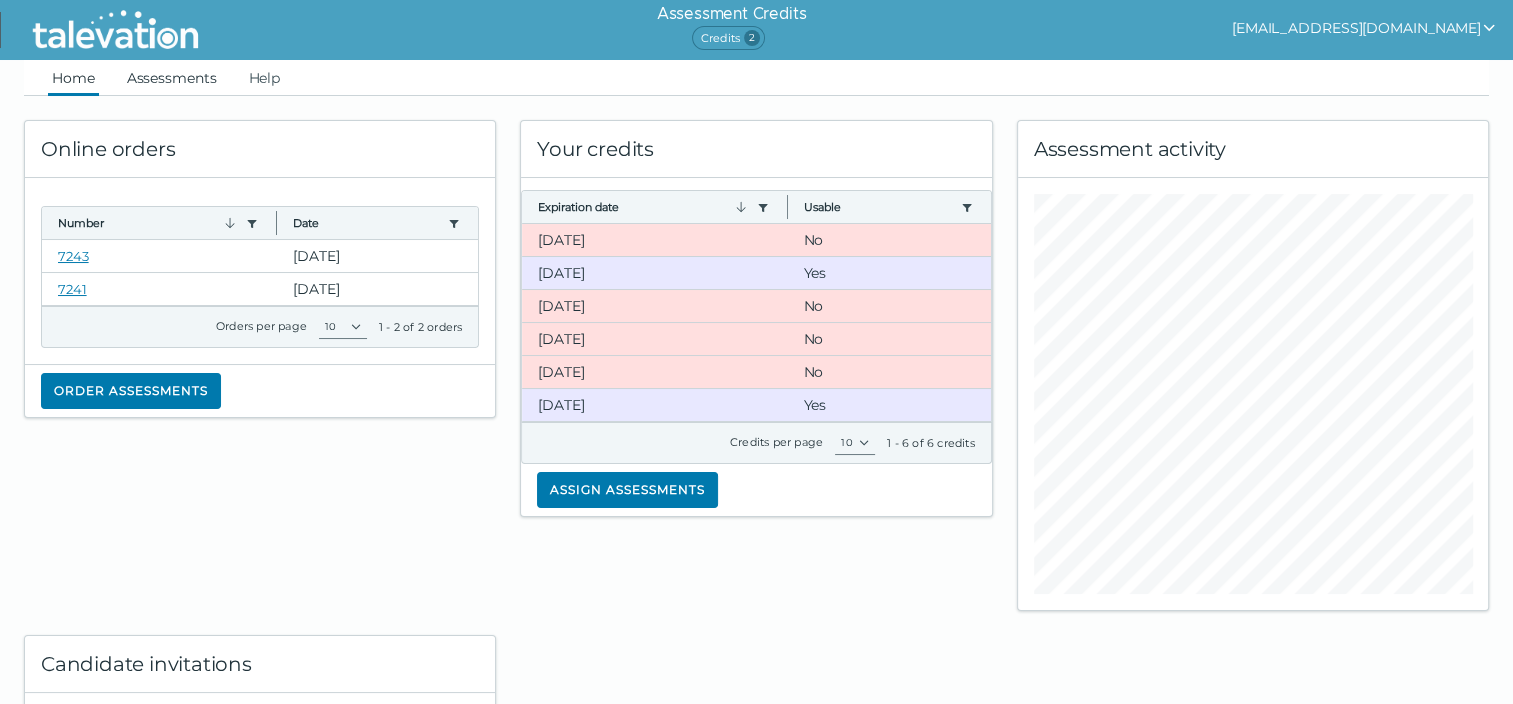 click on "Assessments" 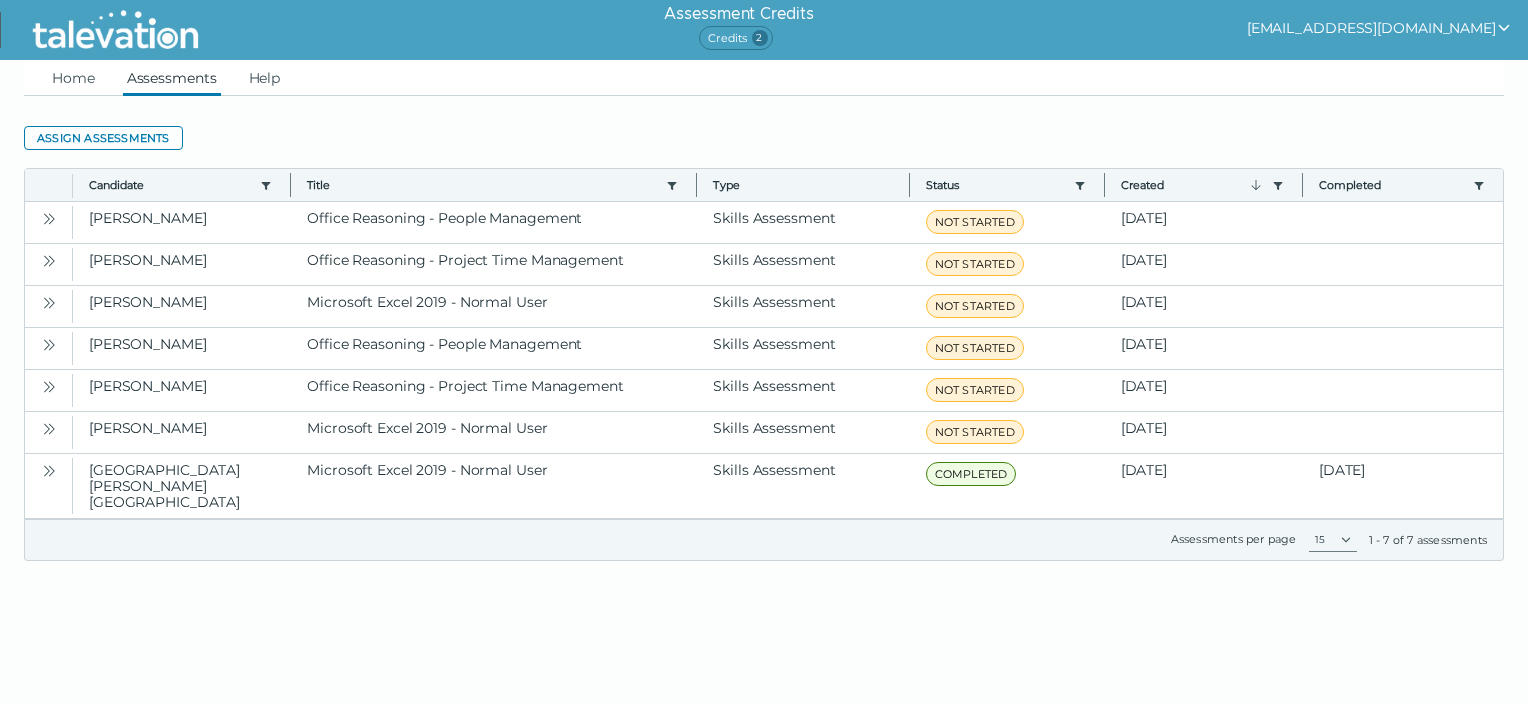 click 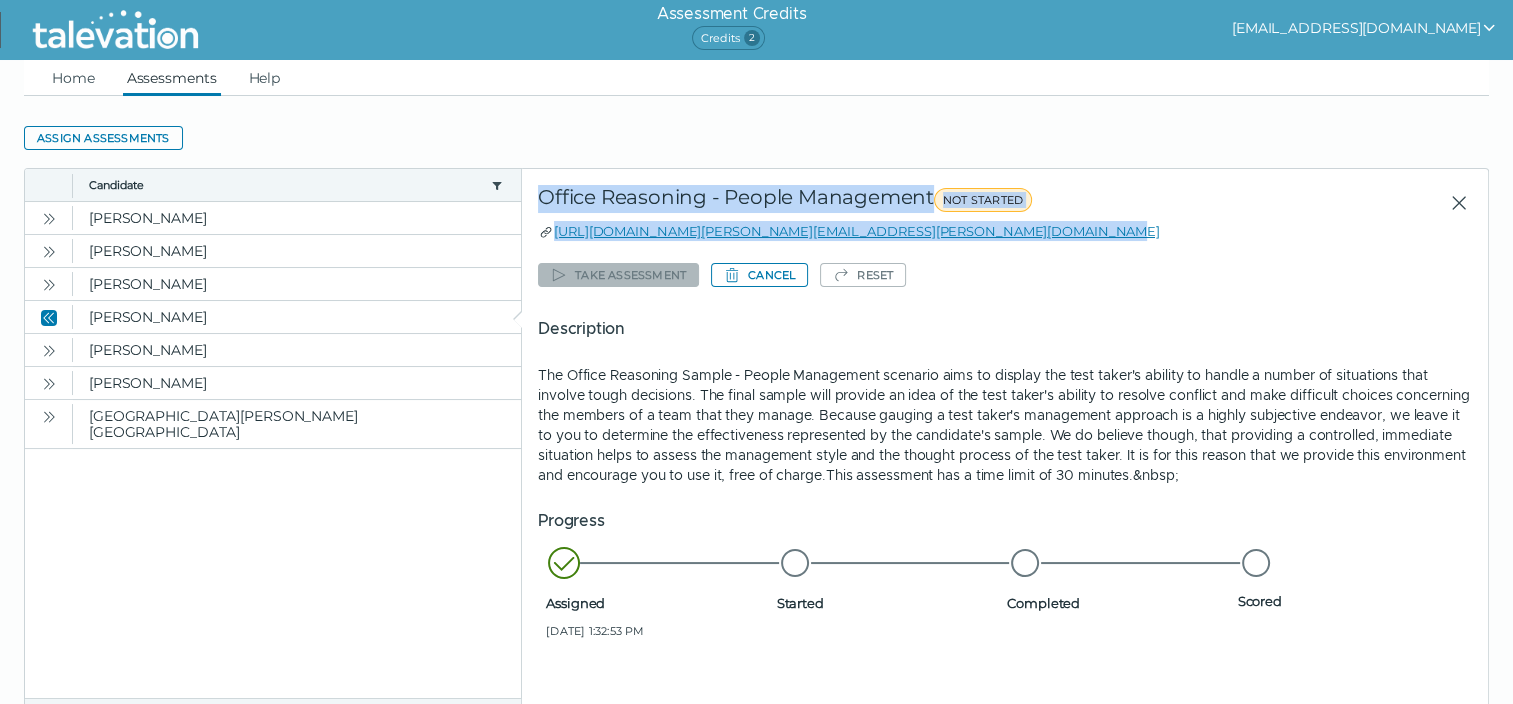 drag, startPoint x: 1025, startPoint y: 234, endPoint x: 523, endPoint y: 190, distance: 503.9246 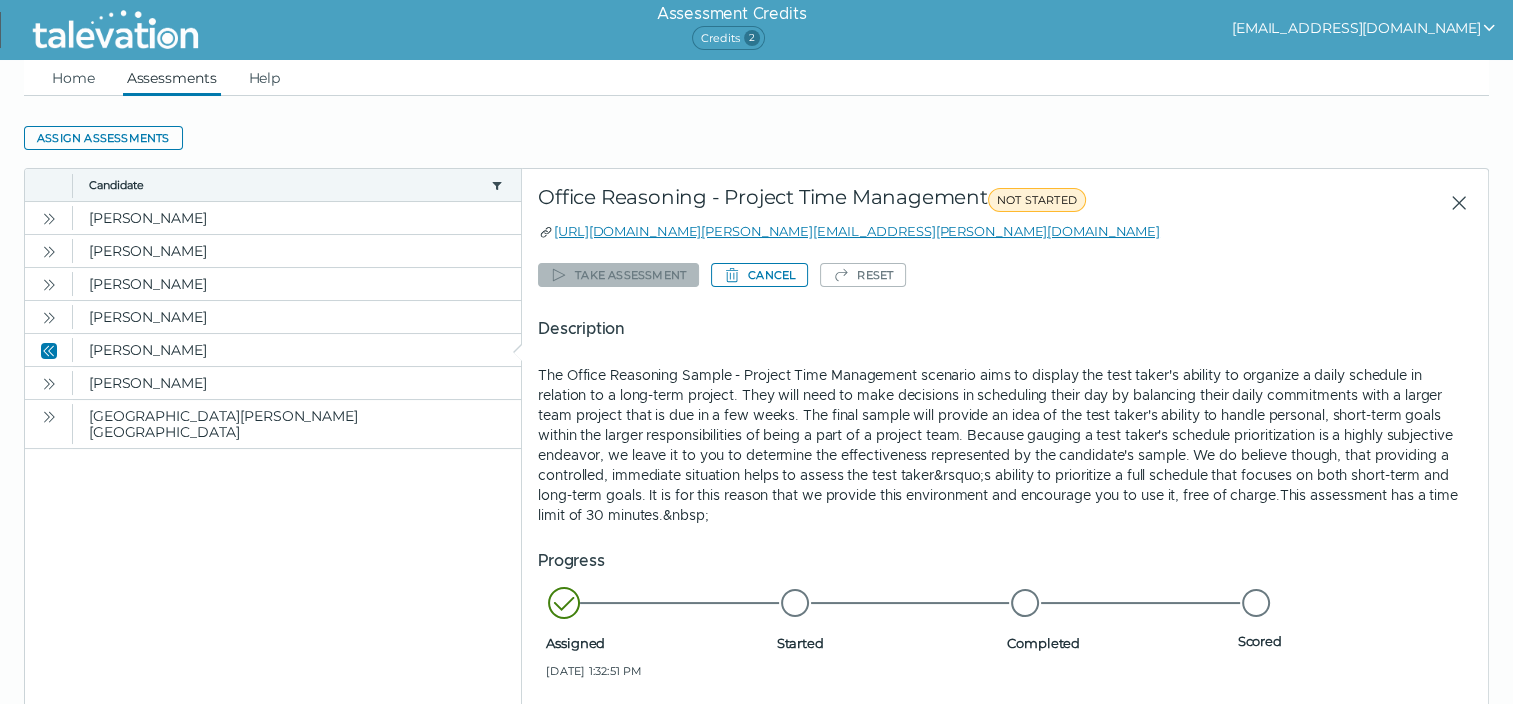 click on "[URL][DOMAIN_NAME][PERSON_NAME][EMAIL_ADDRESS][PERSON_NAME][DOMAIN_NAME]" 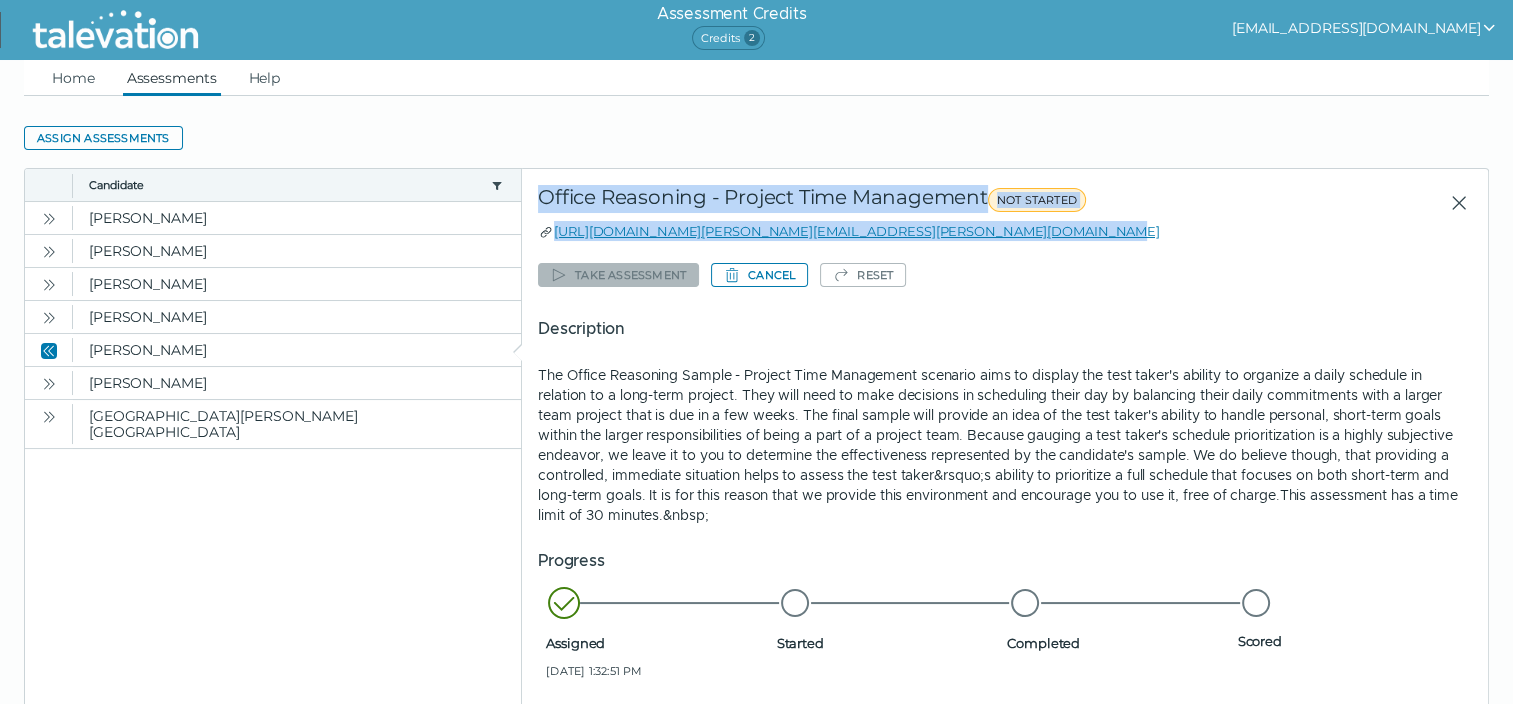 drag, startPoint x: 1064, startPoint y: 230, endPoint x: 550, endPoint y: 212, distance: 514.31506 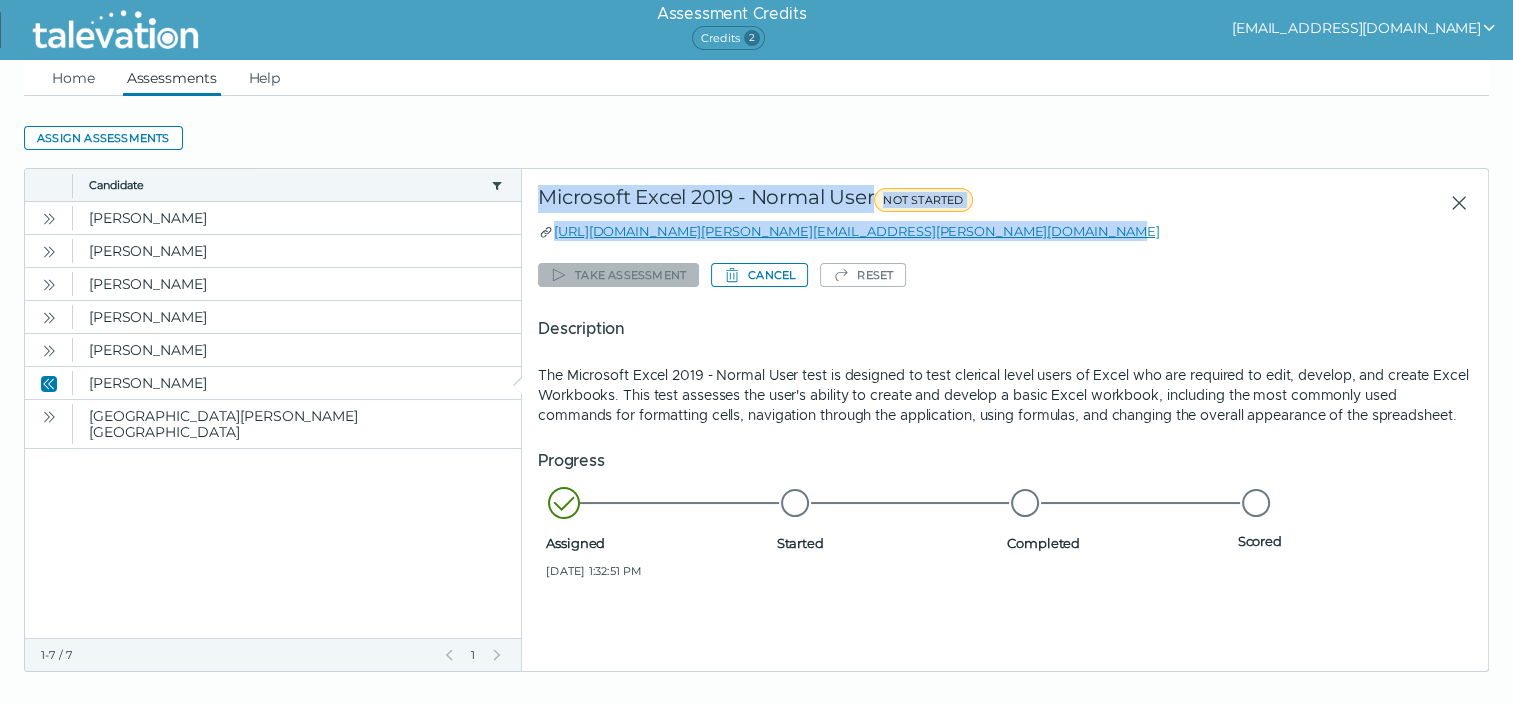 drag, startPoint x: 944, startPoint y: 229, endPoint x: 1035, endPoint y: 206, distance: 93.8616 